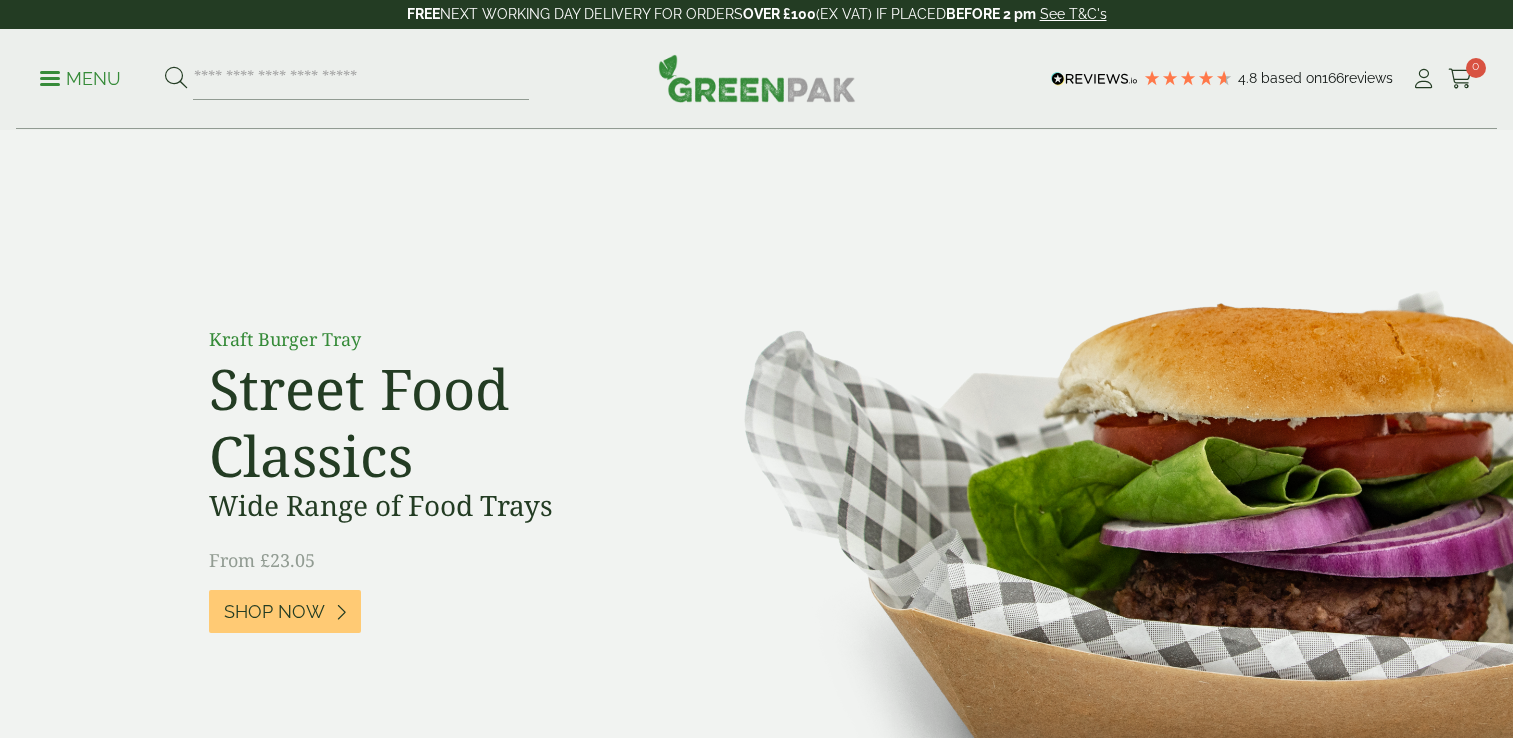 scroll, scrollTop: 0, scrollLeft: 0, axis: both 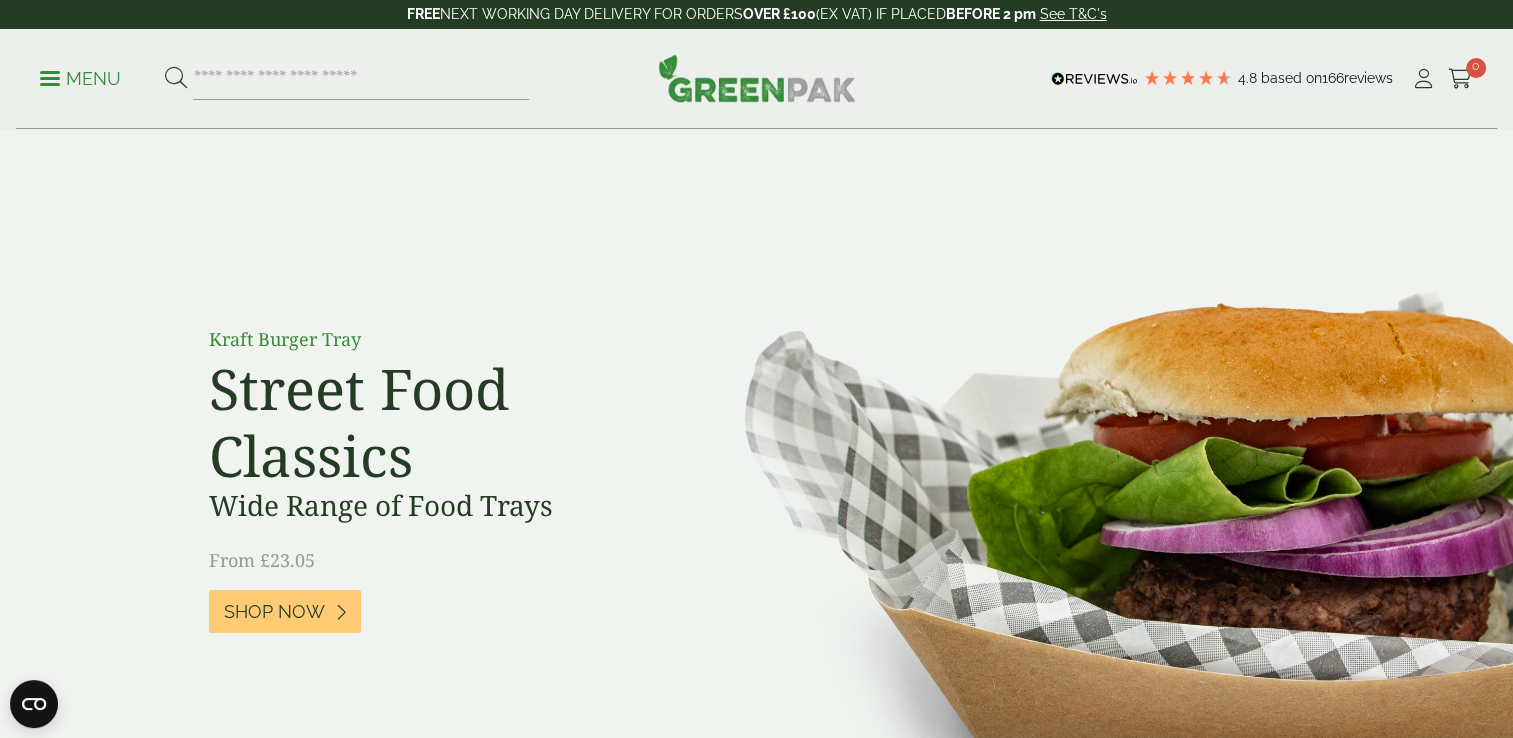 click on "Menu" at bounding box center [80, 79] 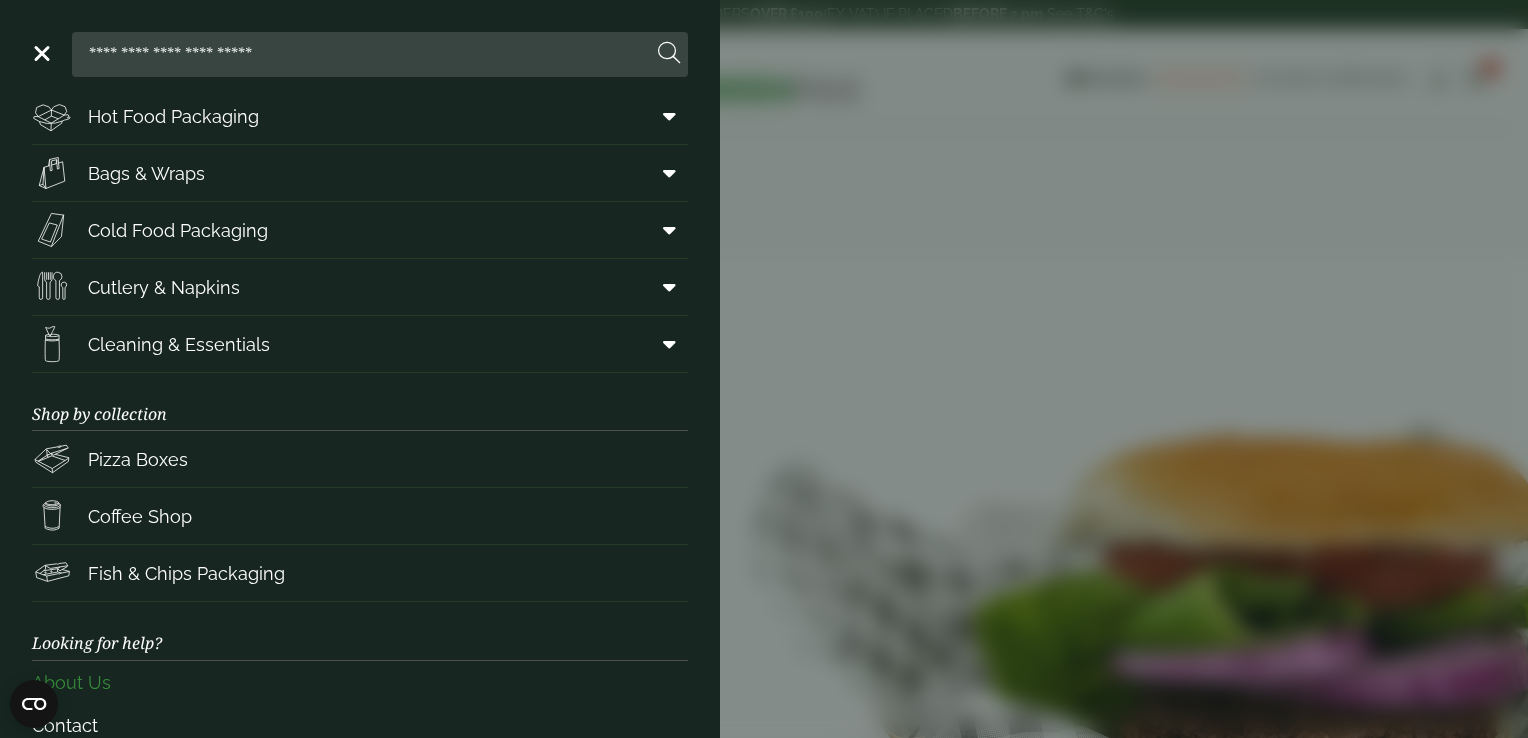 scroll, scrollTop: 252, scrollLeft: 0, axis: vertical 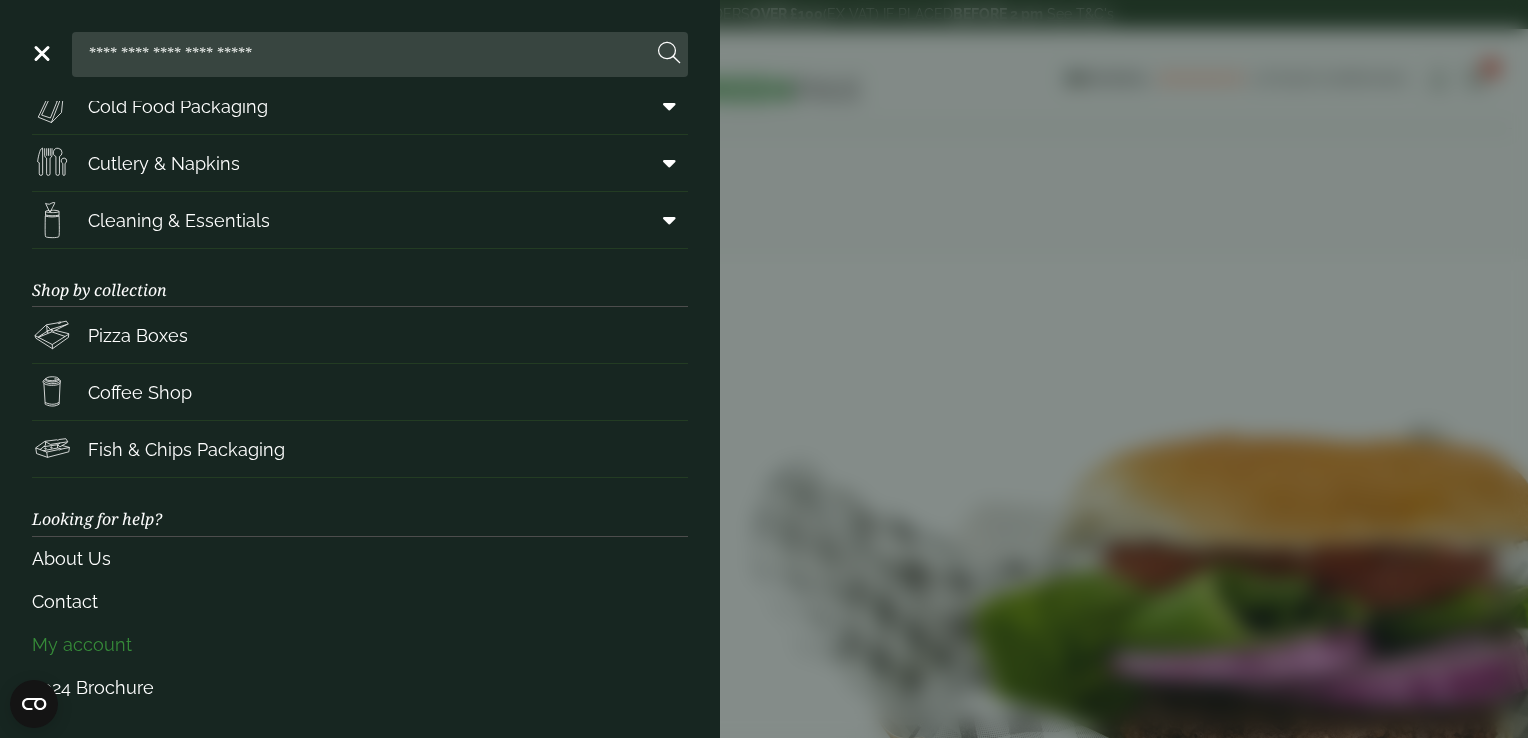 click on "My account" at bounding box center [360, 644] 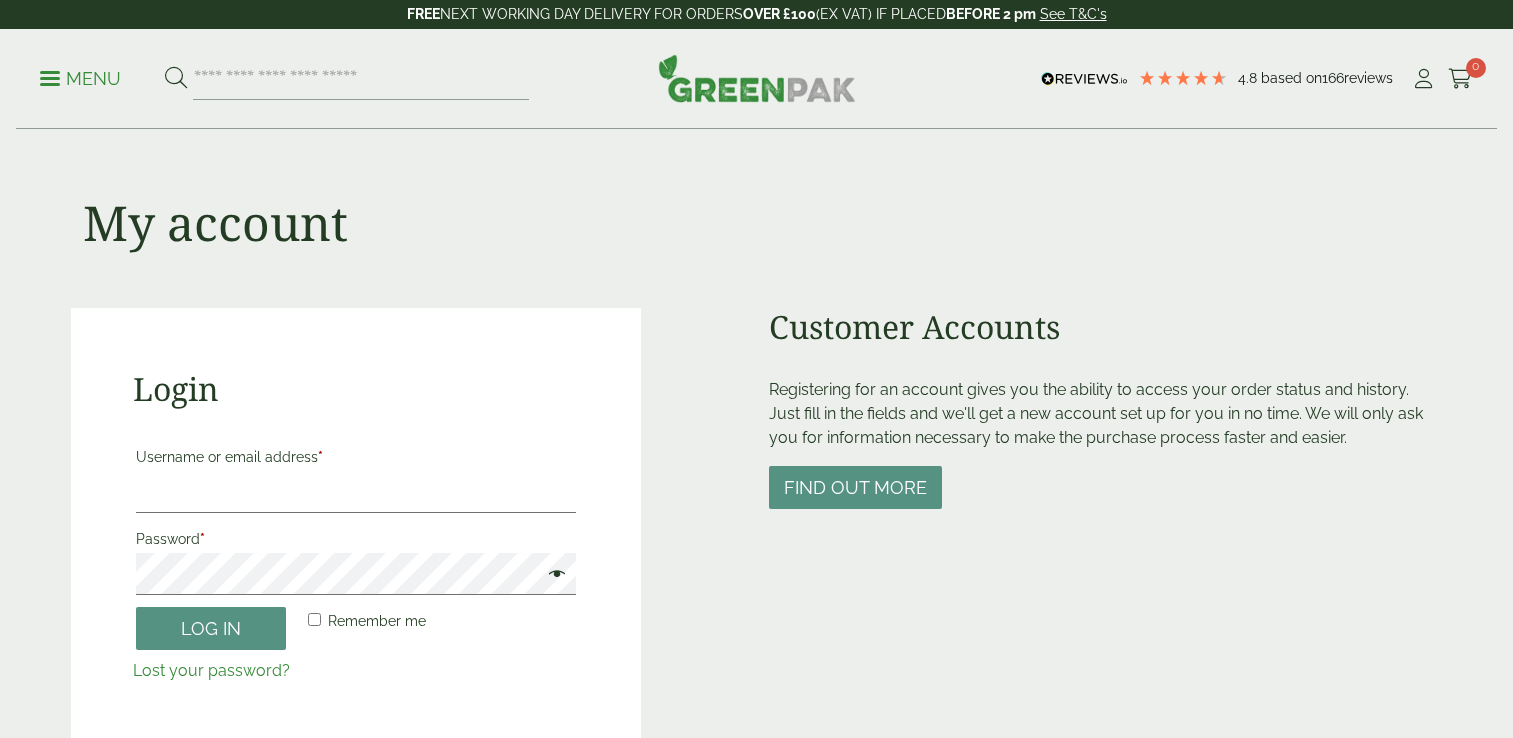 scroll, scrollTop: 0, scrollLeft: 0, axis: both 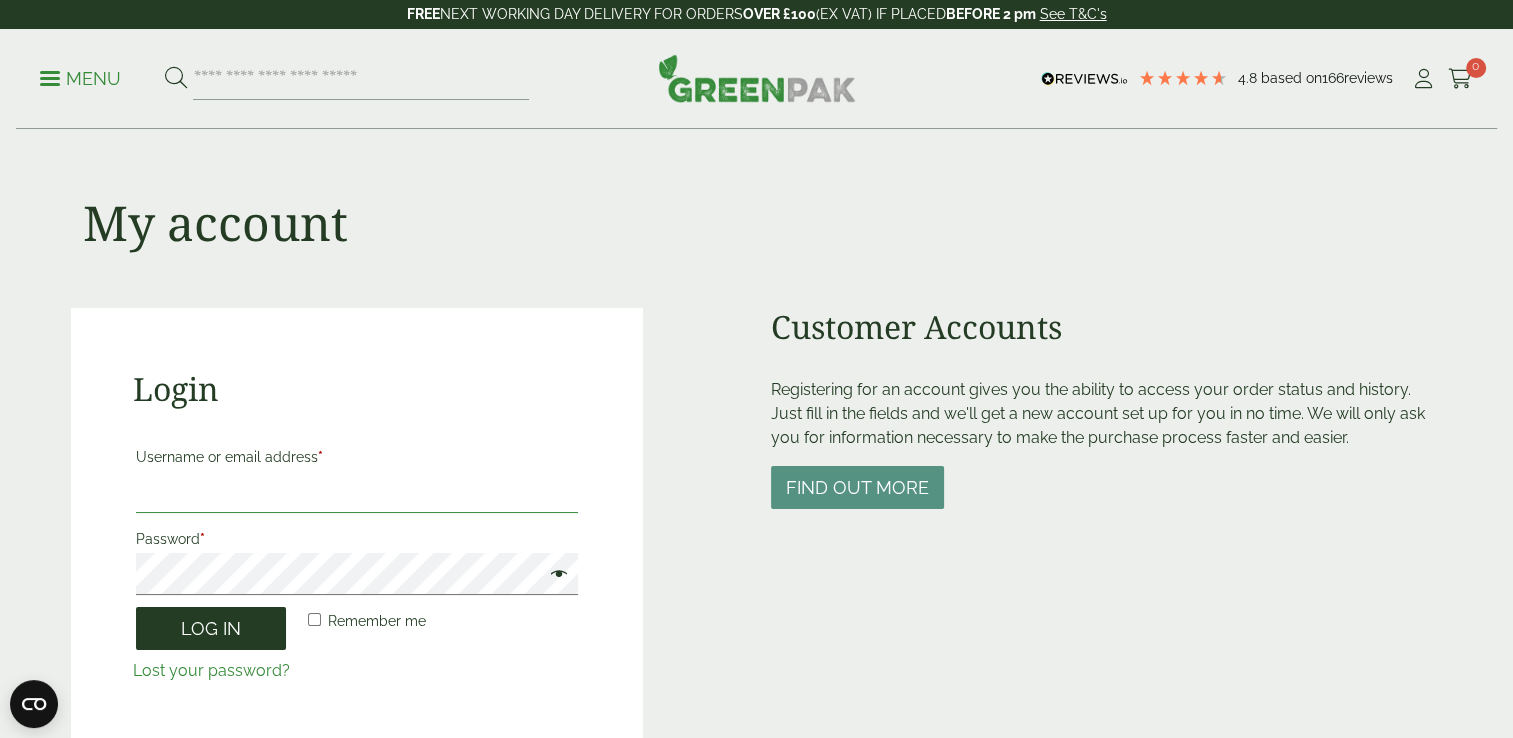 type on "**********" 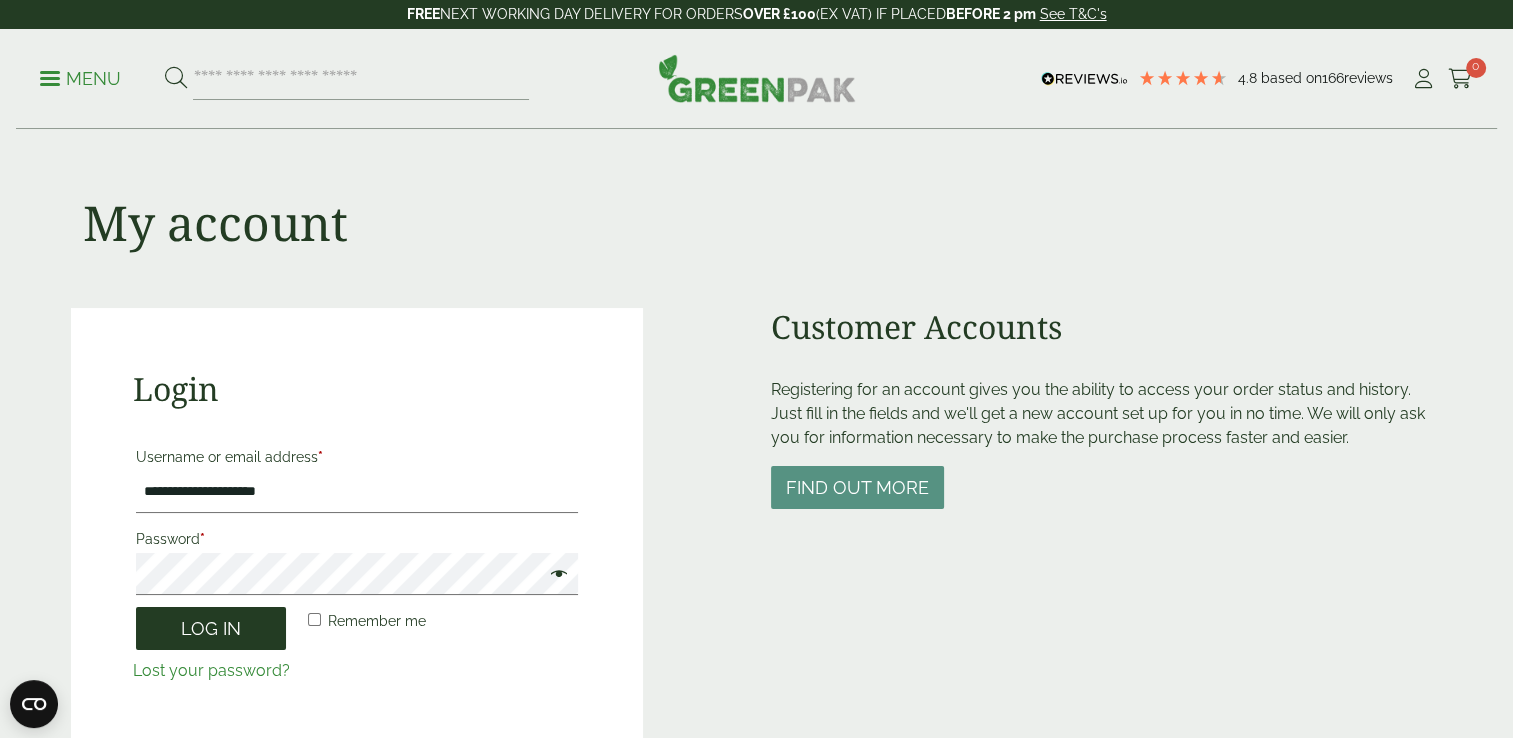 click on "Log in" at bounding box center [211, 628] 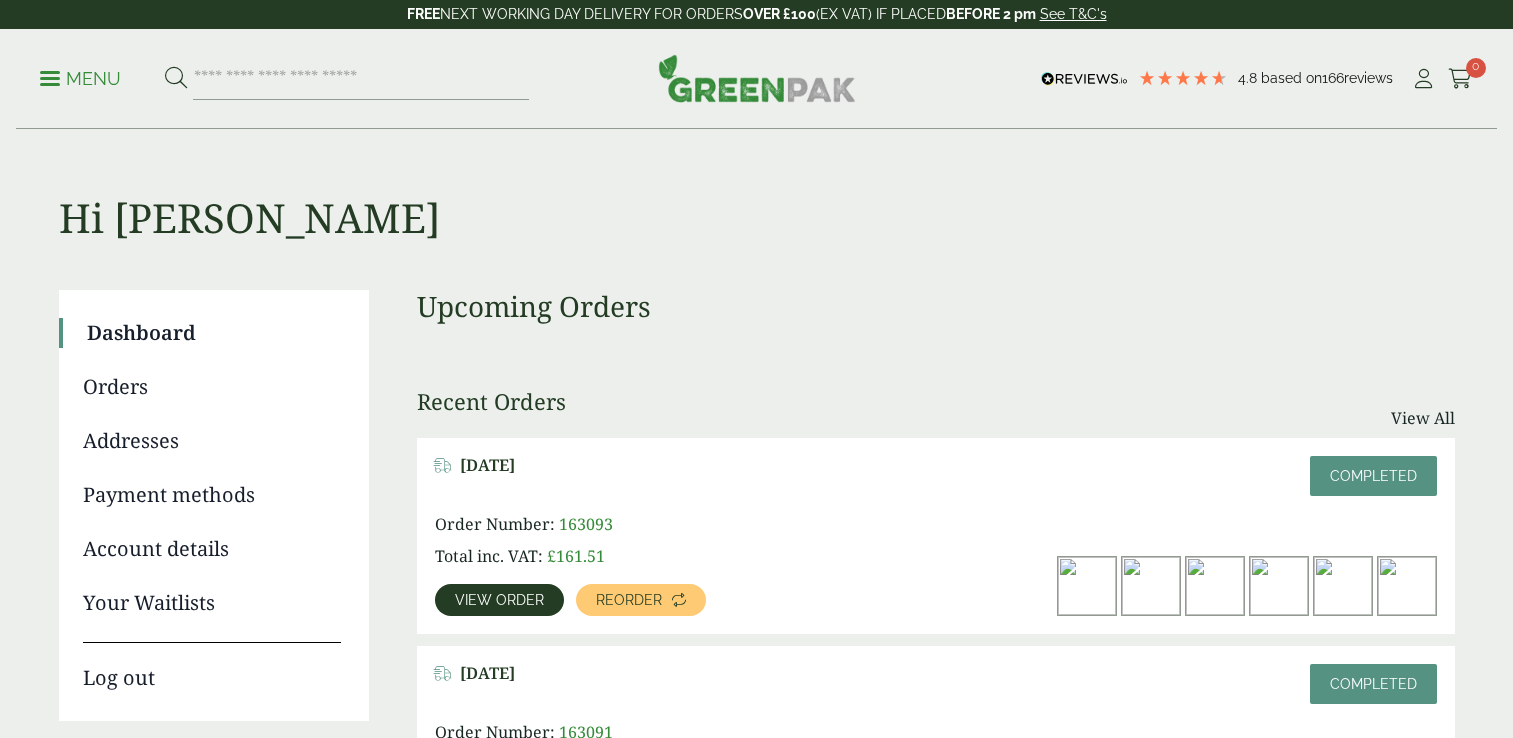 scroll, scrollTop: 0, scrollLeft: 0, axis: both 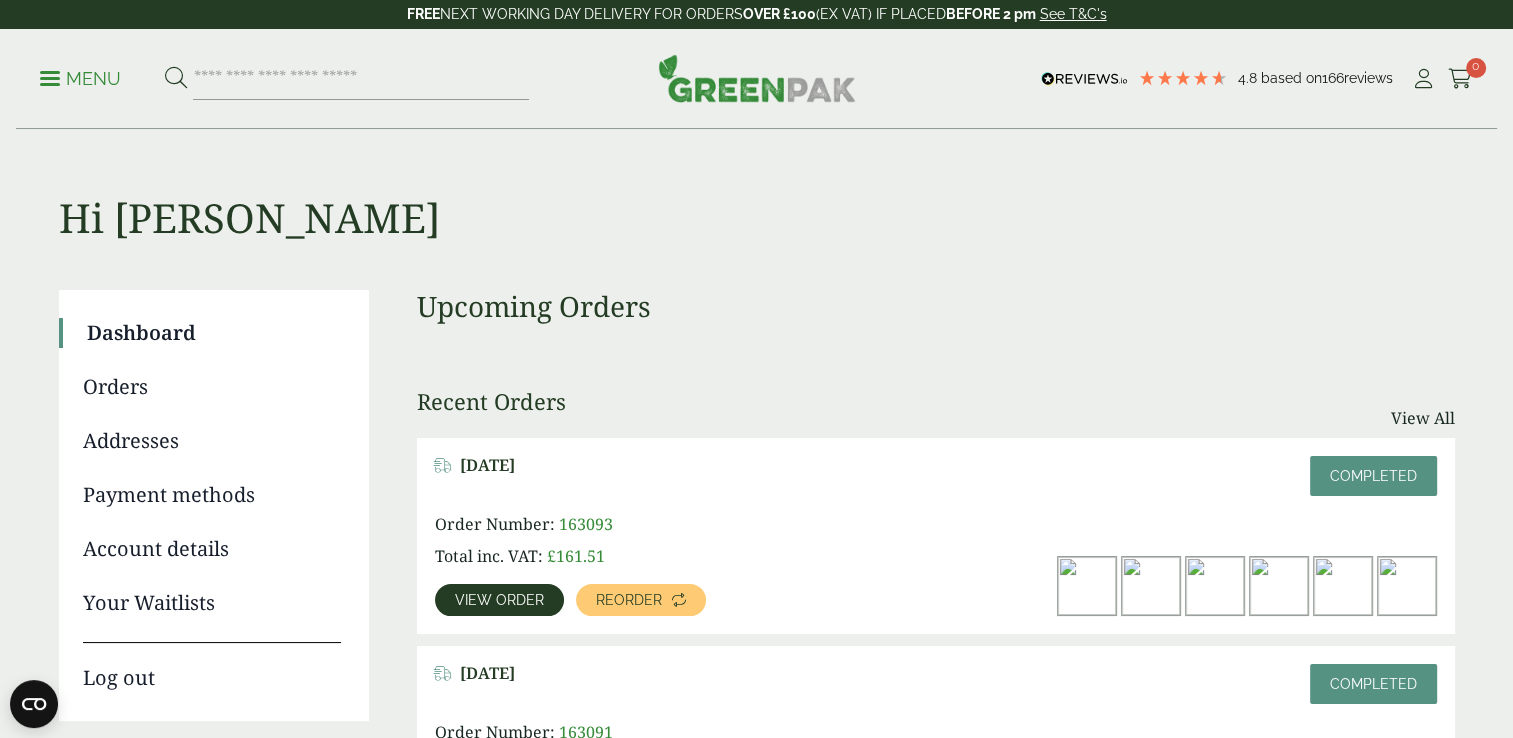 click on "Hi [PERSON_NAME]
Dashboard
Orders
Addresses
Payment methods
Account details
Your Waitlists
Log out
Upcoming Orders
Recent Orders
View All
[DATE] £" at bounding box center [757, 1750] 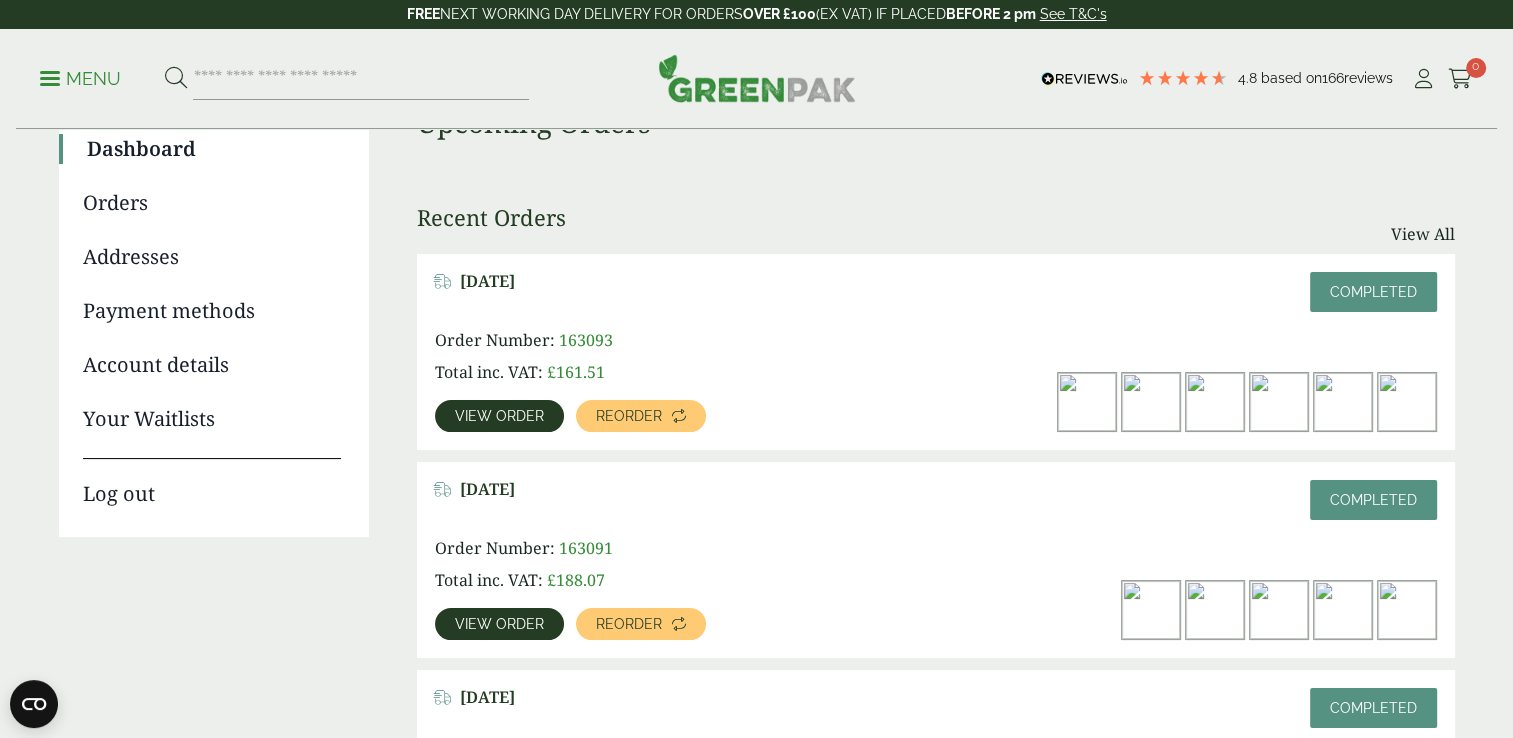scroll, scrollTop: 200, scrollLeft: 0, axis: vertical 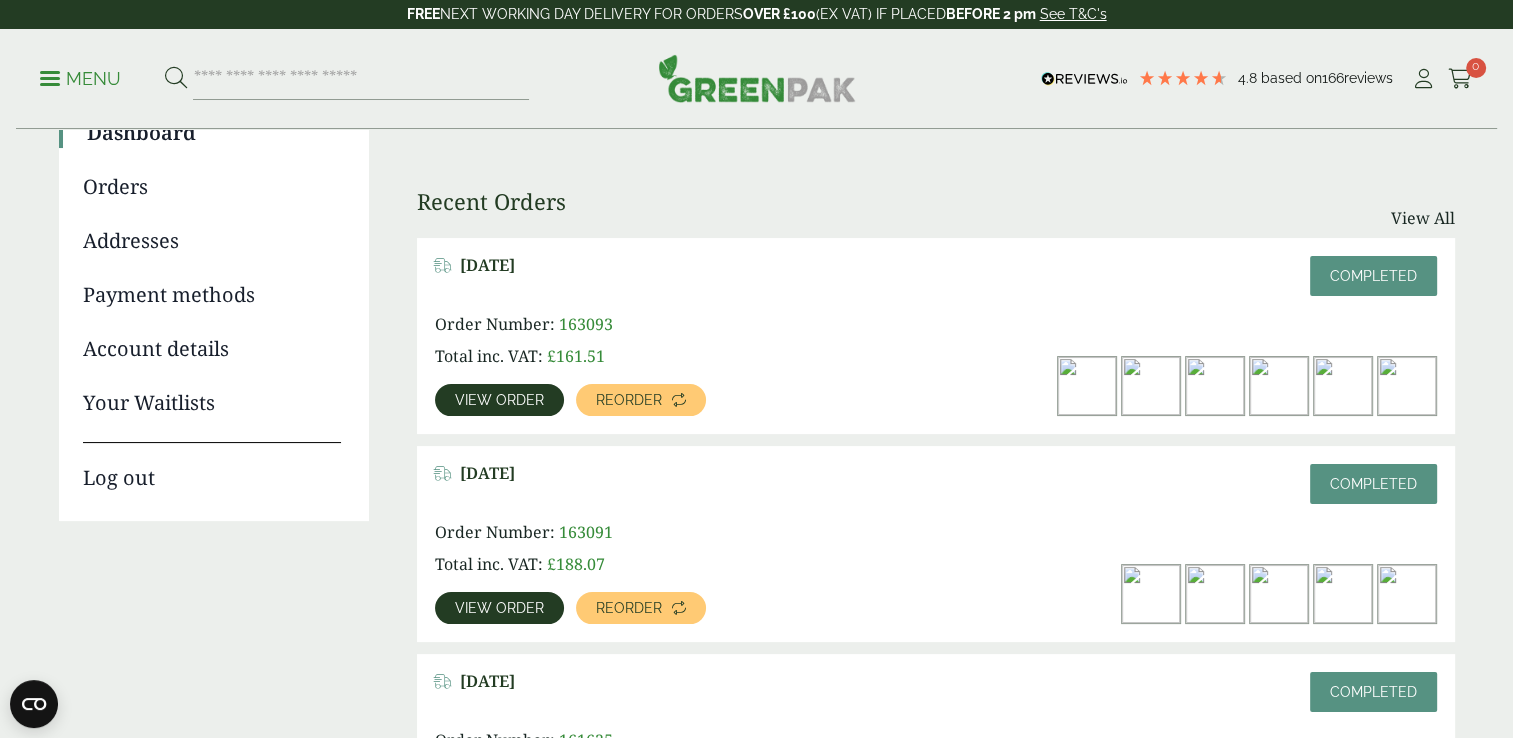 click on "View order" at bounding box center [499, 400] 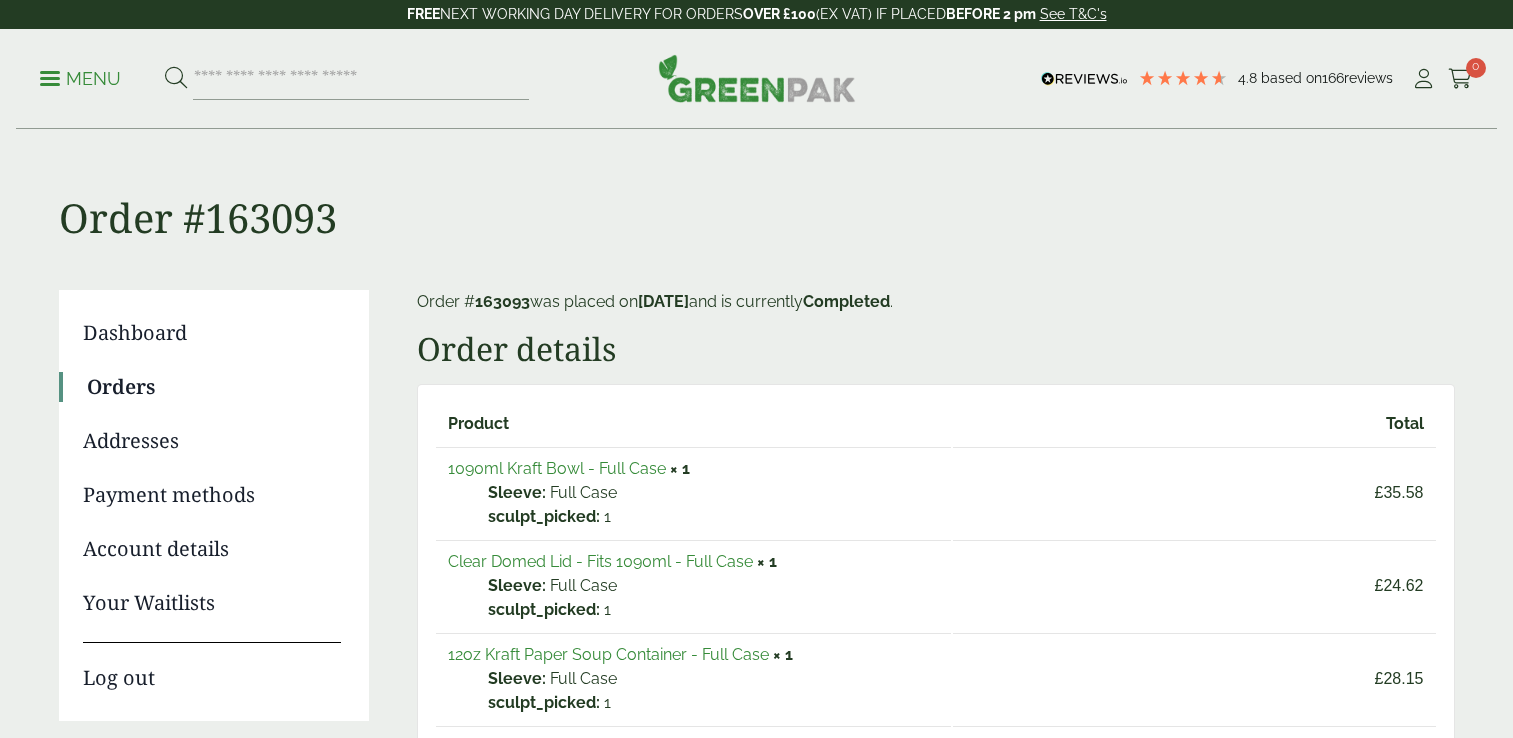 scroll, scrollTop: 0, scrollLeft: 0, axis: both 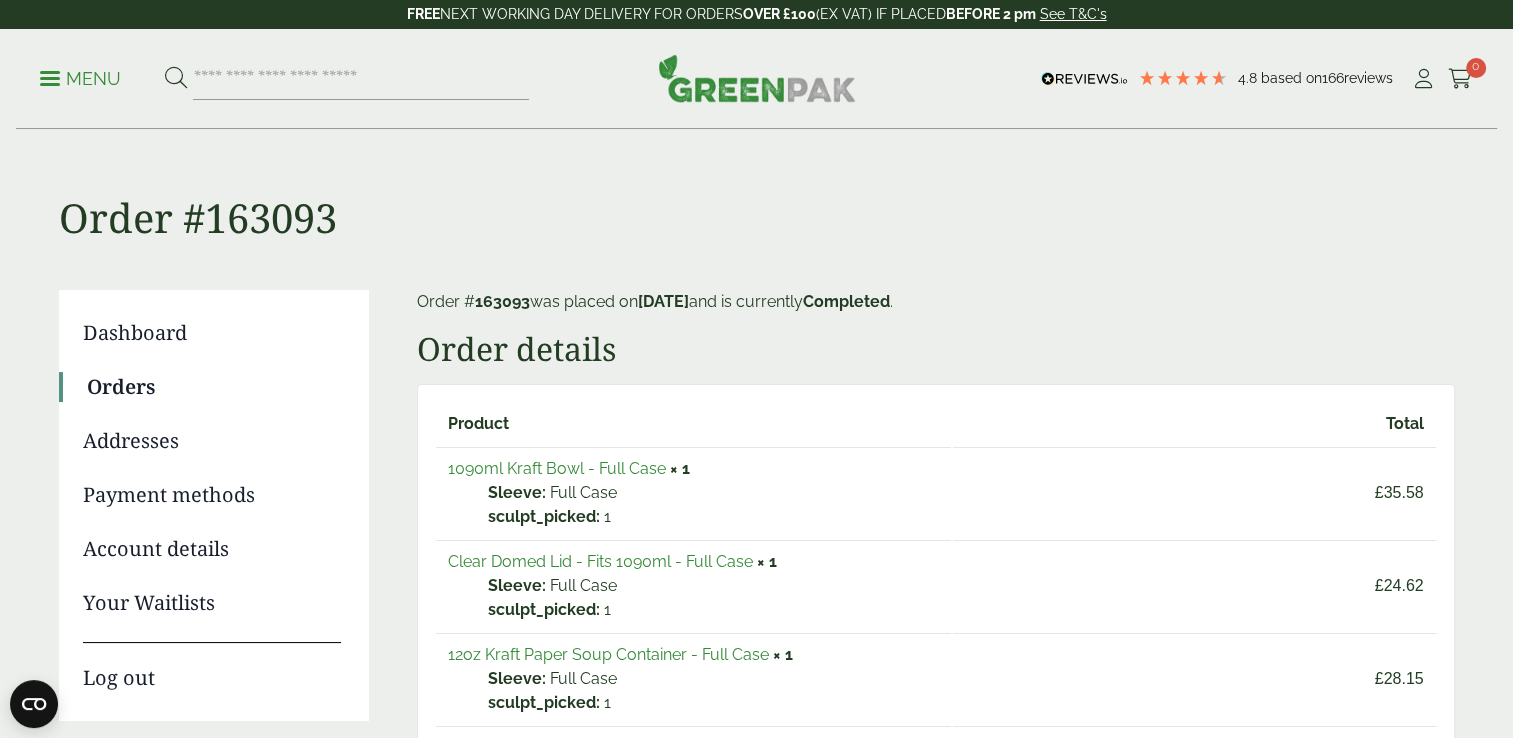 click on "1090ml Kraft Bowl - Full Case" at bounding box center [557, 468] 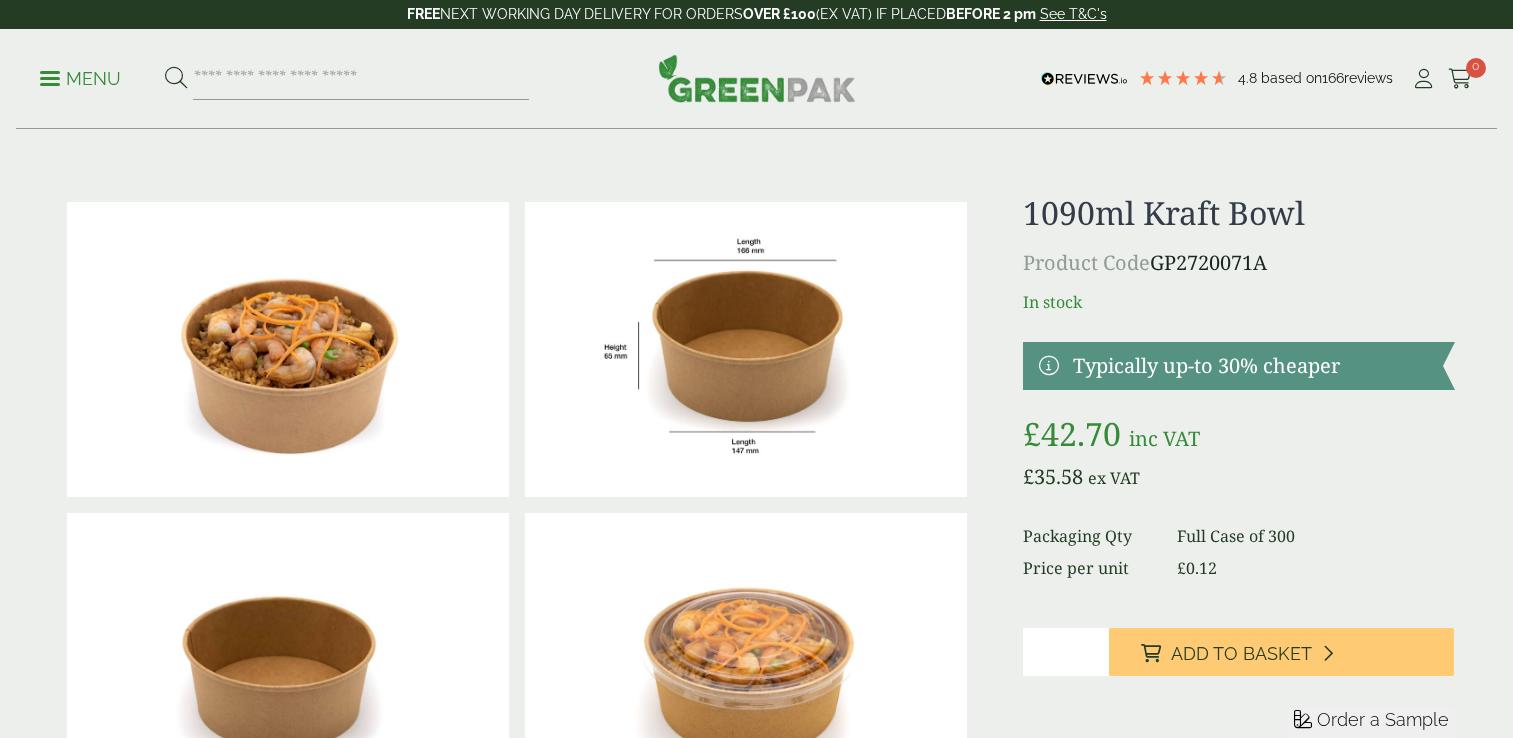 scroll, scrollTop: 0, scrollLeft: 0, axis: both 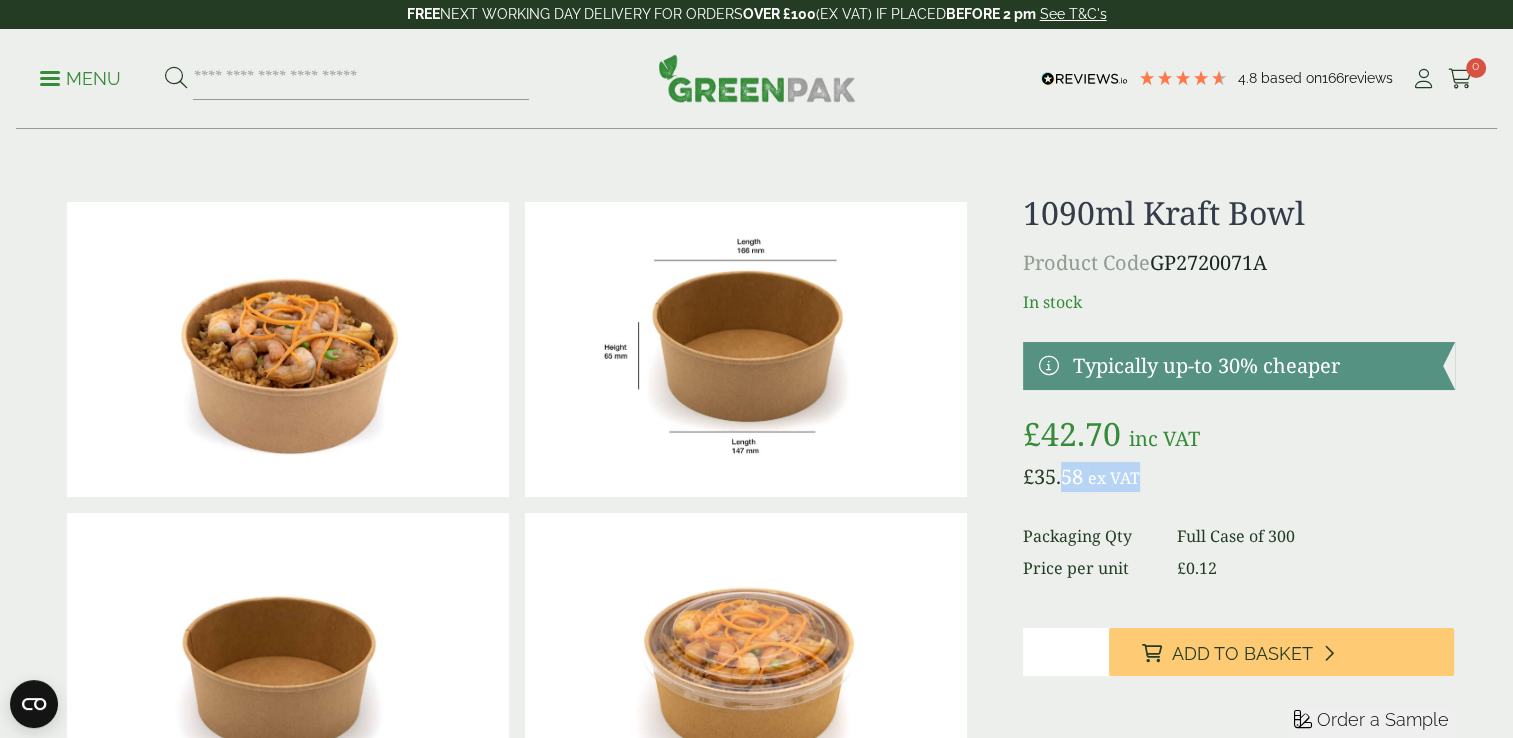 drag, startPoint x: 1060, startPoint y: 468, endPoint x: 1172, endPoint y: 467, distance: 112.00446 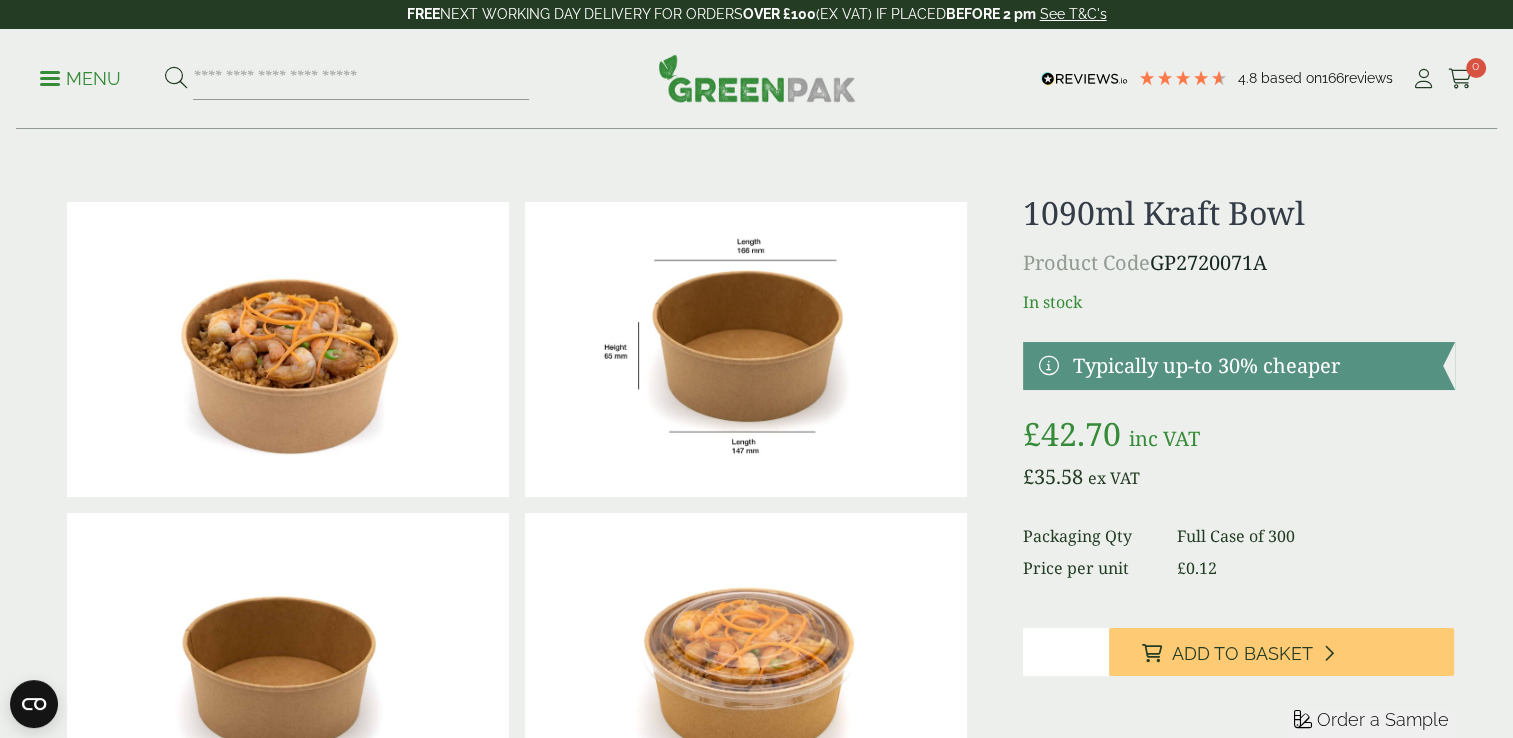 drag, startPoint x: 1172, startPoint y: 467, endPoint x: 1350, endPoint y: 515, distance: 184.35835 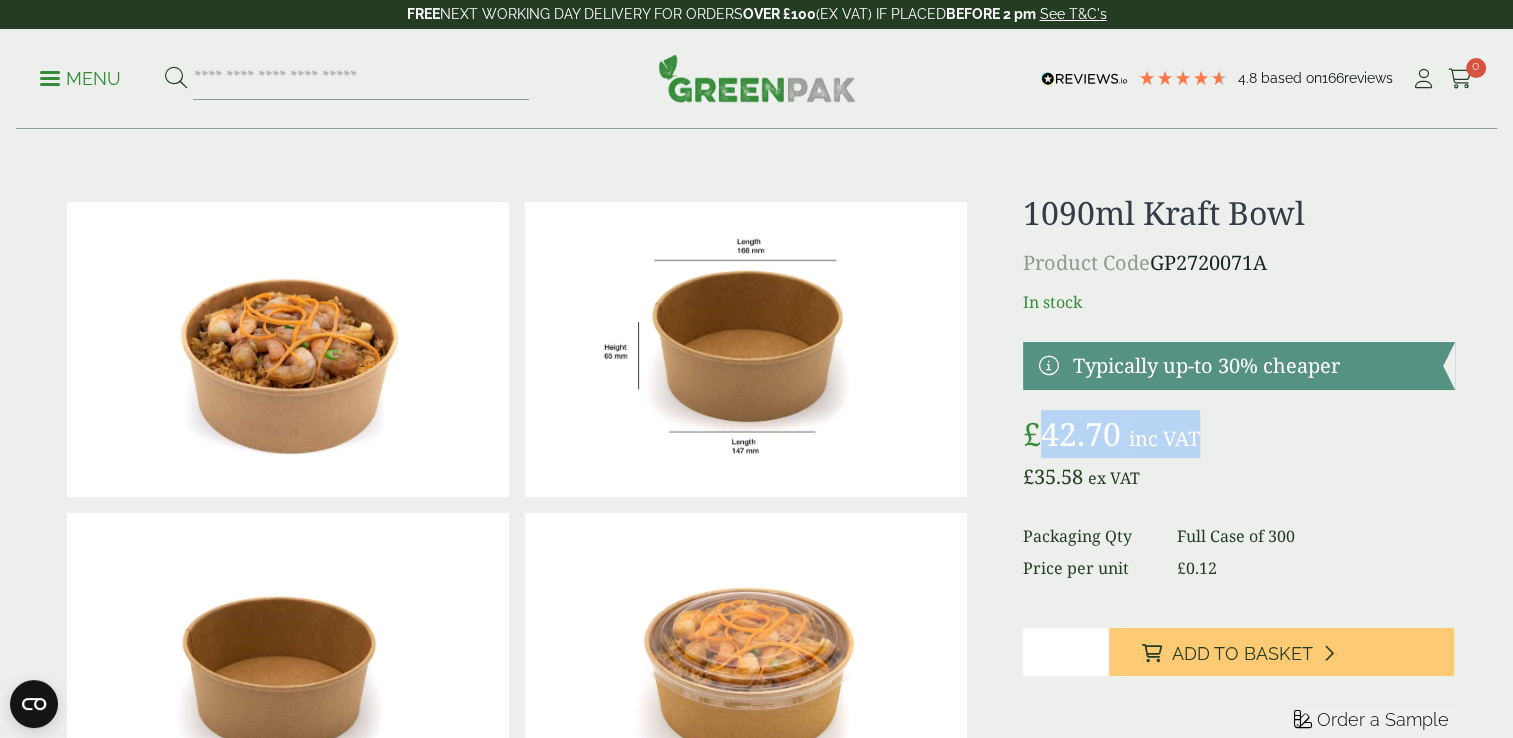 drag, startPoint x: 1238, startPoint y: 447, endPoint x: 1036, endPoint y: 444, distance: 202.02228 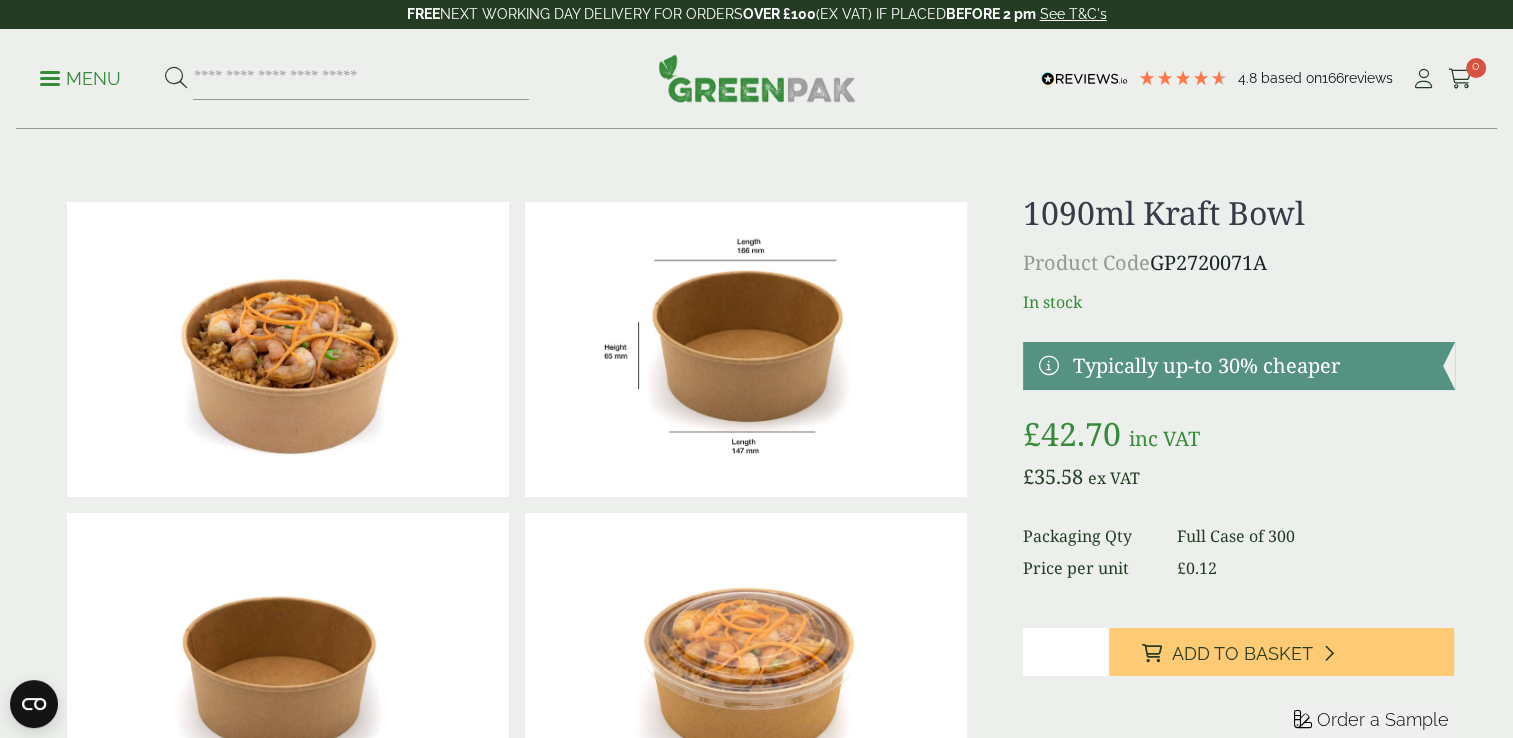 drag, startPoint x: 1036, startPoint y: 444, endPoint x: 1189, endPoint y: 537, distance: 179.04749 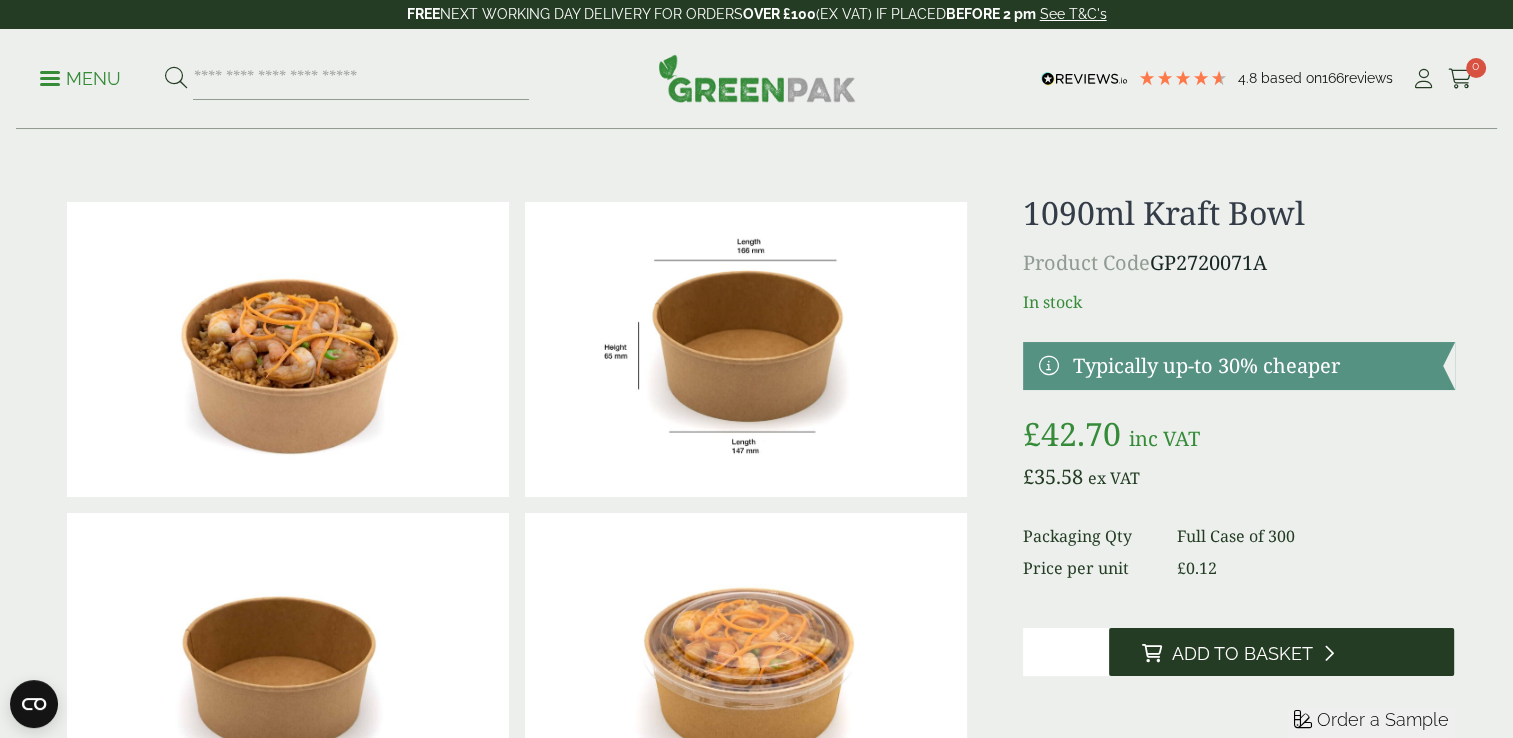 click on "Add to Basket" at bounding box center (1241, 654) 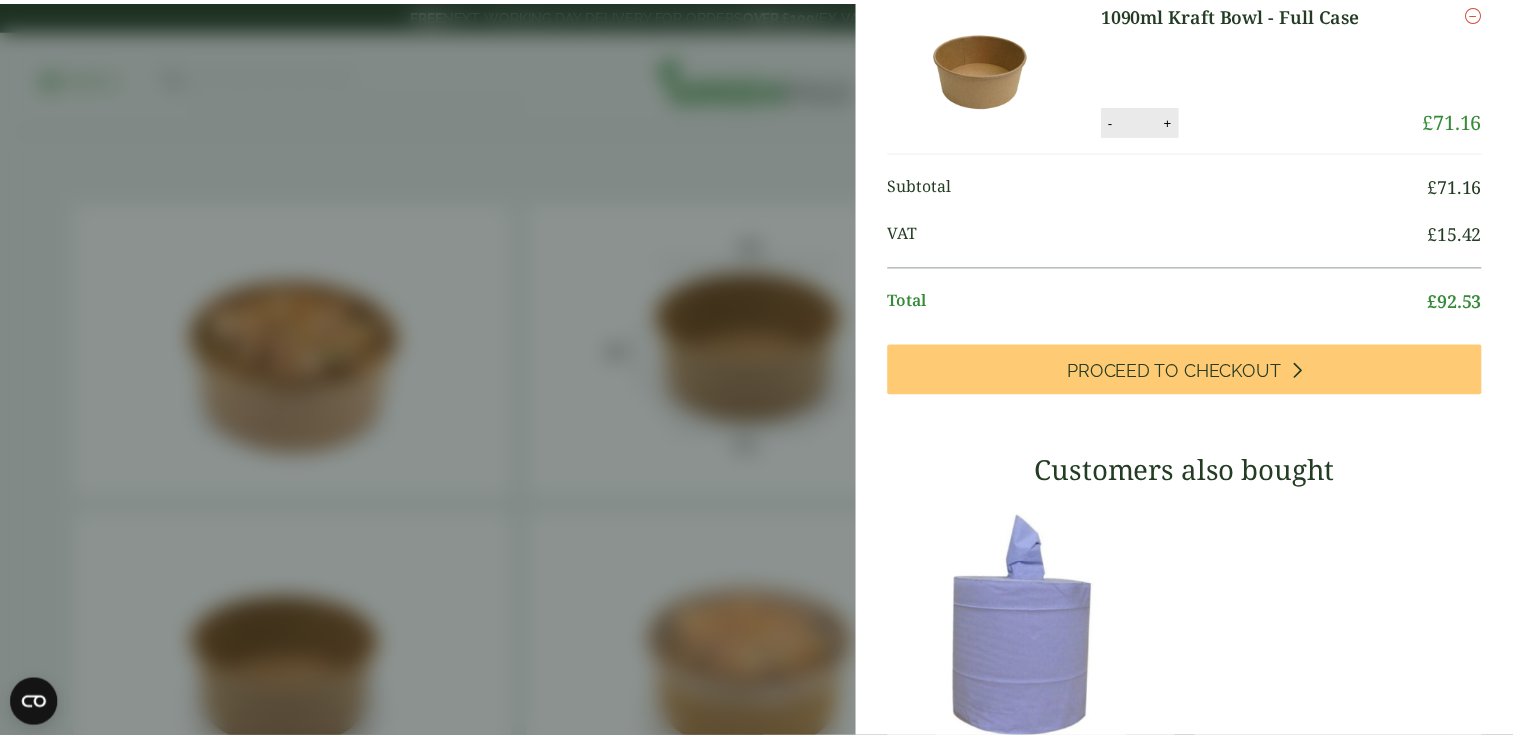 scroll, scrollTop: 0, scrollLeft: 0, axis: both 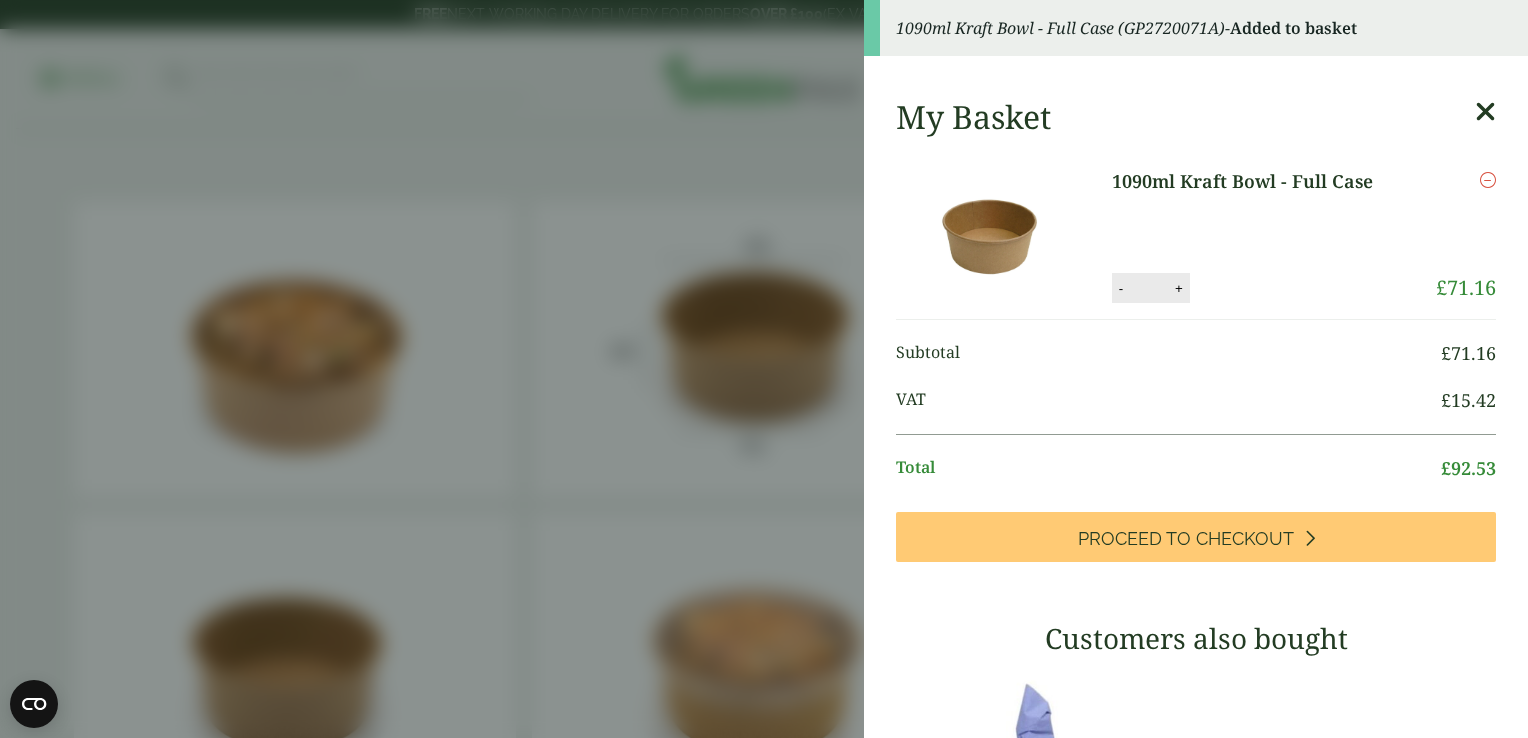 click at bounding box center [1485, 112] 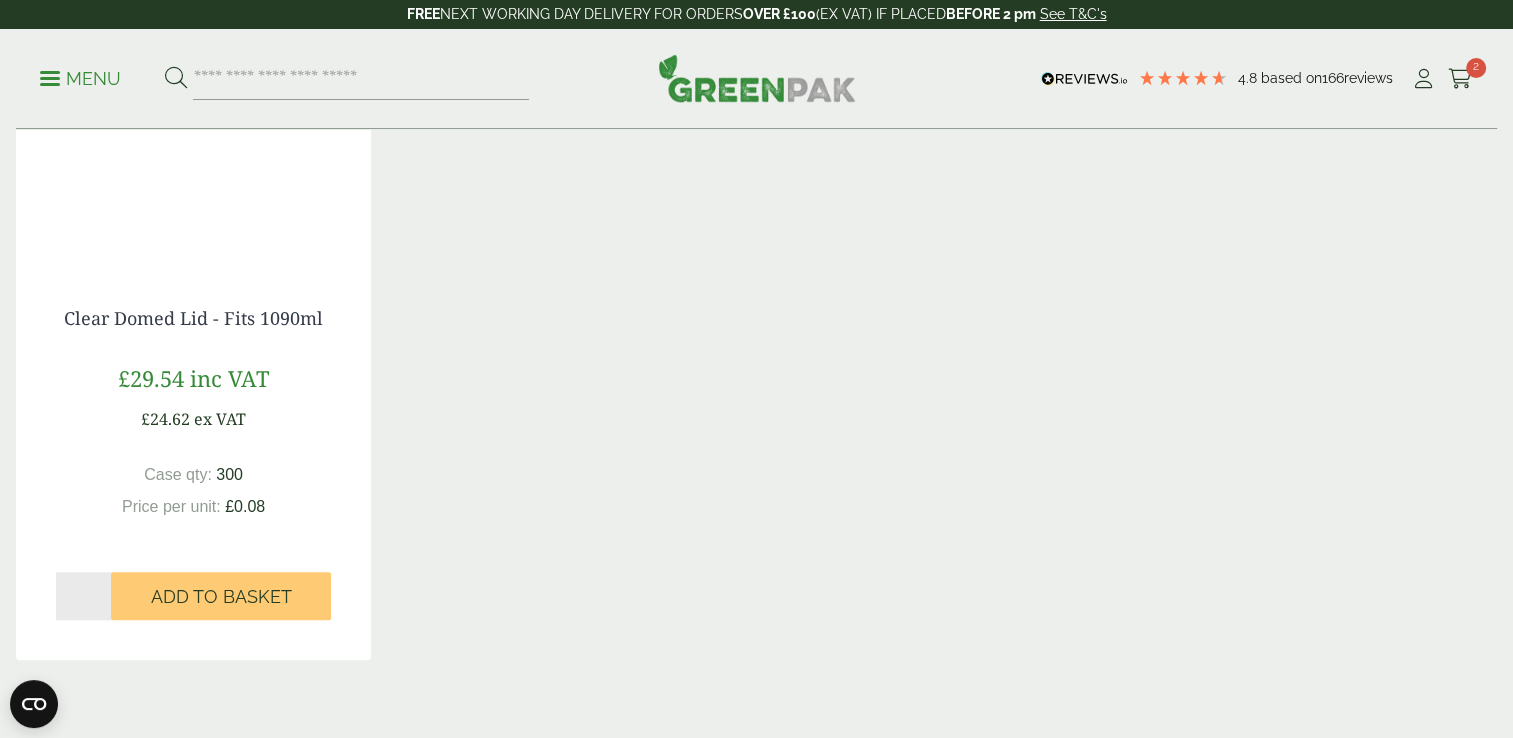scroll, scrollTop: 2000, scrollLeft: 0, axis: vertical 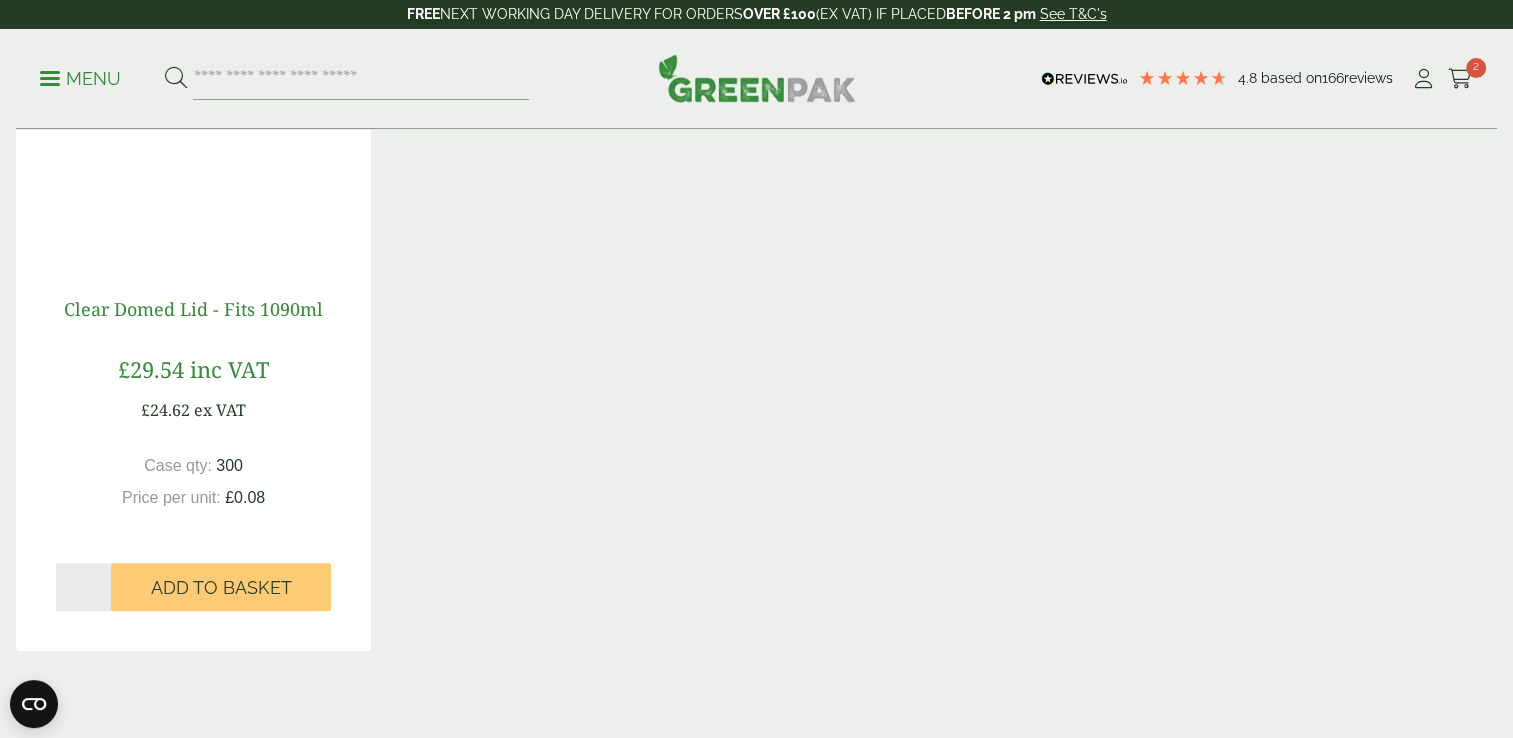 click on "Clear Domed Lid - Fits 1090ml" at bounding box center [193, 309] 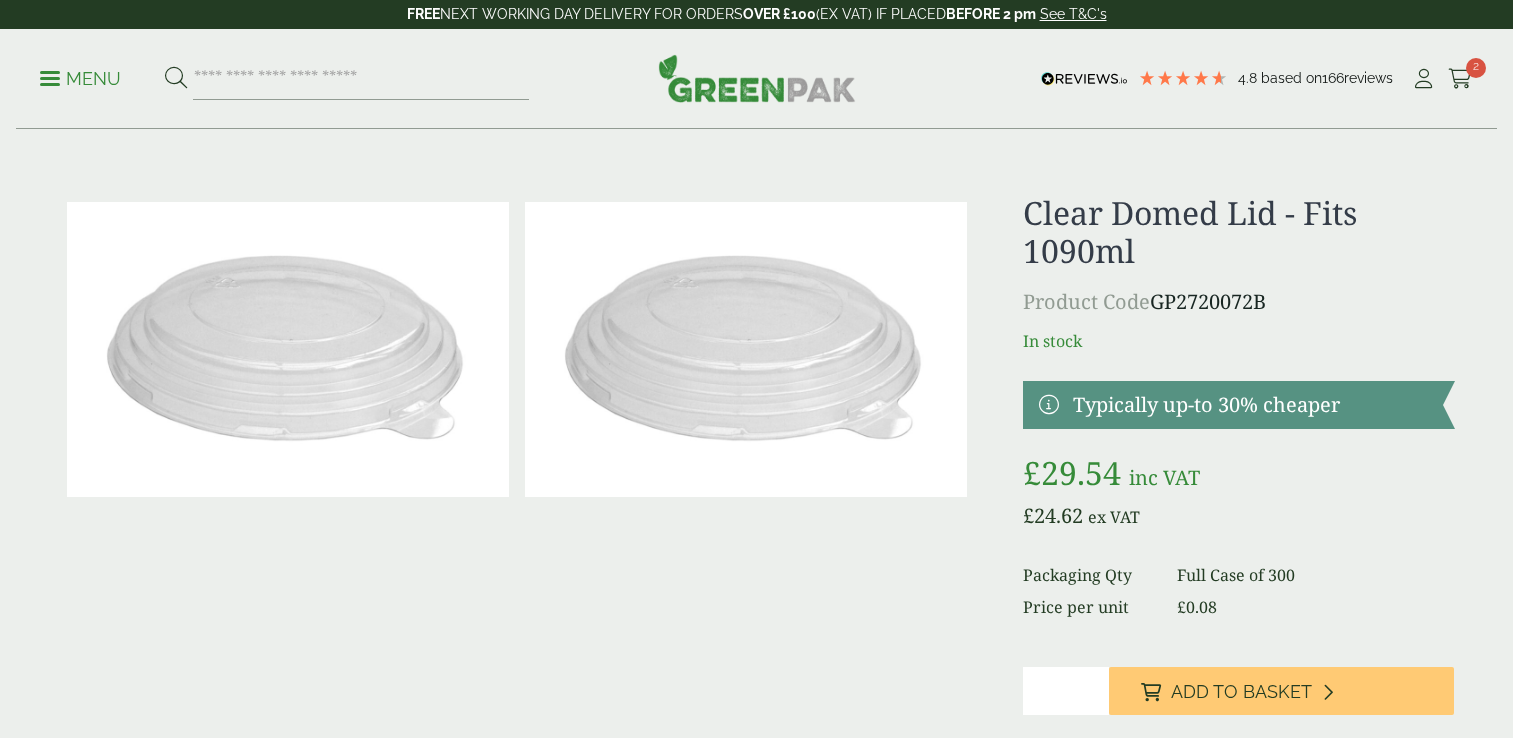 scroll, scrollTop: 0, scrollLeft: 0, axis: both 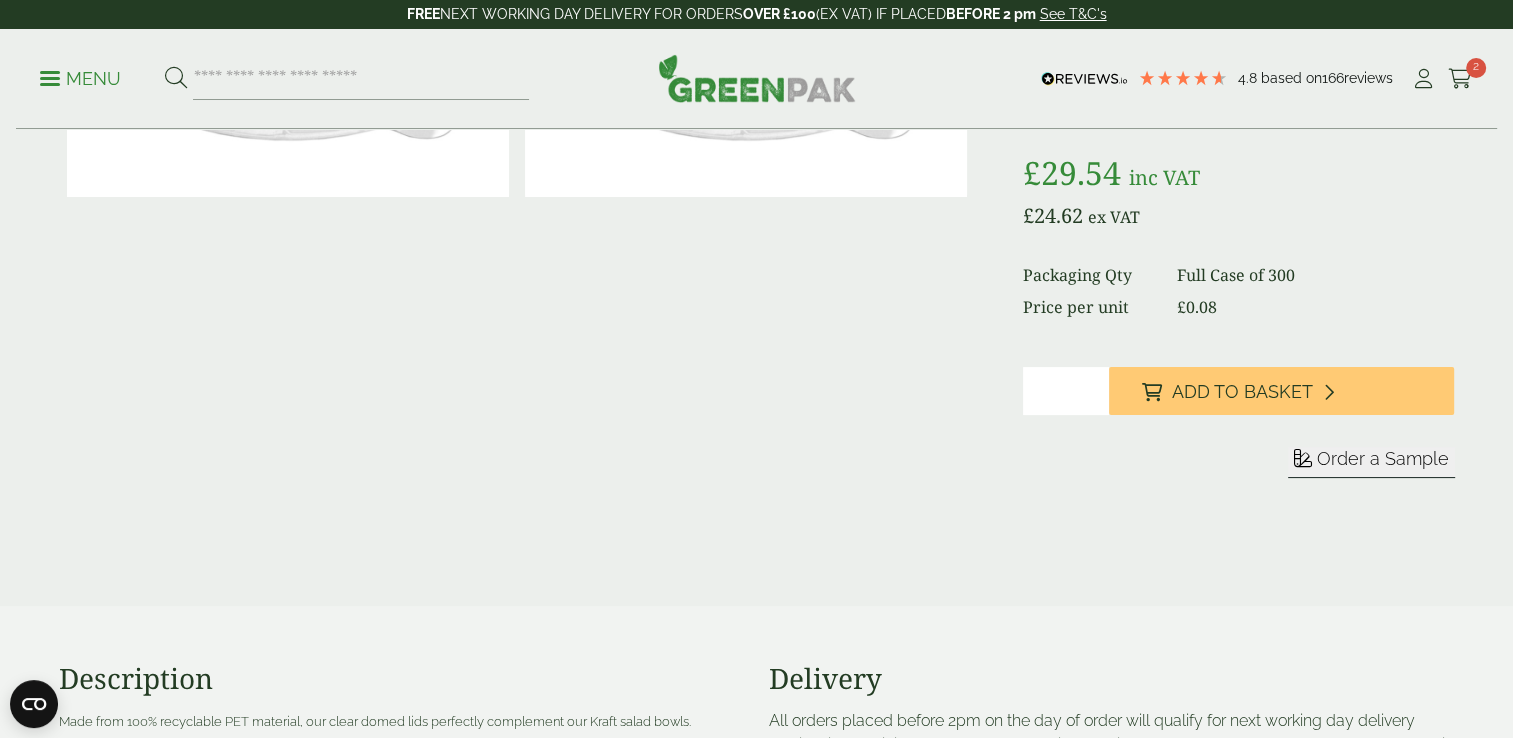 type on "*" 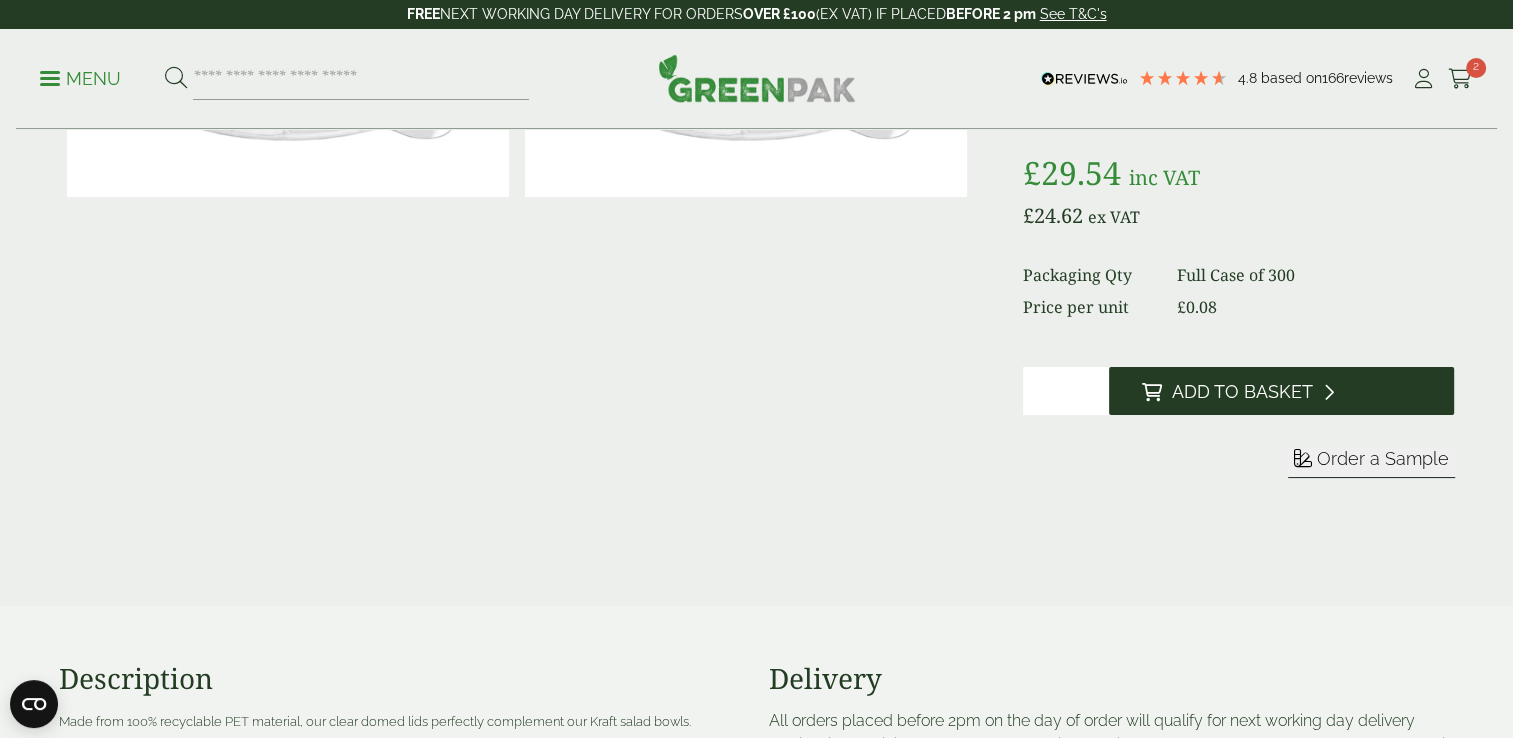 click on "Add to Basket" at bounding box center [1241, 392] 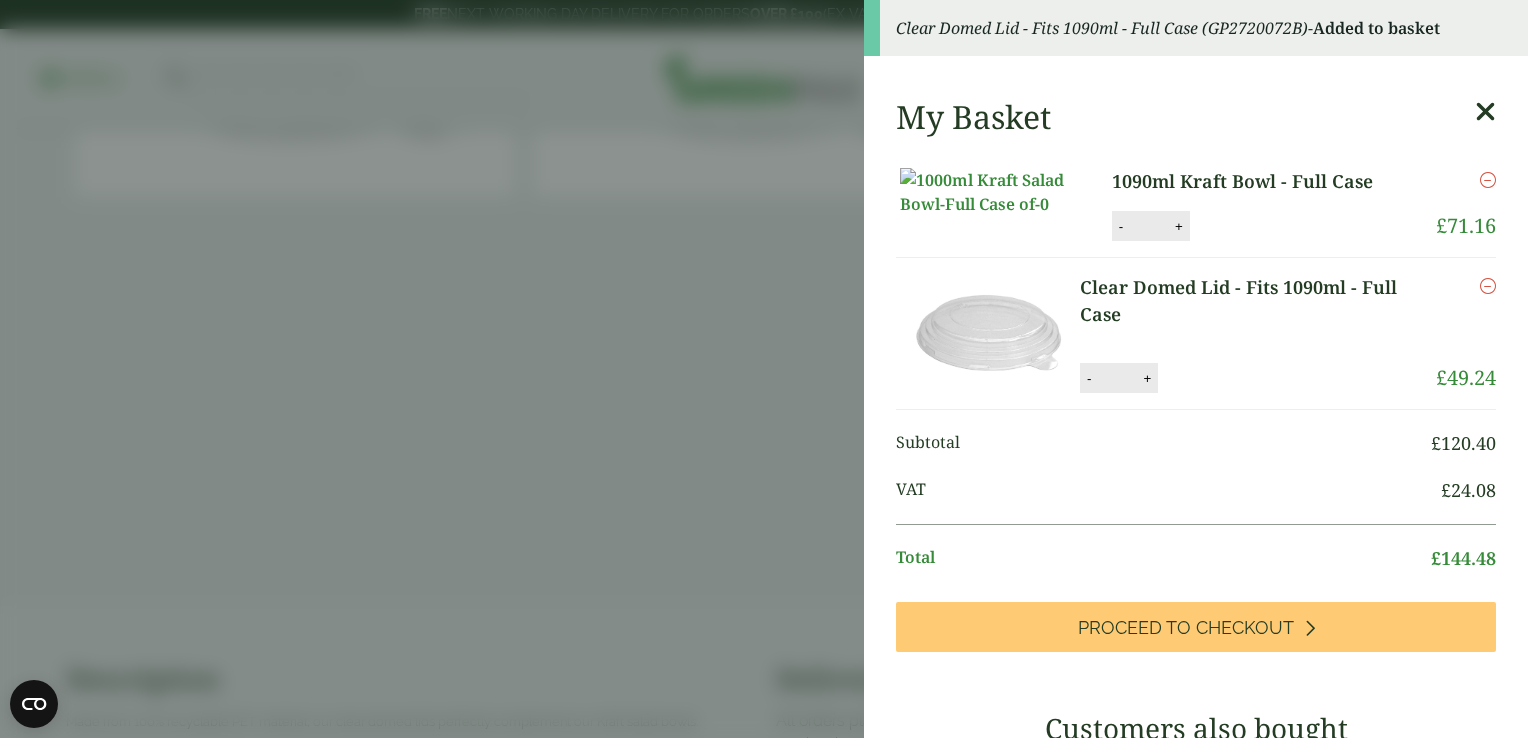 click at bounding box center [1485, 112] 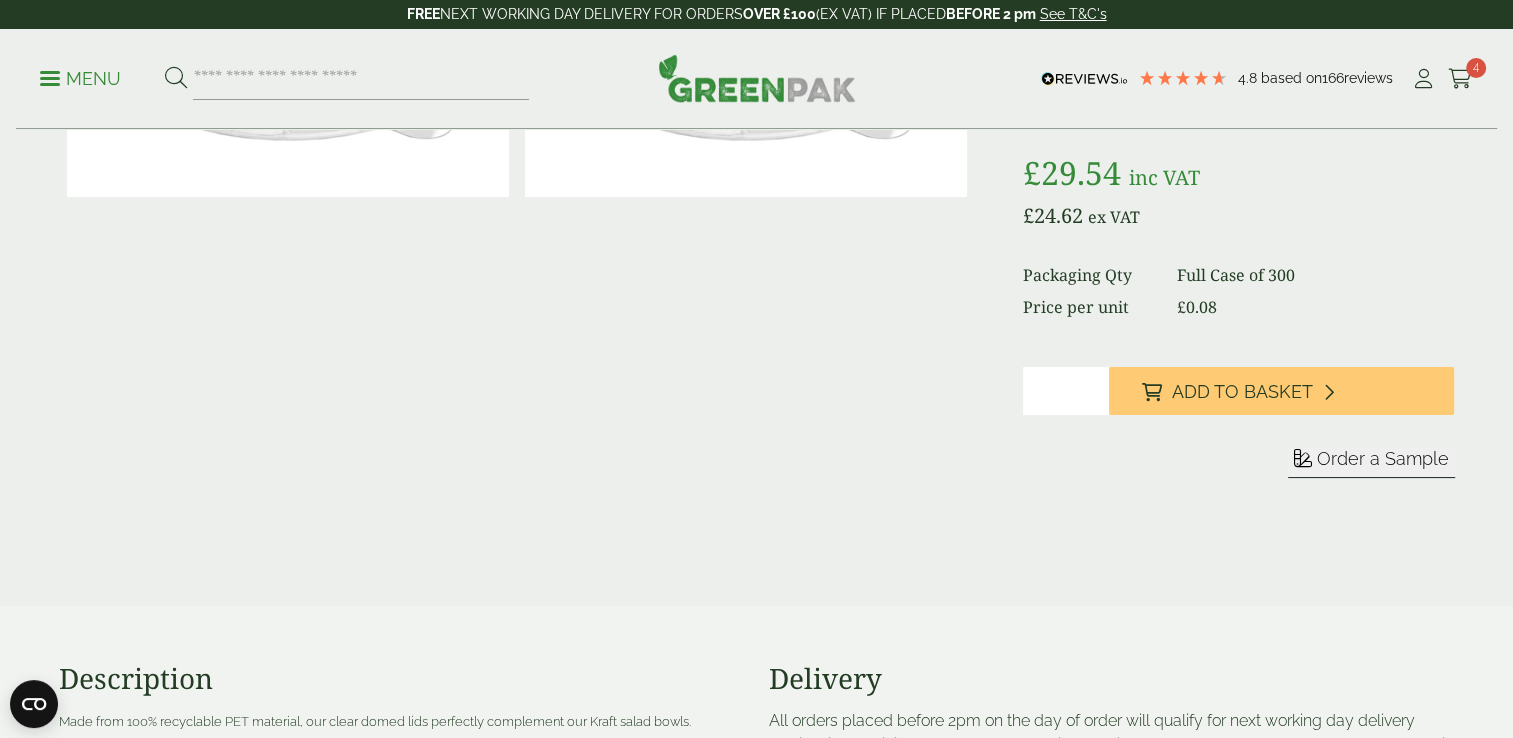 scroll, scrollTop: 0, scrollLeft: 0, axis: both 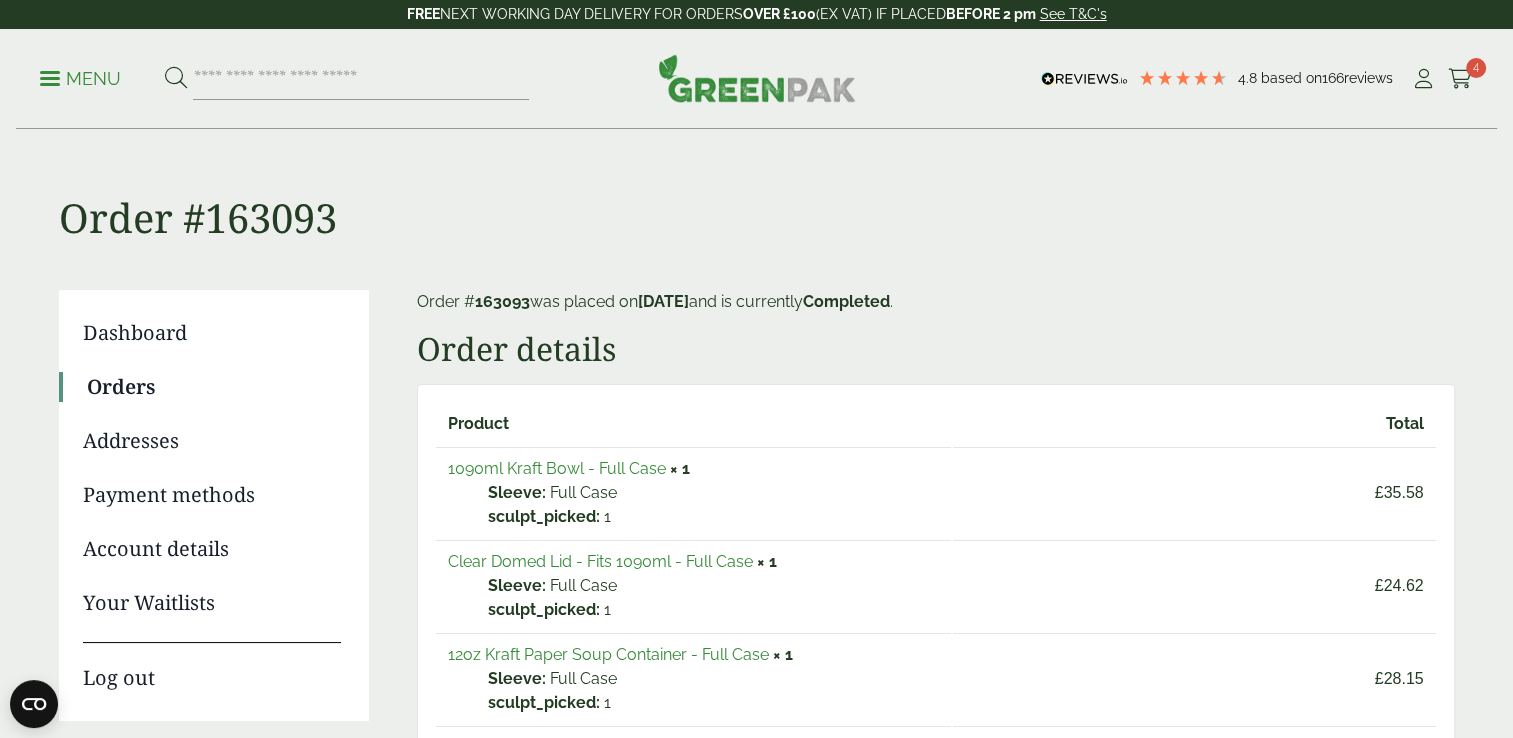 click at bounding box center (757, 78) 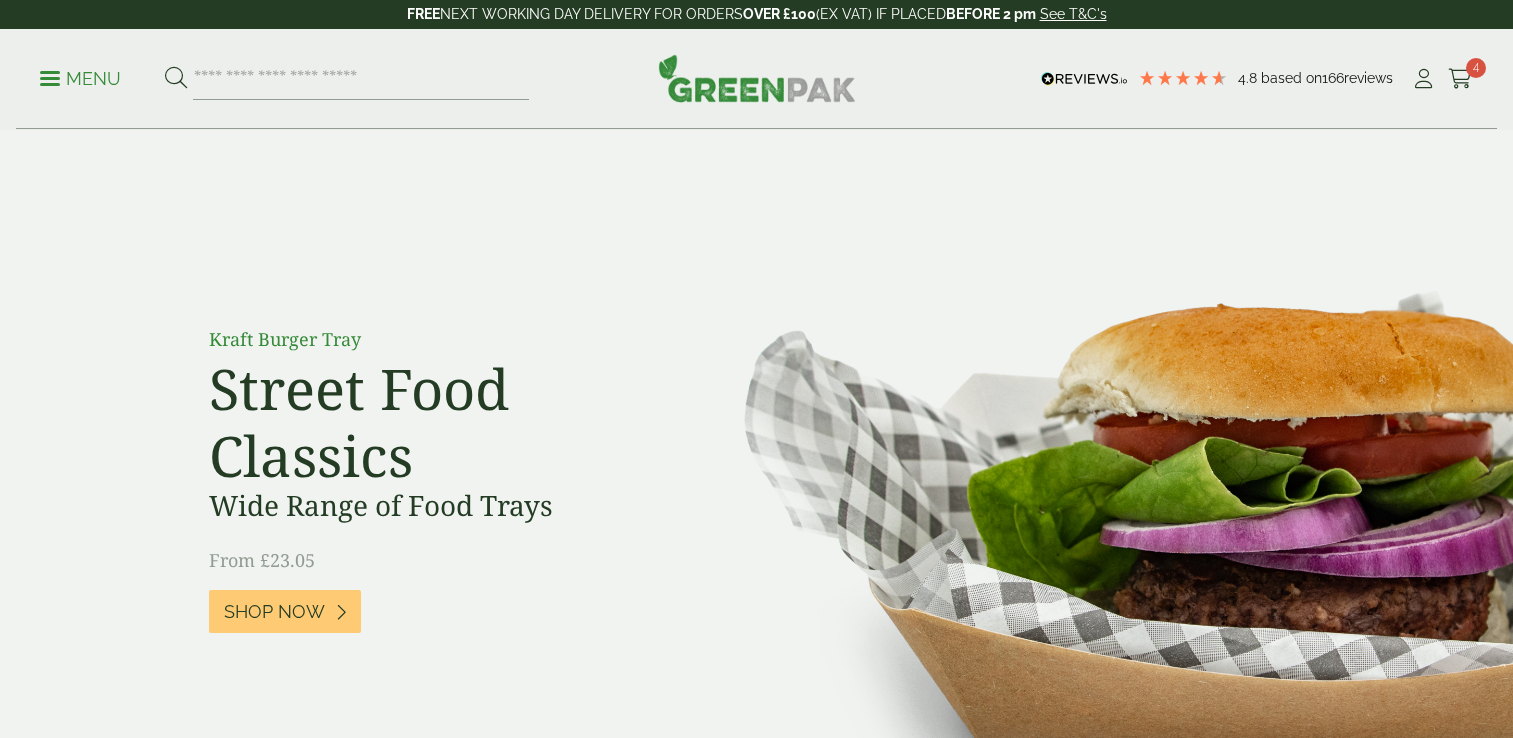 scroll, scrollTop: 212, scrollLeft: 0, axis: vertical 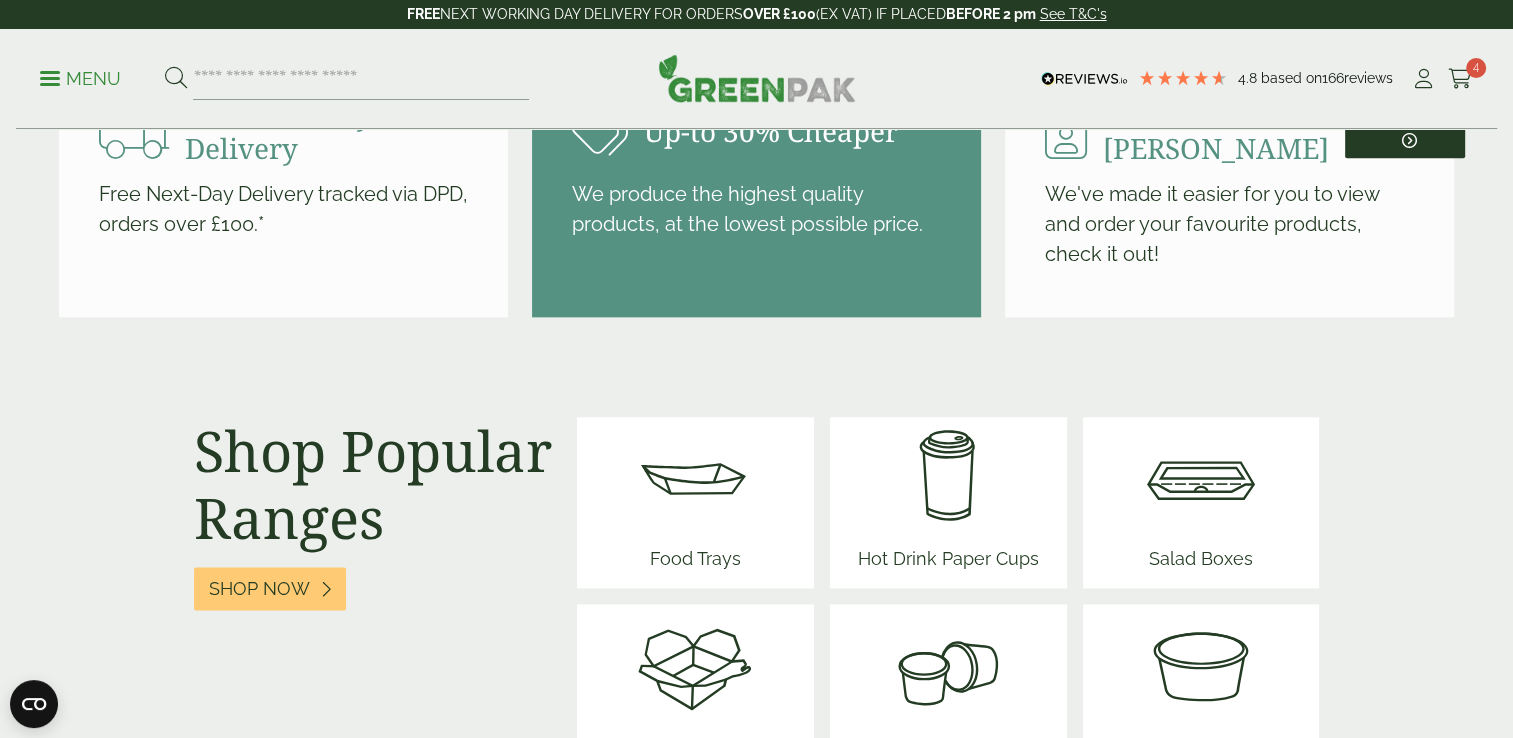 click on "Menu" at bounding box center (80, 77) 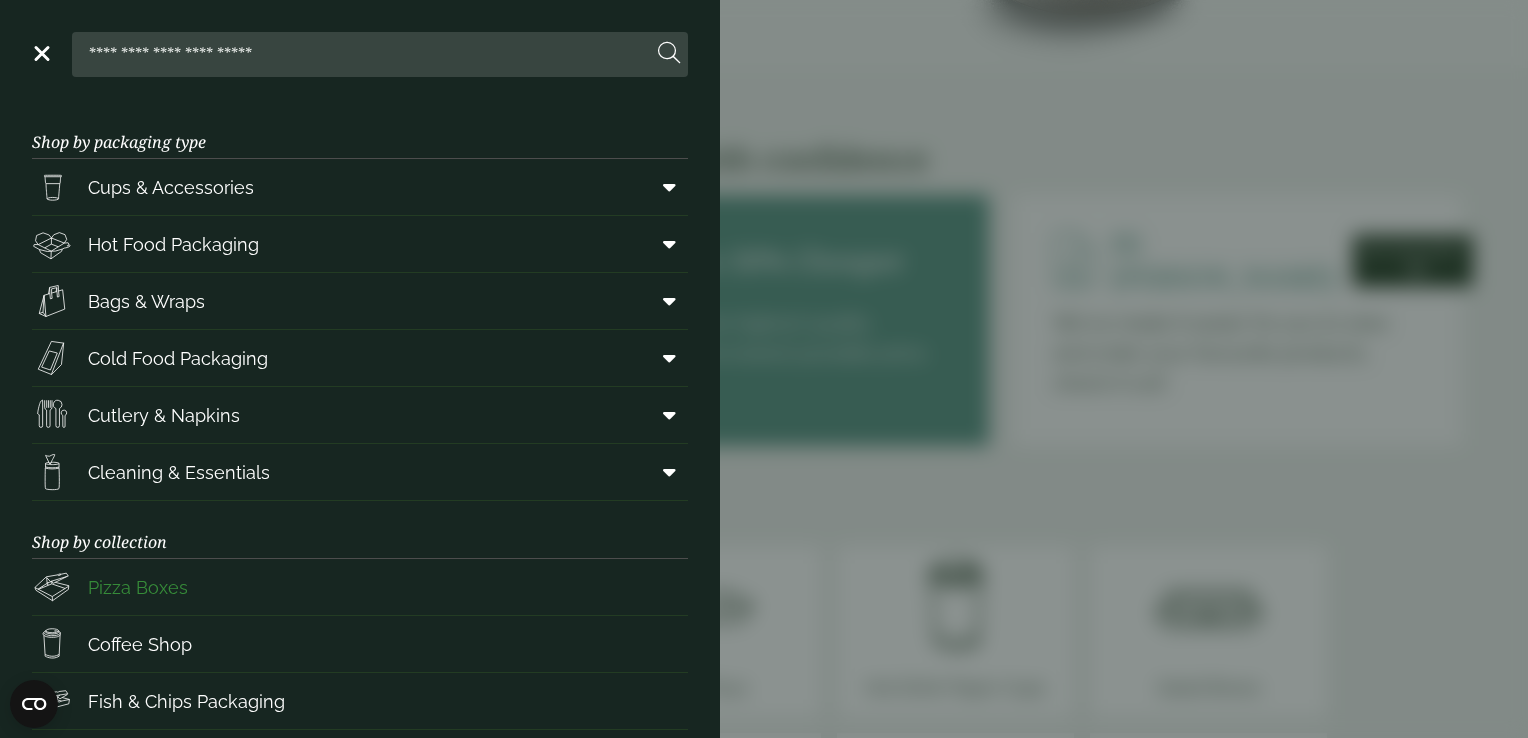 scroll, scrollTop: 252, scrollLeft: 0, axis: vertical 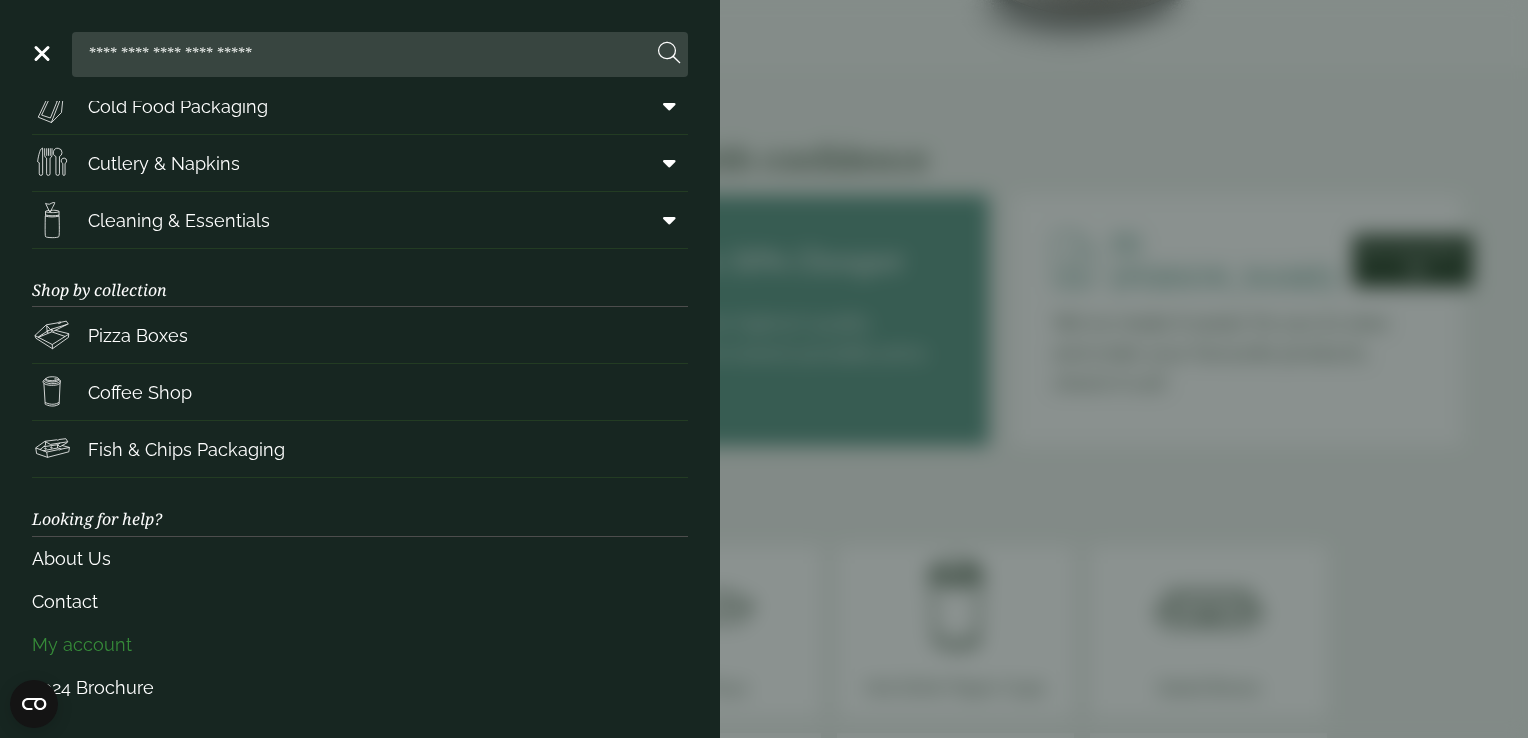 click on "My account" at bounding box center (360, 644) 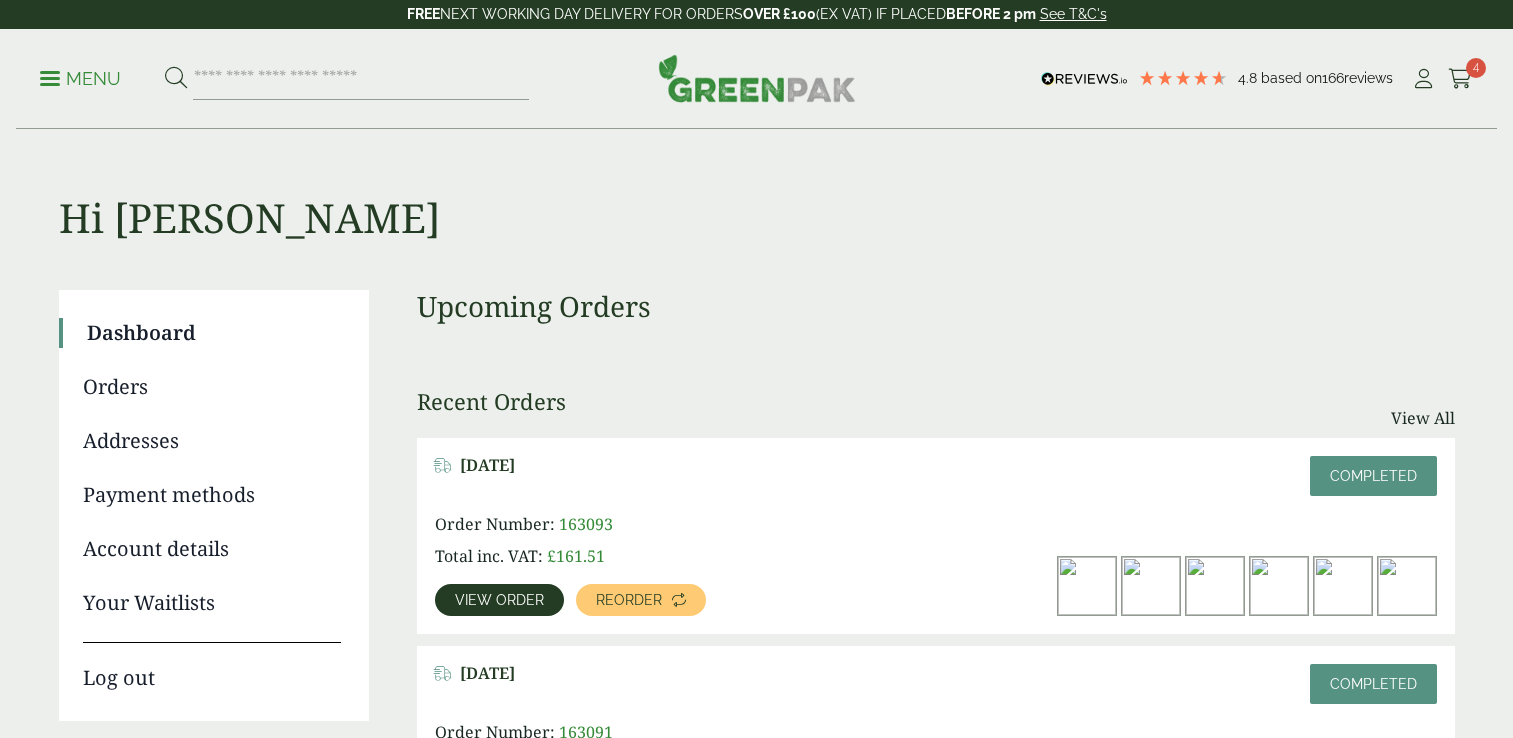 scroll, scrollTop: 0, scrollLeft: 0, axis: both 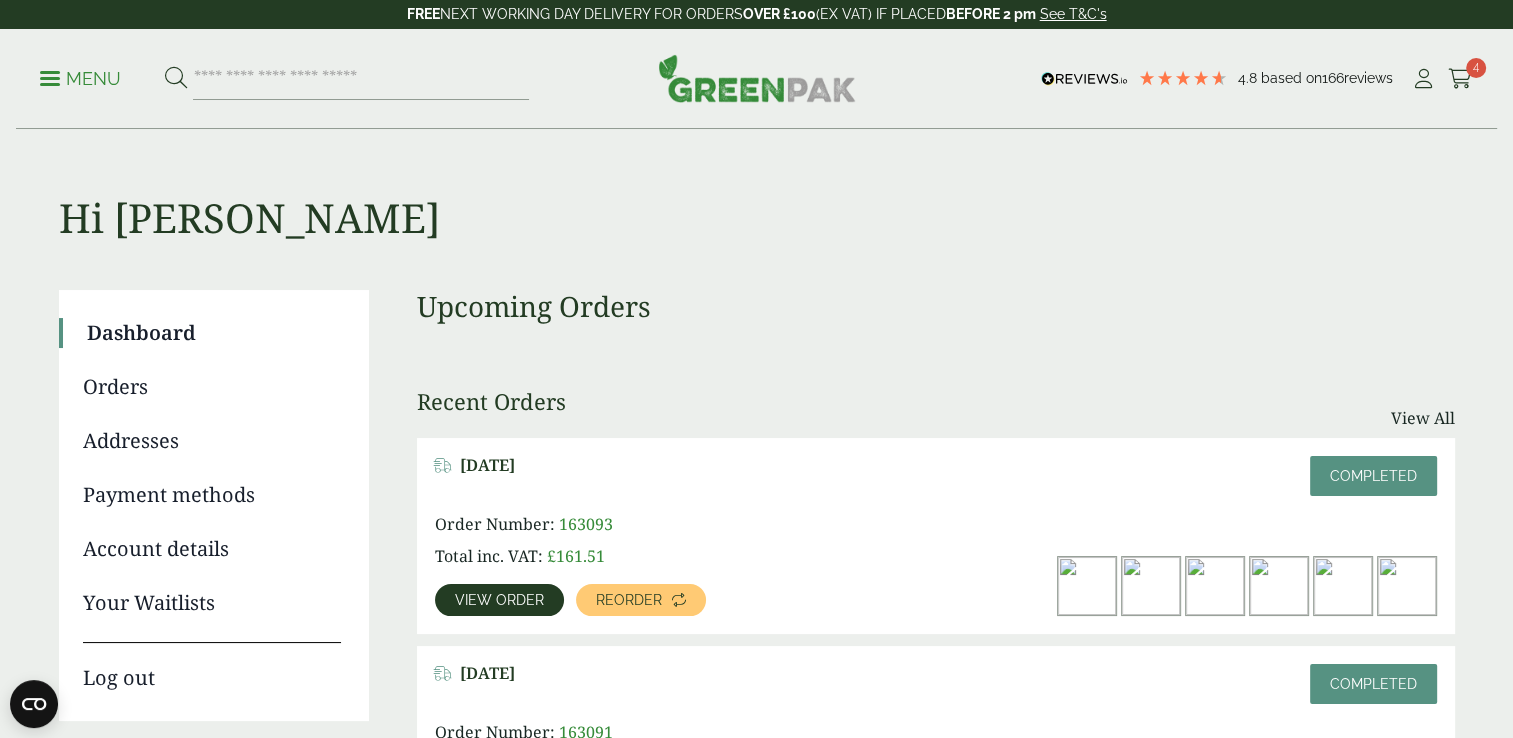 click on "View order" at bounding box center [499, 600] 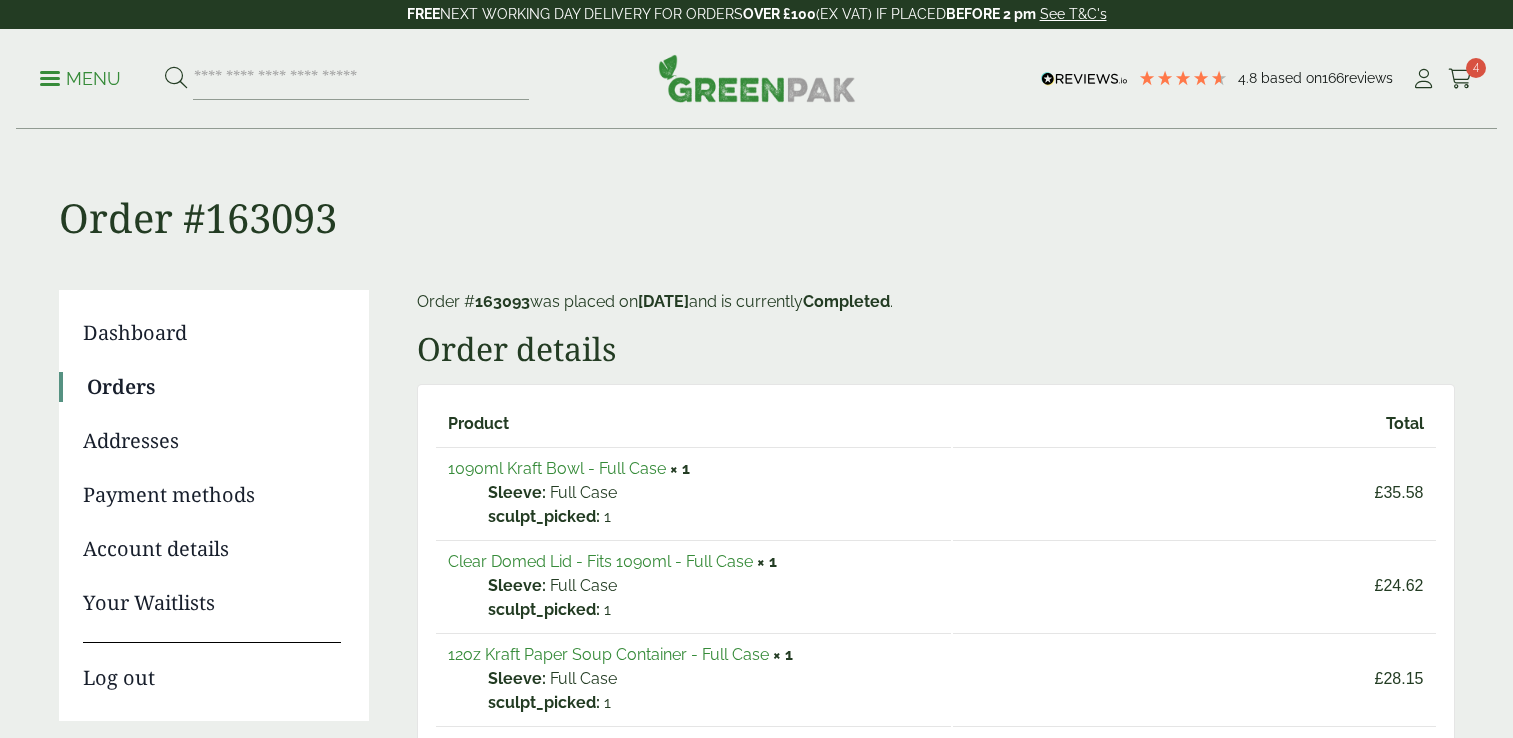 scroll, scrollTop: 0, scrollLeft: 0, axis: both 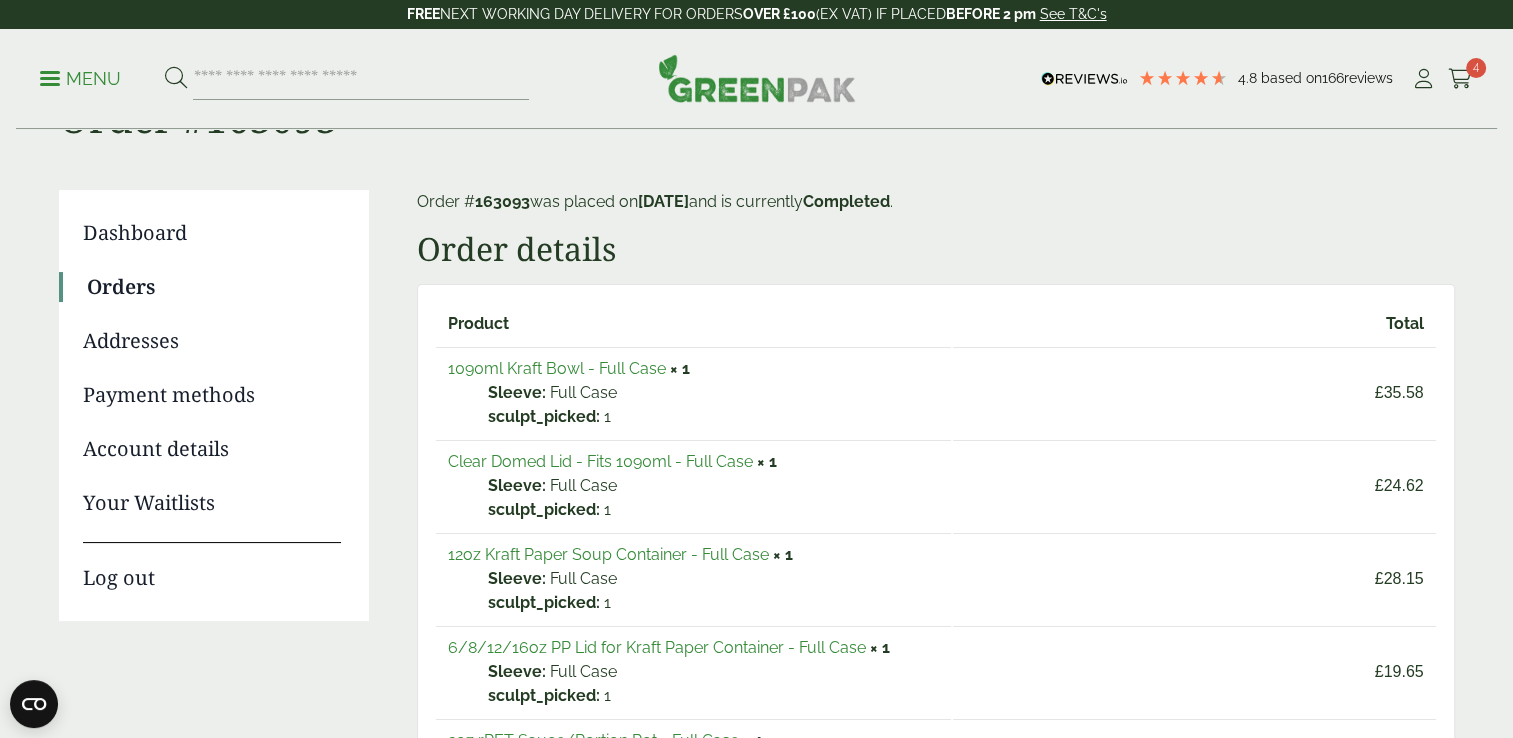 click on "12oz Kraft Paper Soup Container - Full Case" at bounding box center (608, 554) 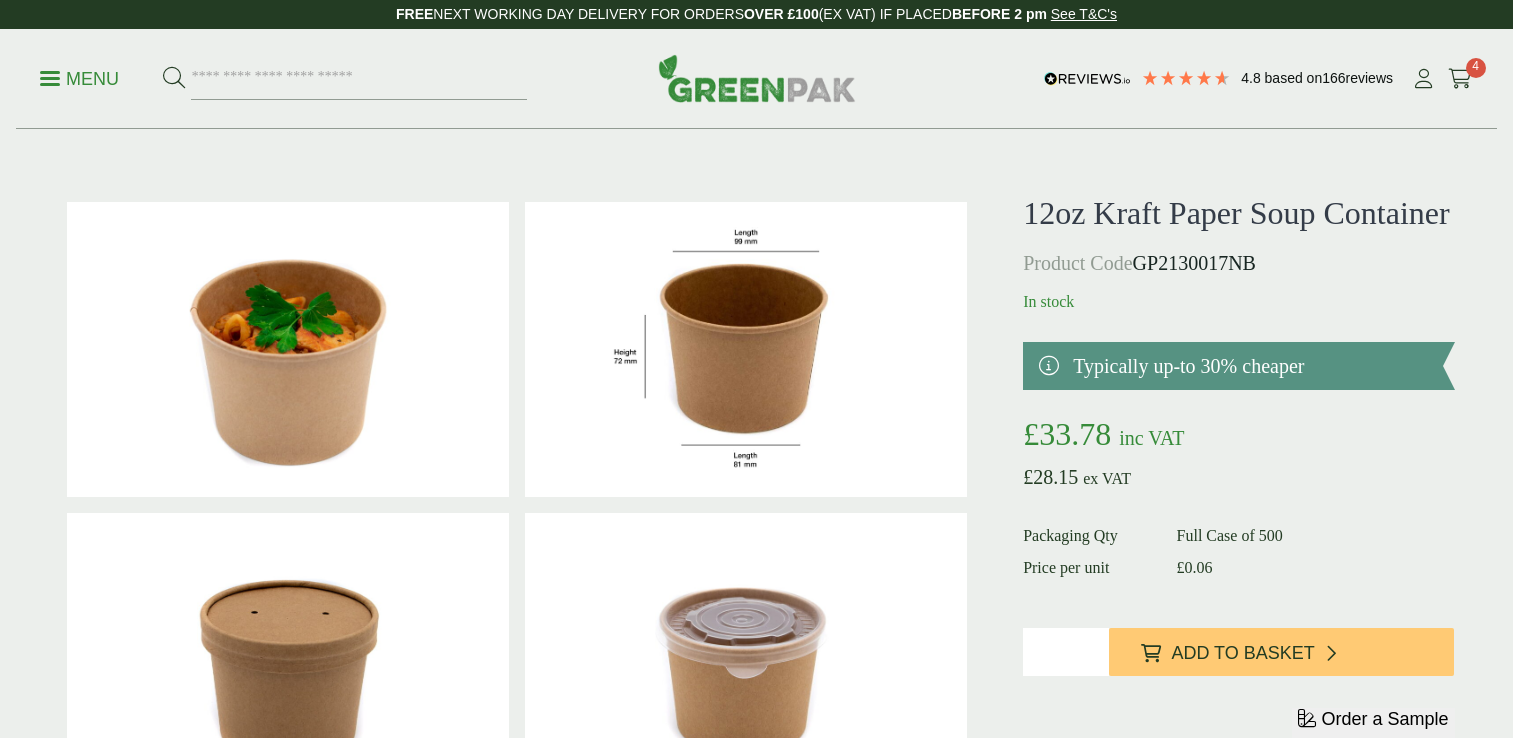 scroll, scrollTop: 0, scrollLeft: 0, axis: both 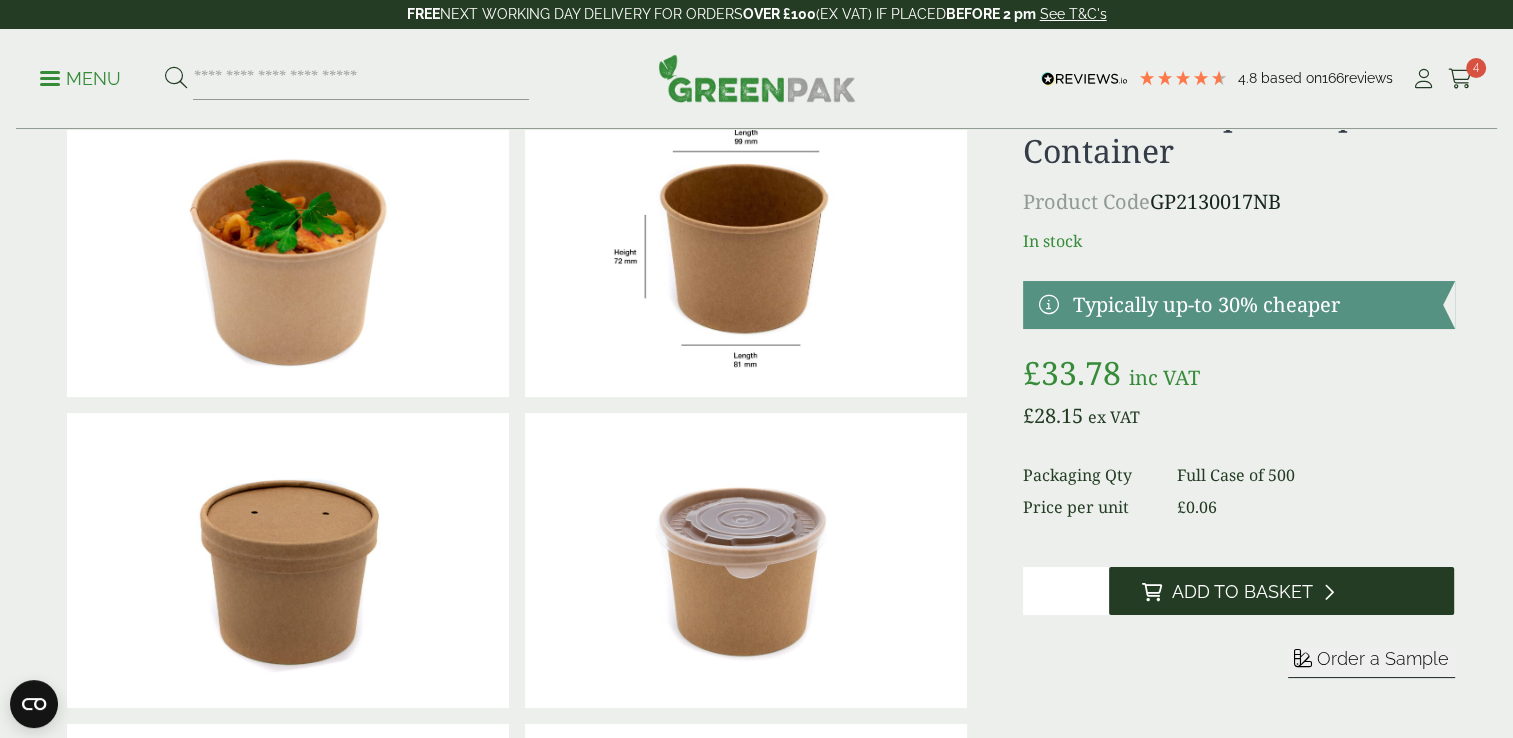 click on "Add to Basket" at bounding box center [1241, 592] 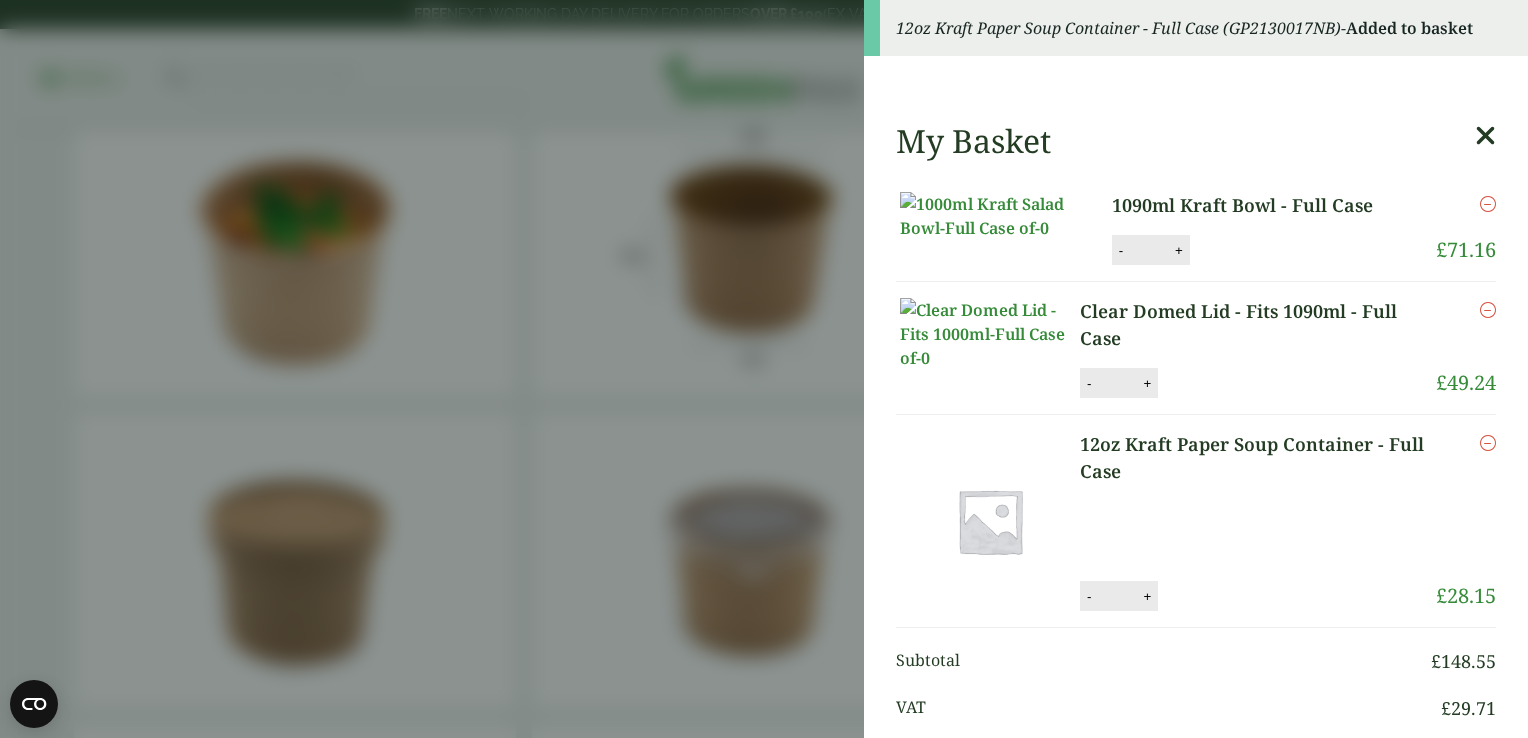 click on "12oz Kraft Paper Soup Container - Full Case (GP2130017NB)  -  Added to basket
My Basket
1090ml Kraft Bowl - Full Case
1090ml Kraft Bowl - Full Case quantity
- * +
Update
Remove
£ 71.16" at bounding box center (764, 369) 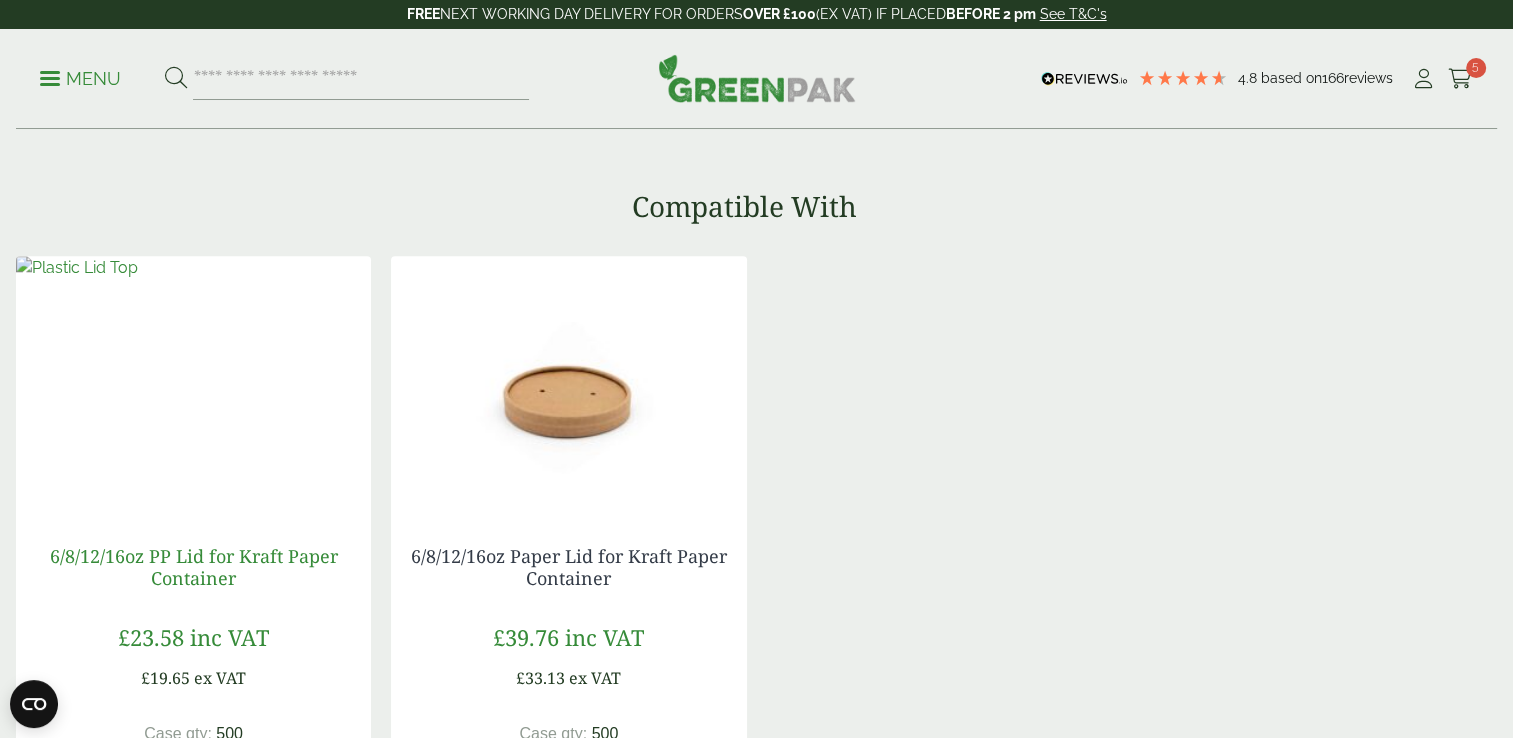 scroll, scrollTop: 1900, scrollLeft: 0, axis: vertical 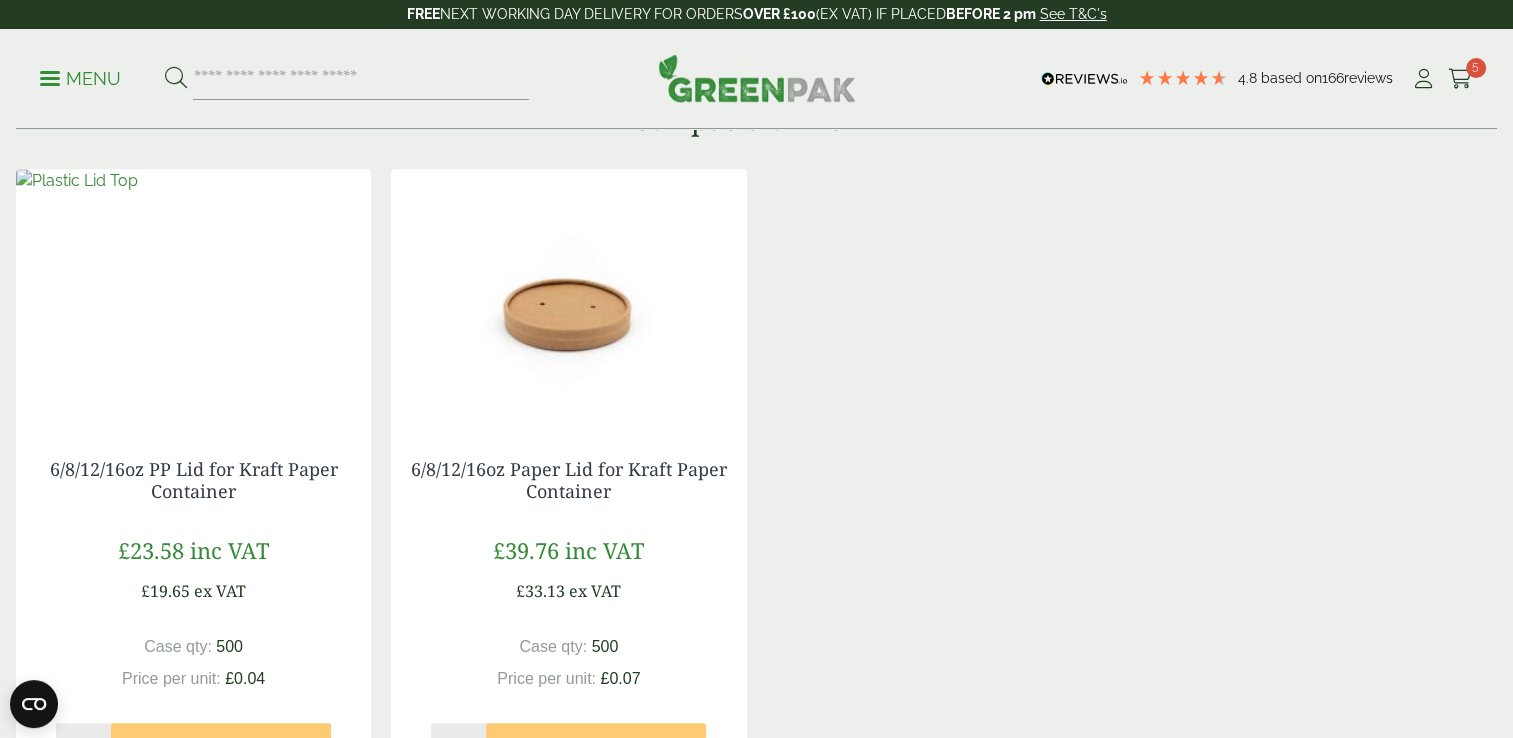 click at bounding box center (77, 181) 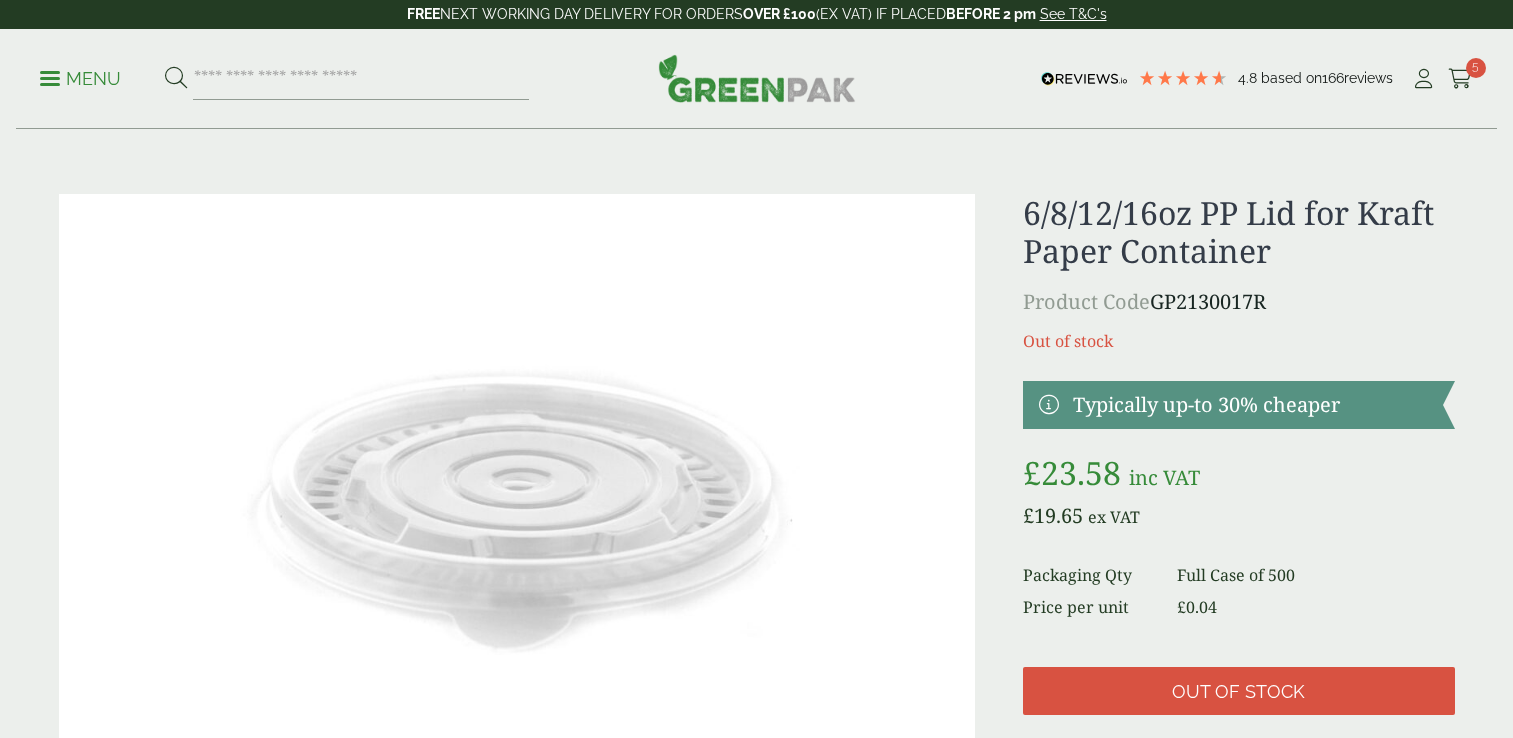 scroll, scrollTop: 0, scrollLeft: 0, axis: both 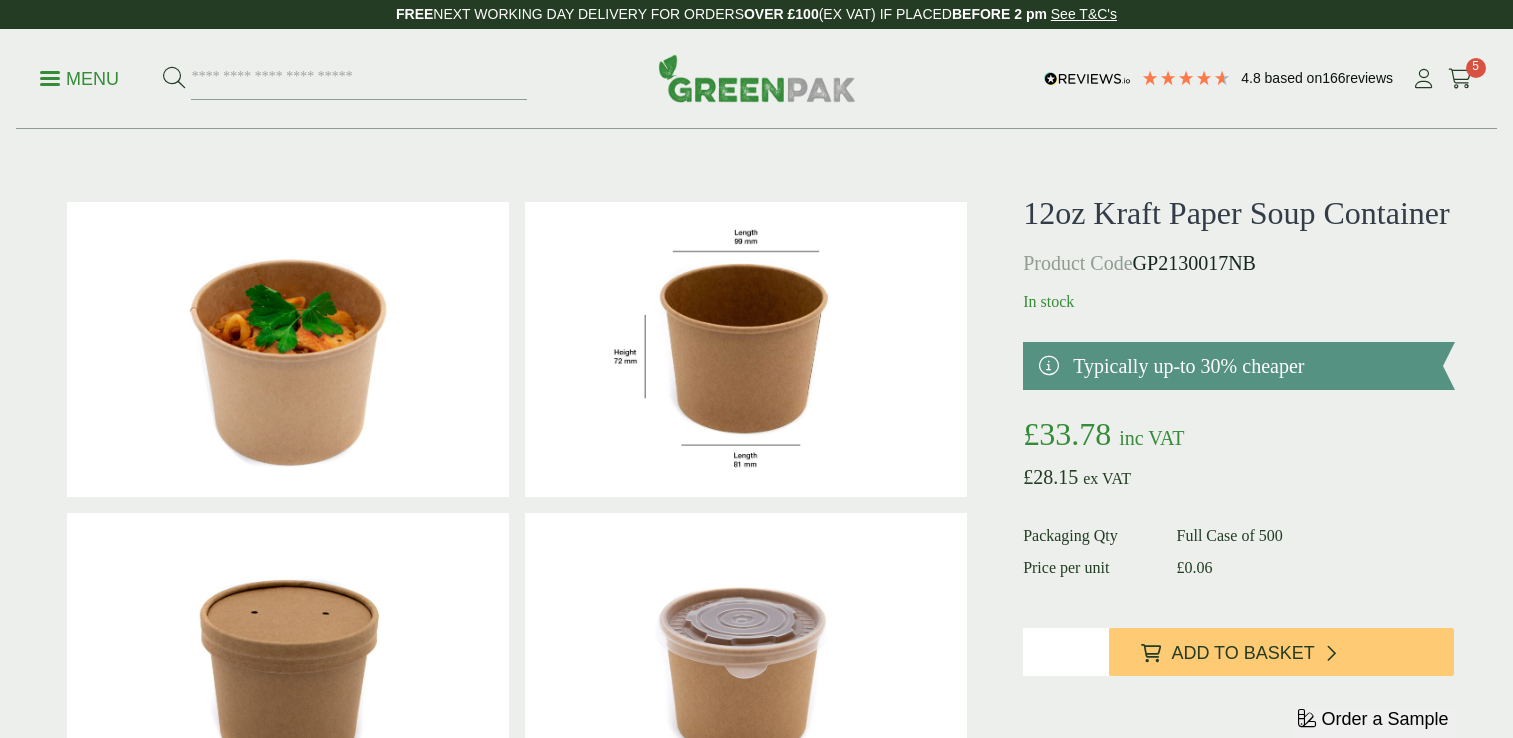 drag, startPoint x: 0, startPoint y: 0, endPoint x: 529, endPoint y: 294, distance: 605.20825 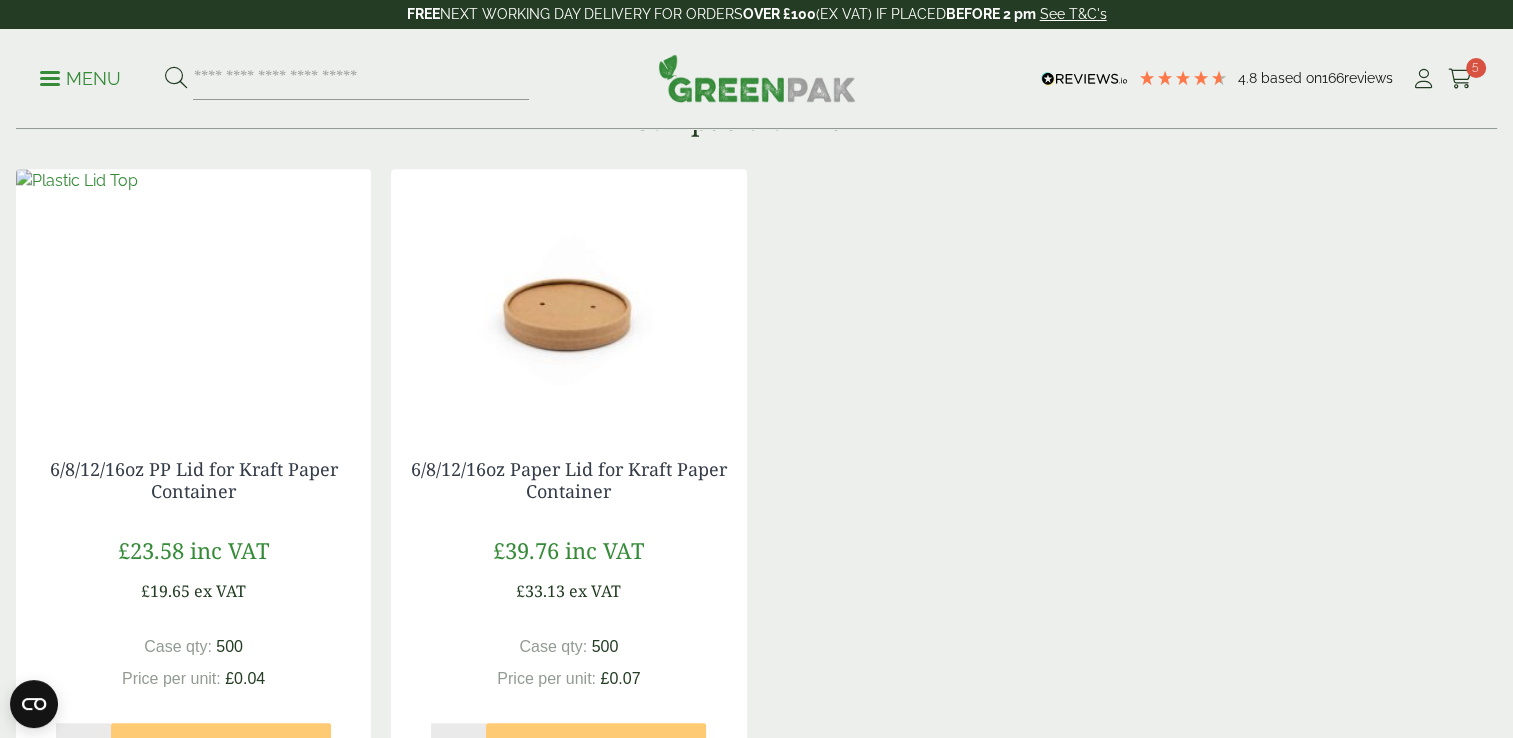 scroll, scrollTop: 0, scrollLeft: 0, axis: both 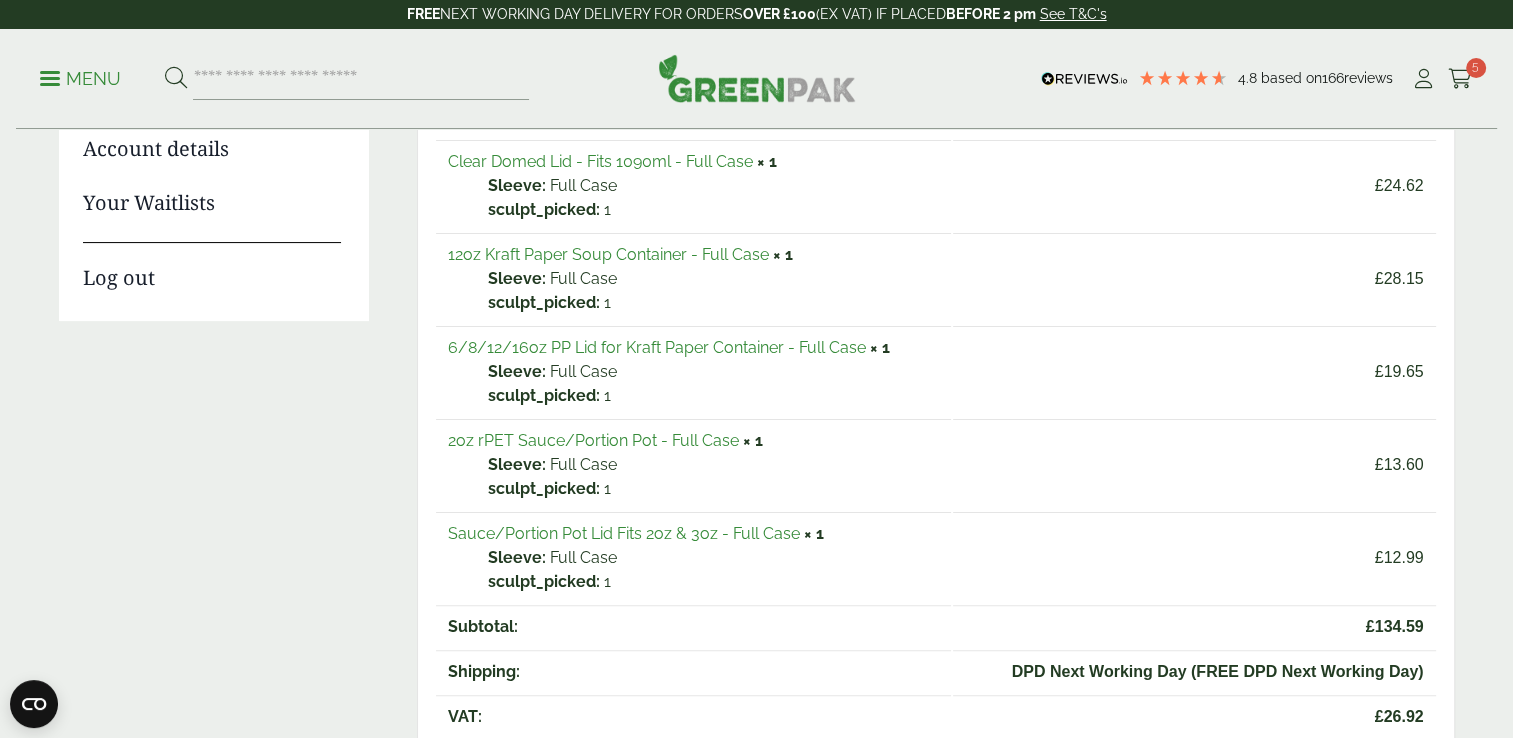 click on "2oz rPET Sauce/Portion Pot - Full Case" at bounding box center (593, 440) 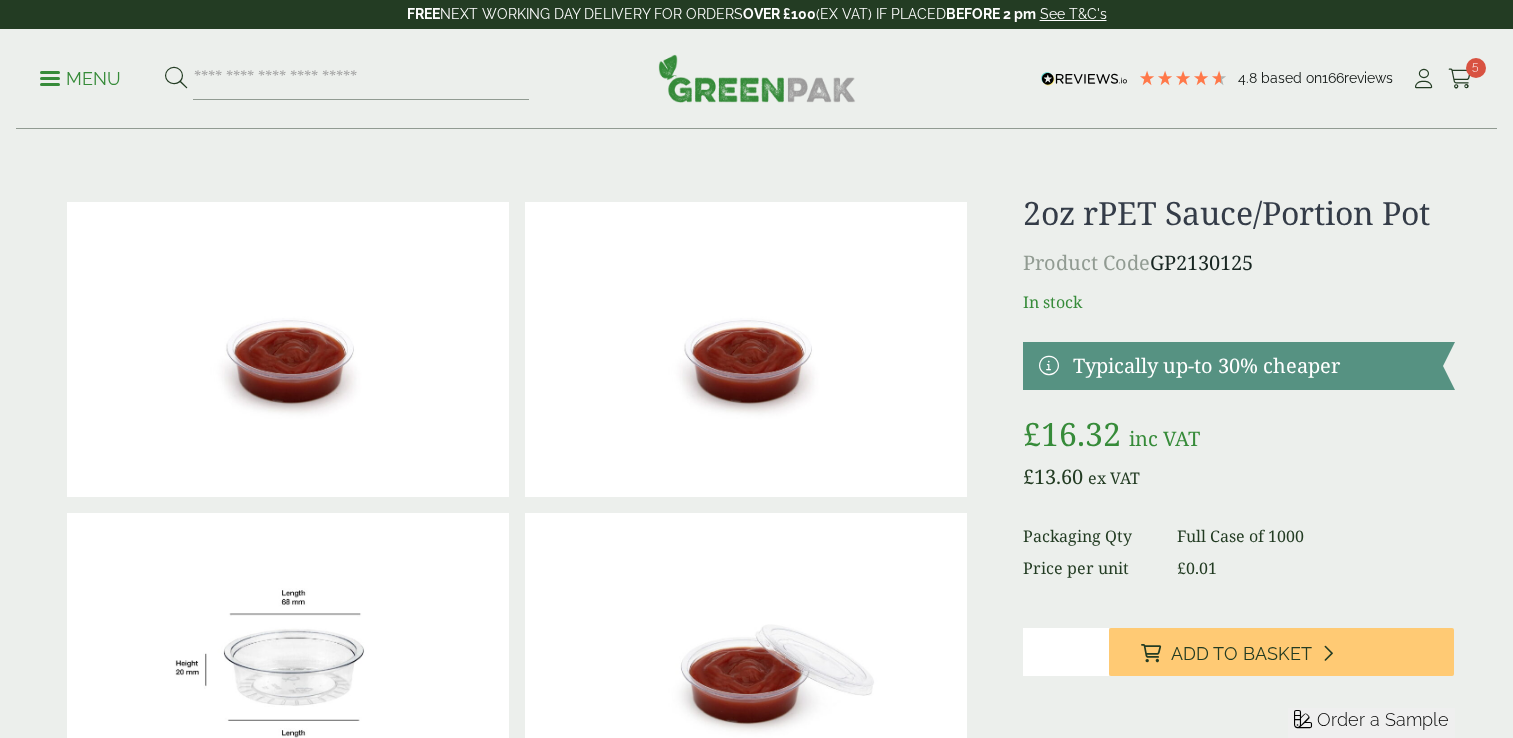 scroll, scrollTop: 0, scrollLeft: 0, axis: both 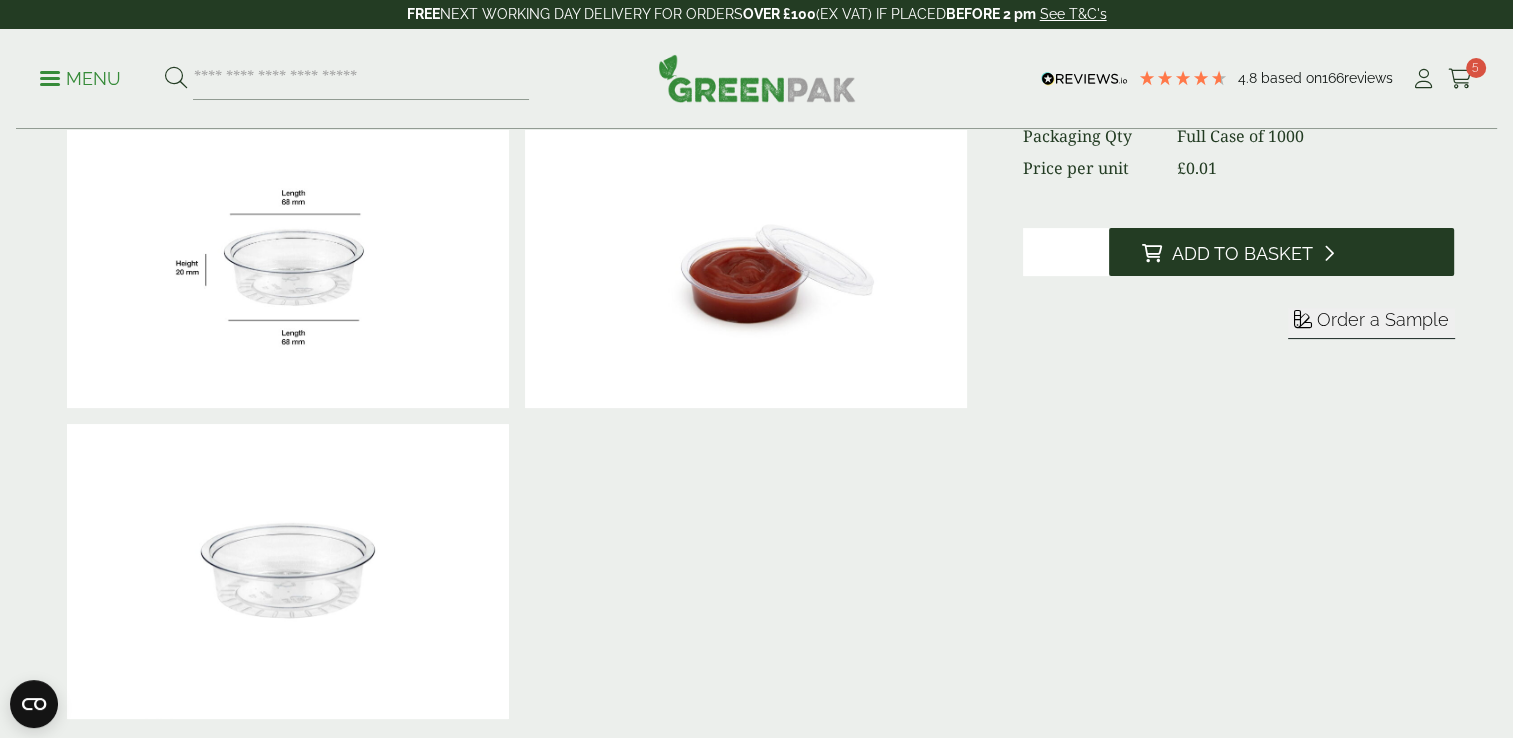 click on "Add to Basket" at bounding box center [1281, 252] 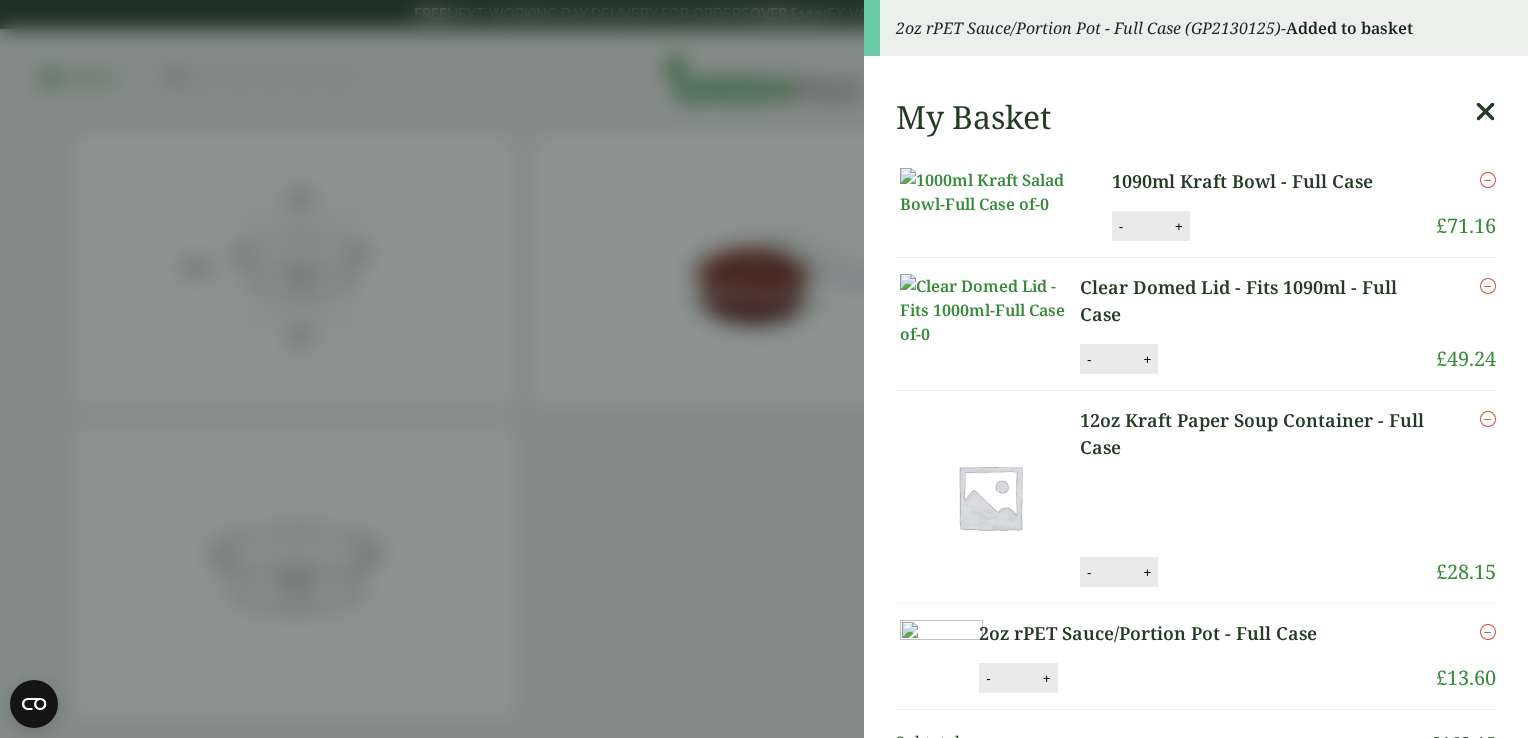 click on "2oz rPET Sauce/Portion Pot - Full Case (GP2130125)  -  Added to basket
My Basket
1090ml Kraft Bowl - Full Case
1090ml Kraft Bowl - Full Case quantity
- * +
Update
Remove
£ 71.16" at bounding box center [764, 369] 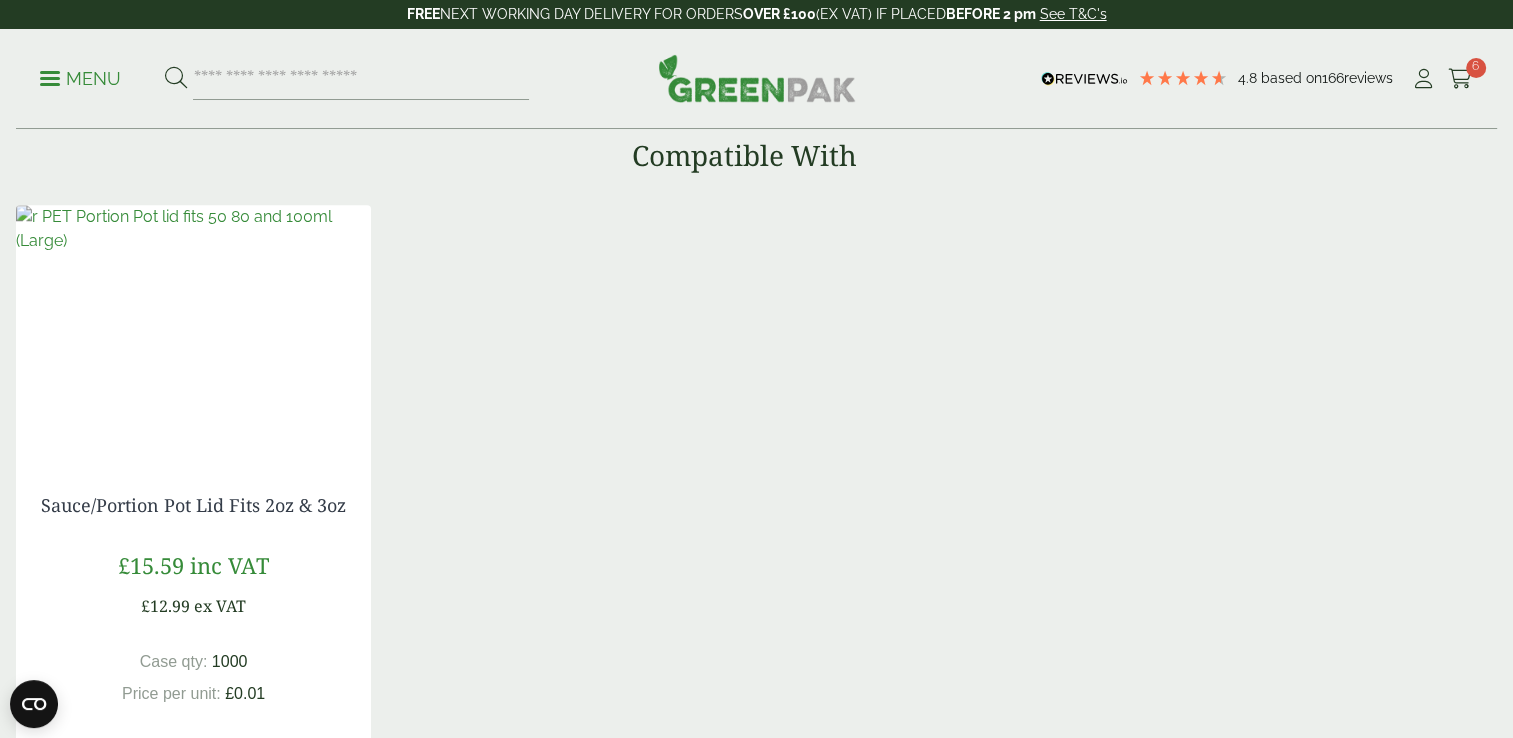 scroll, scrollTop: 1700, scrollLeft: 0, axis: vertical 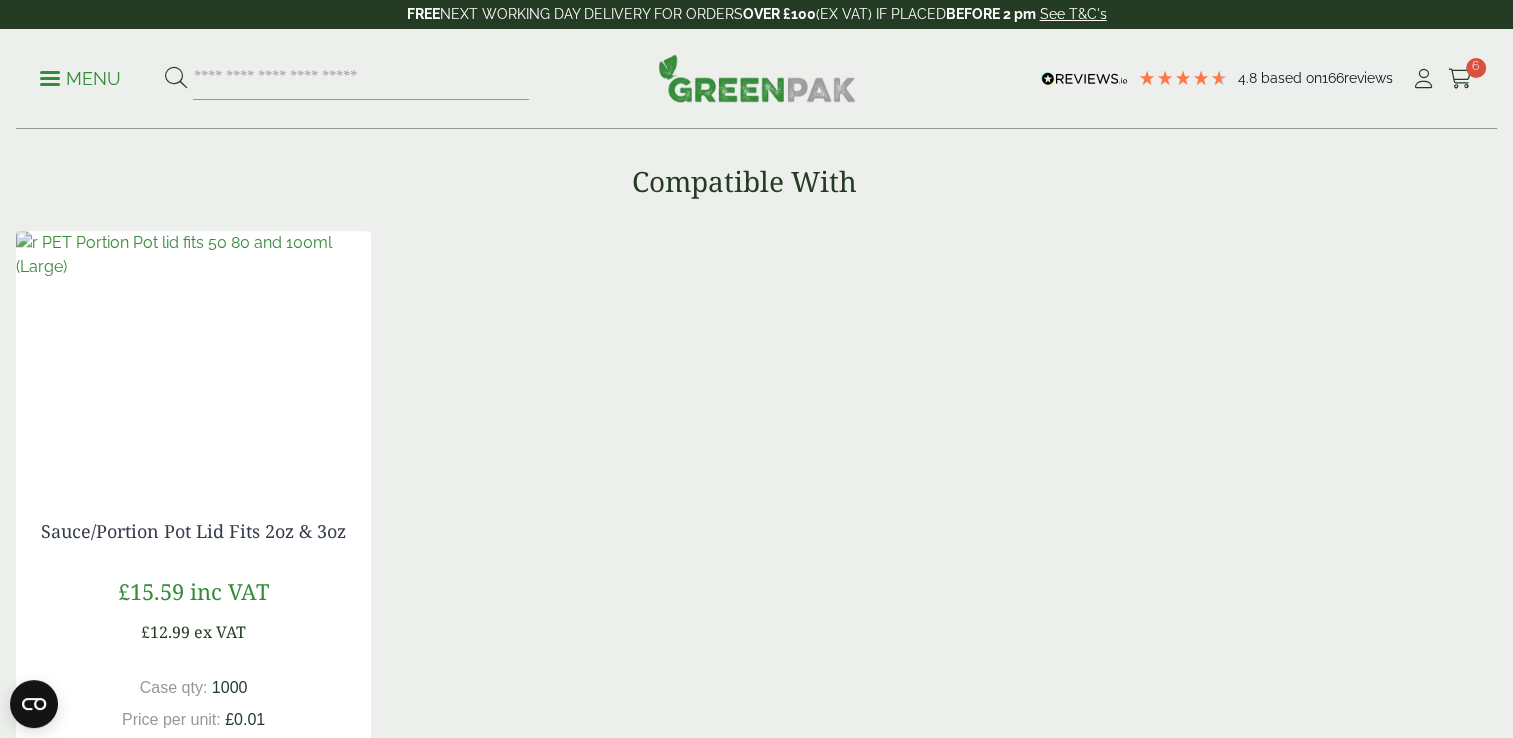 click at bounding box center (193, 255) 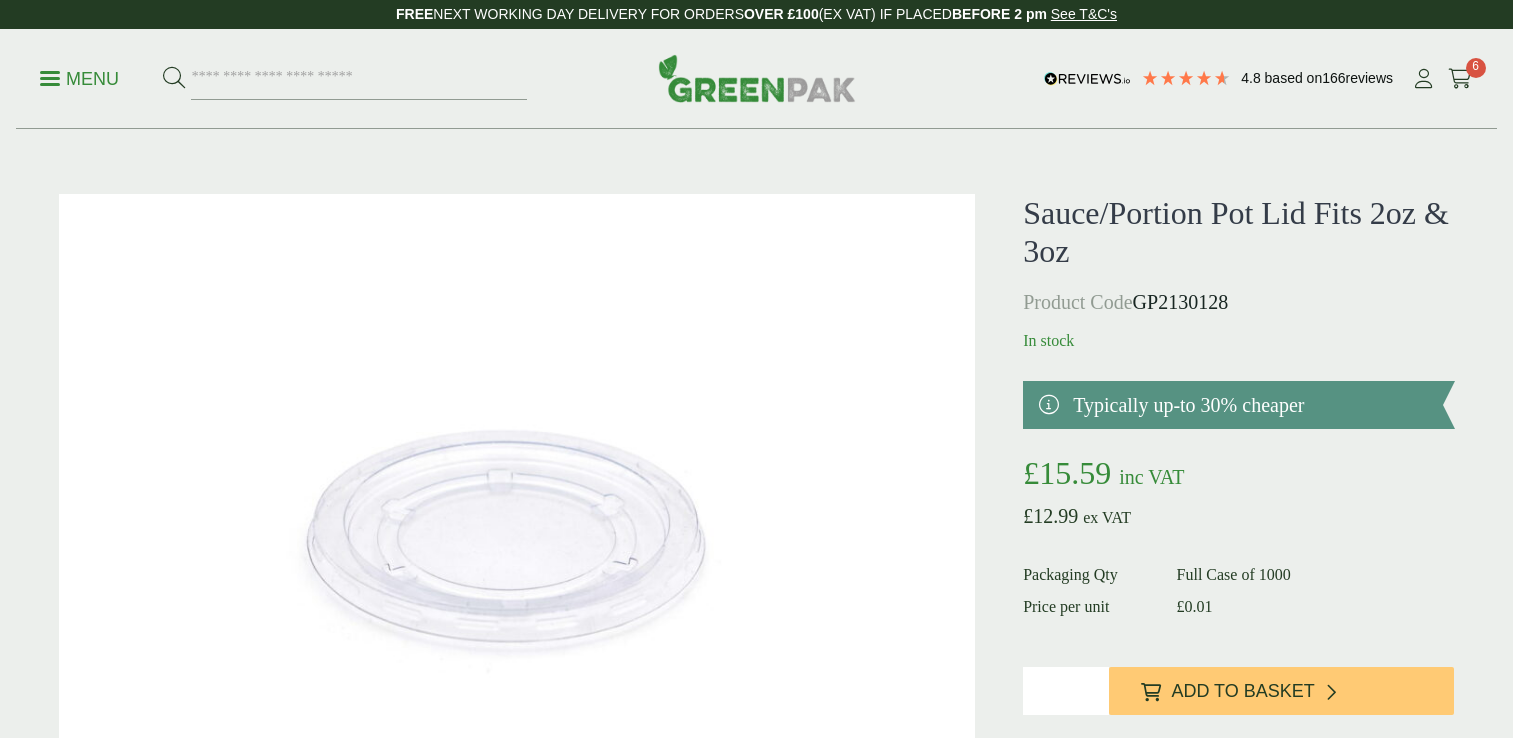 scroll, scrollTop: 0, scrollLeft: 0, axis: both 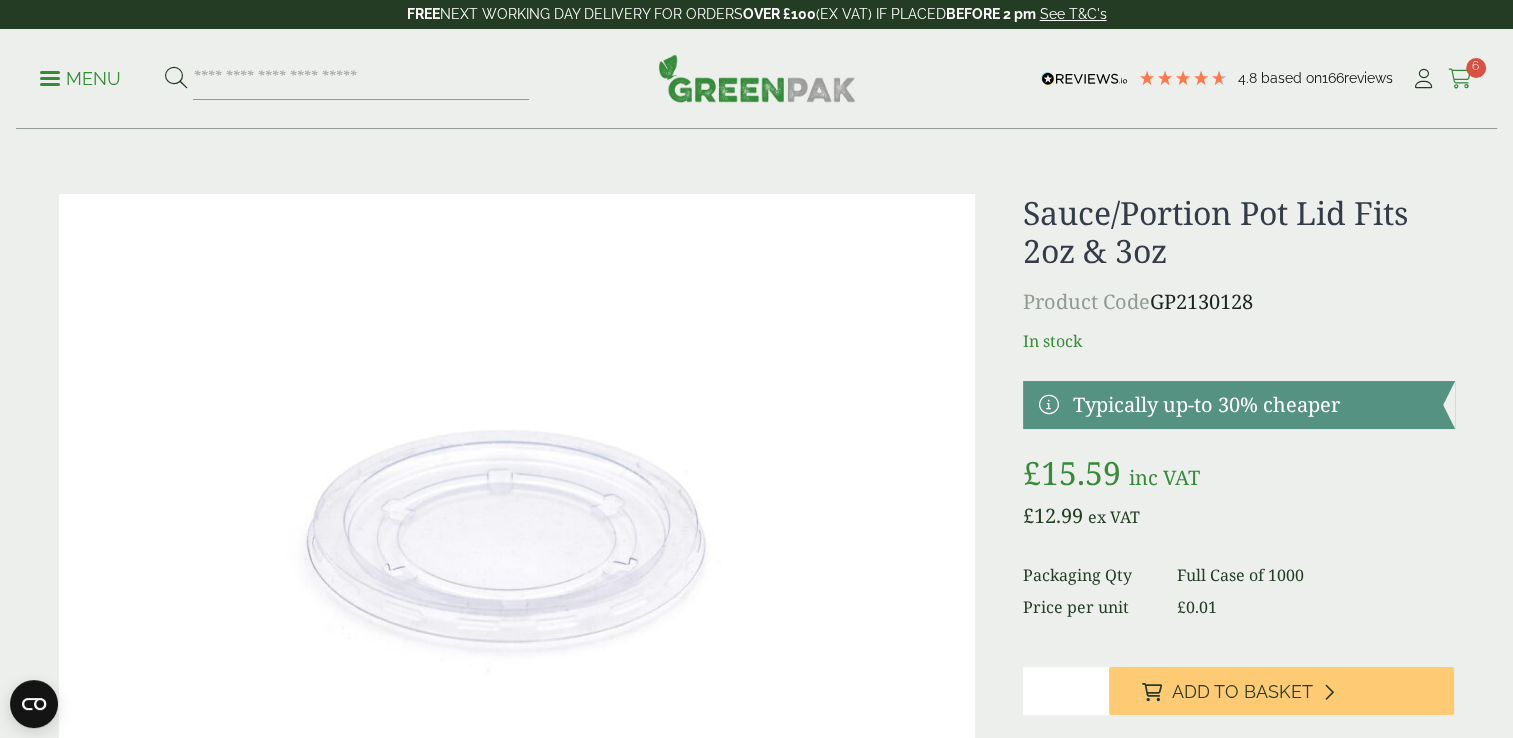 click at bounding box center (1460, 79) 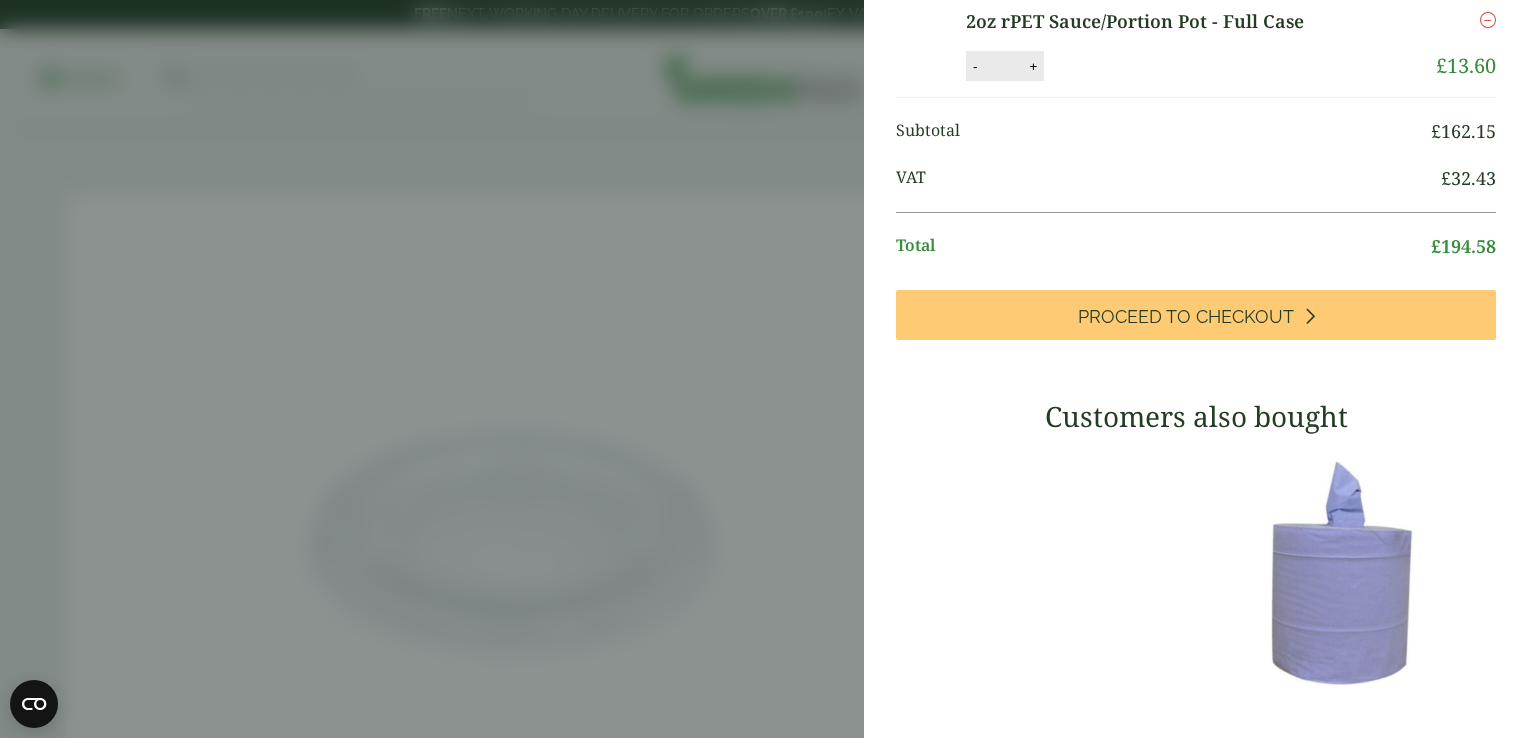 scroll, scrollTop: 400, scrollLeft: 0, axis: vertical 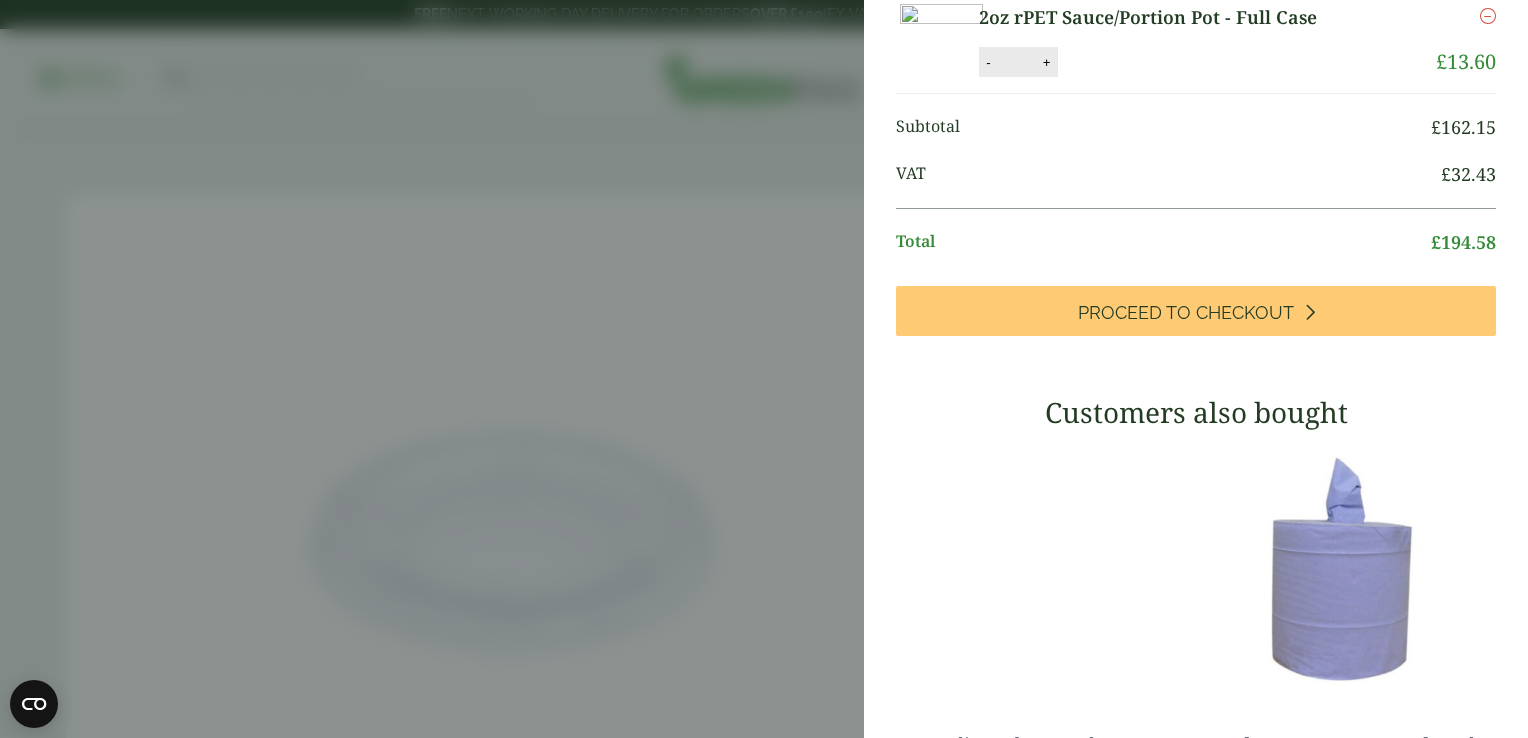 click at bounding box center (1488, 16) 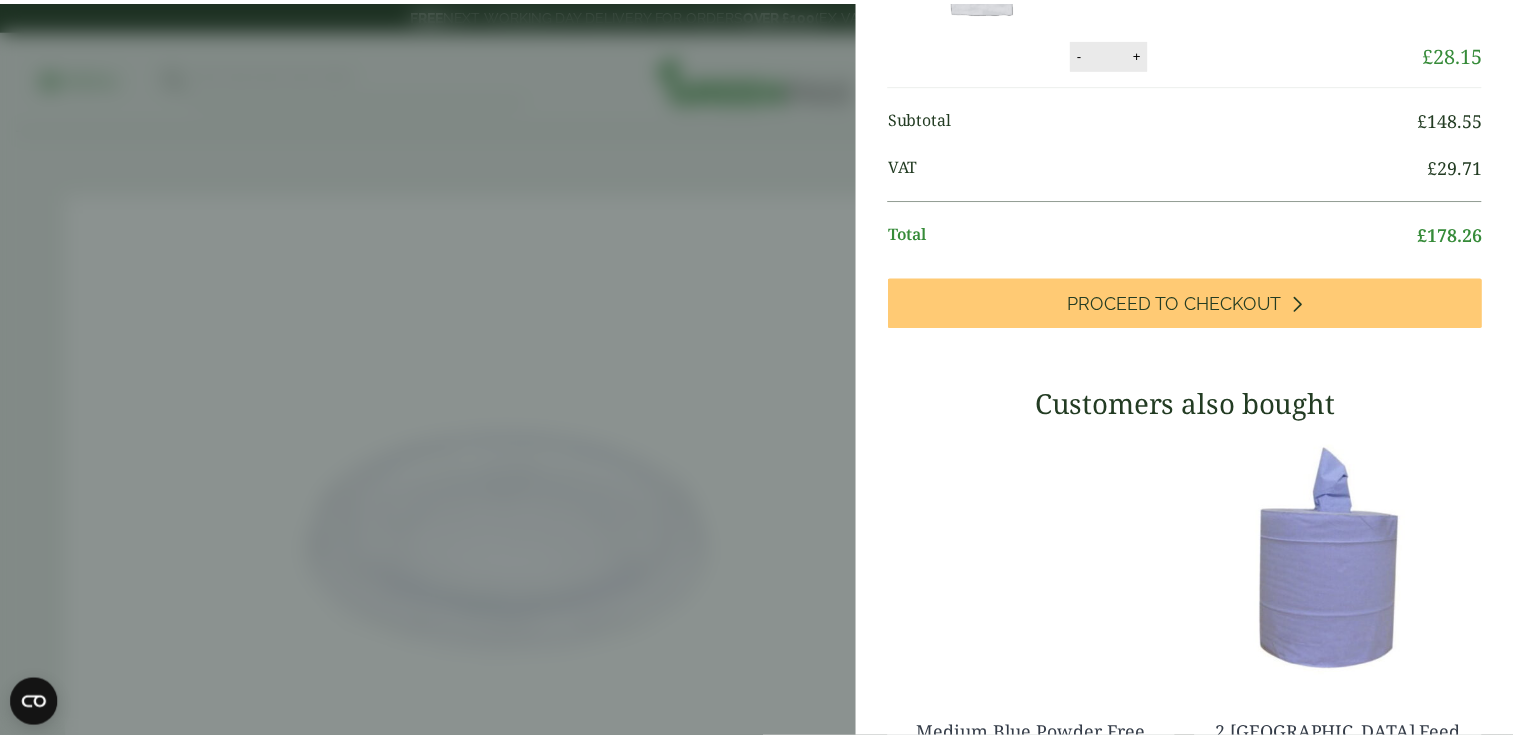 scroll, scrollTop: 482, scrollLeft: 0, axis: vertical 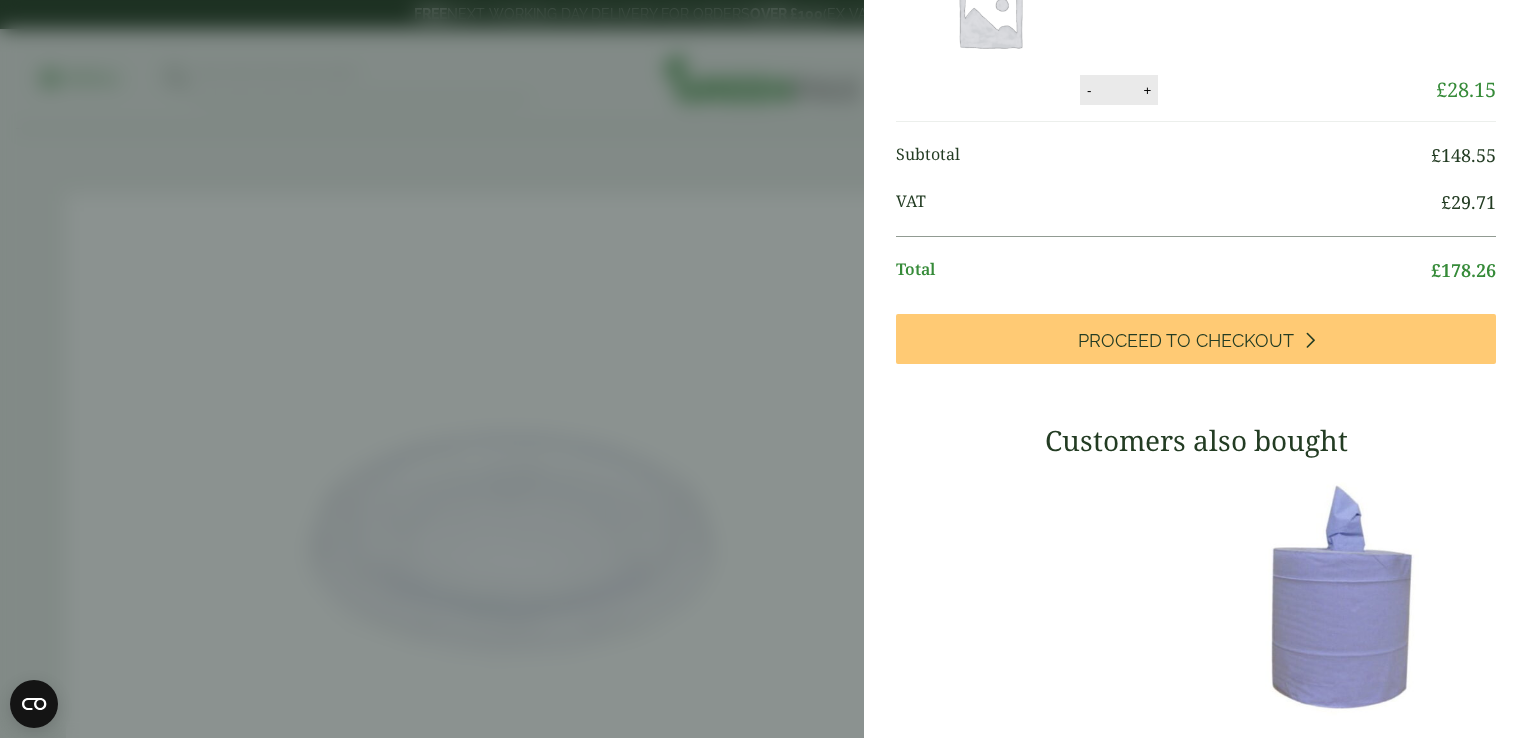 click on "Item removed
My Basket
1090ml Kraft Bowl - Full Case
1090ml Kraft Bowl - Full Case quantity
- * +
Update
Remove
£ 71.16
- *" at bounding box center [764, 369] 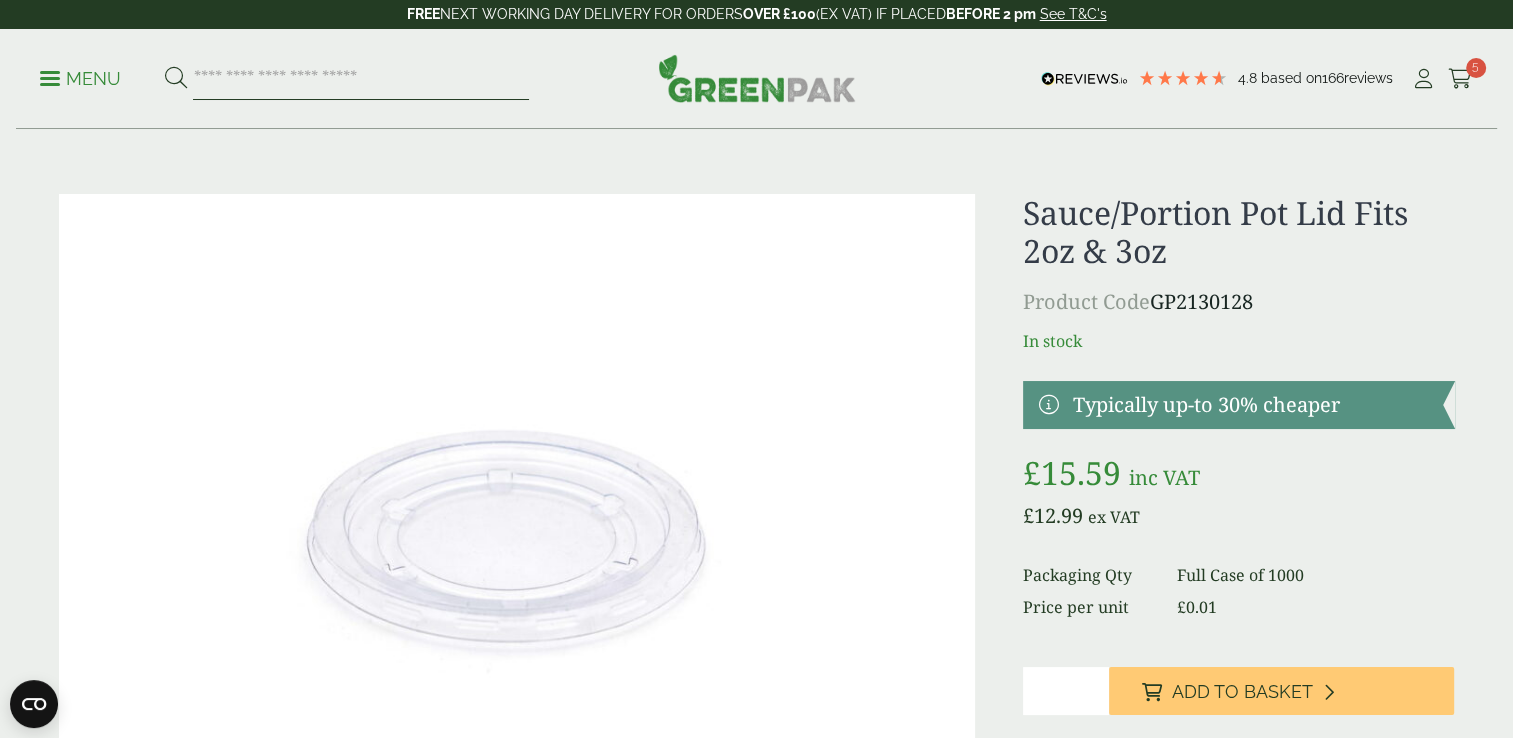 click at bounding box center [361, 79] 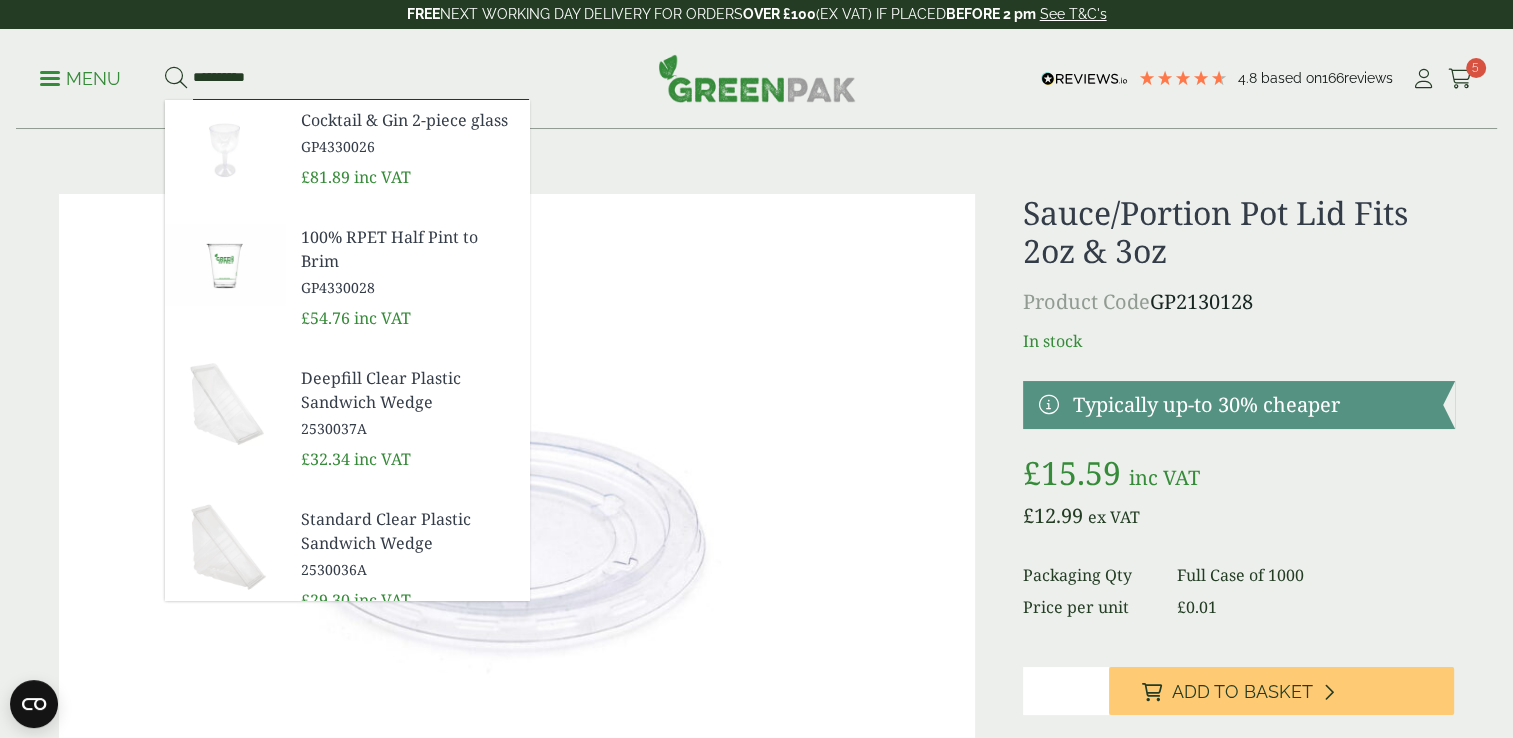 scroll, scrollTop: 400, scrollLeft: 0, axis: vertical 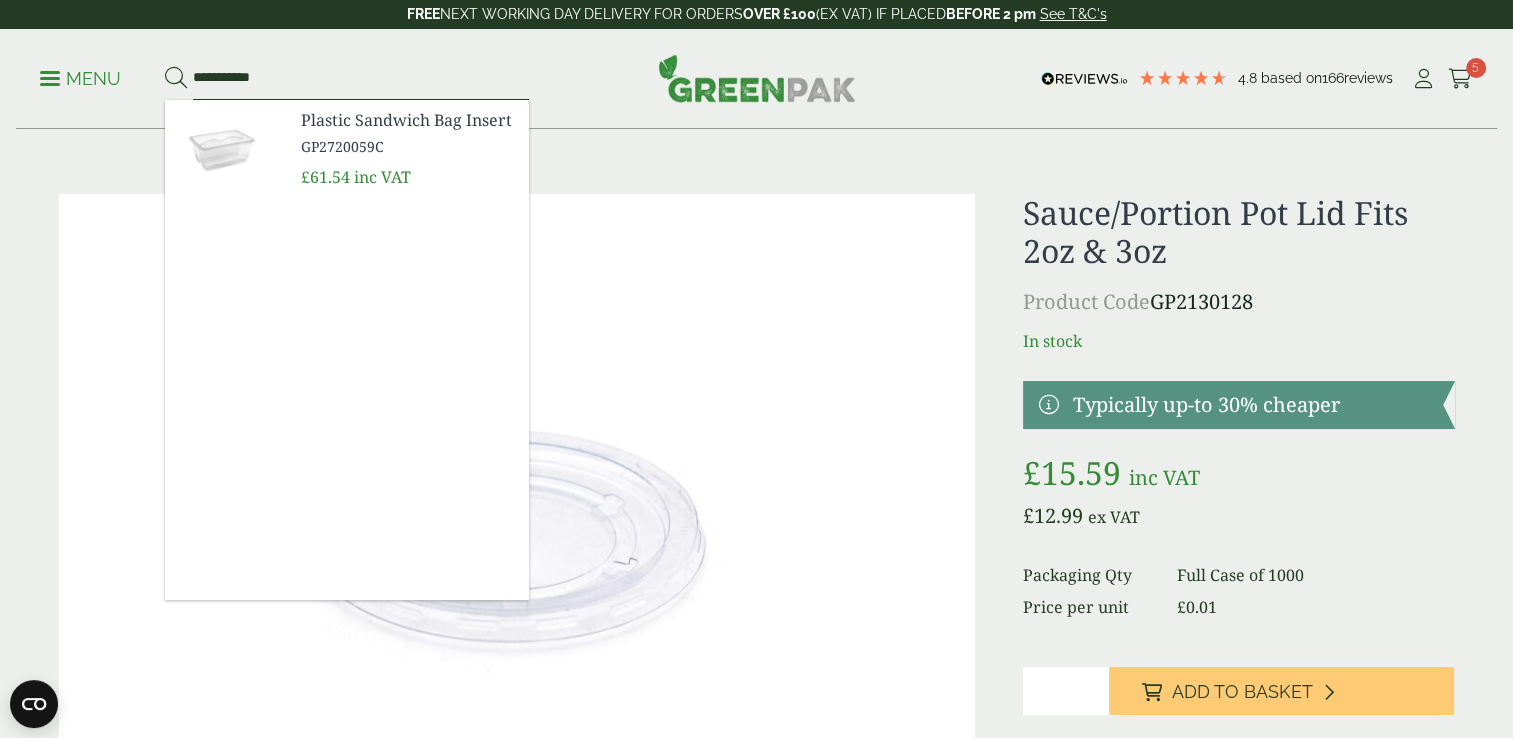 type on "**********" 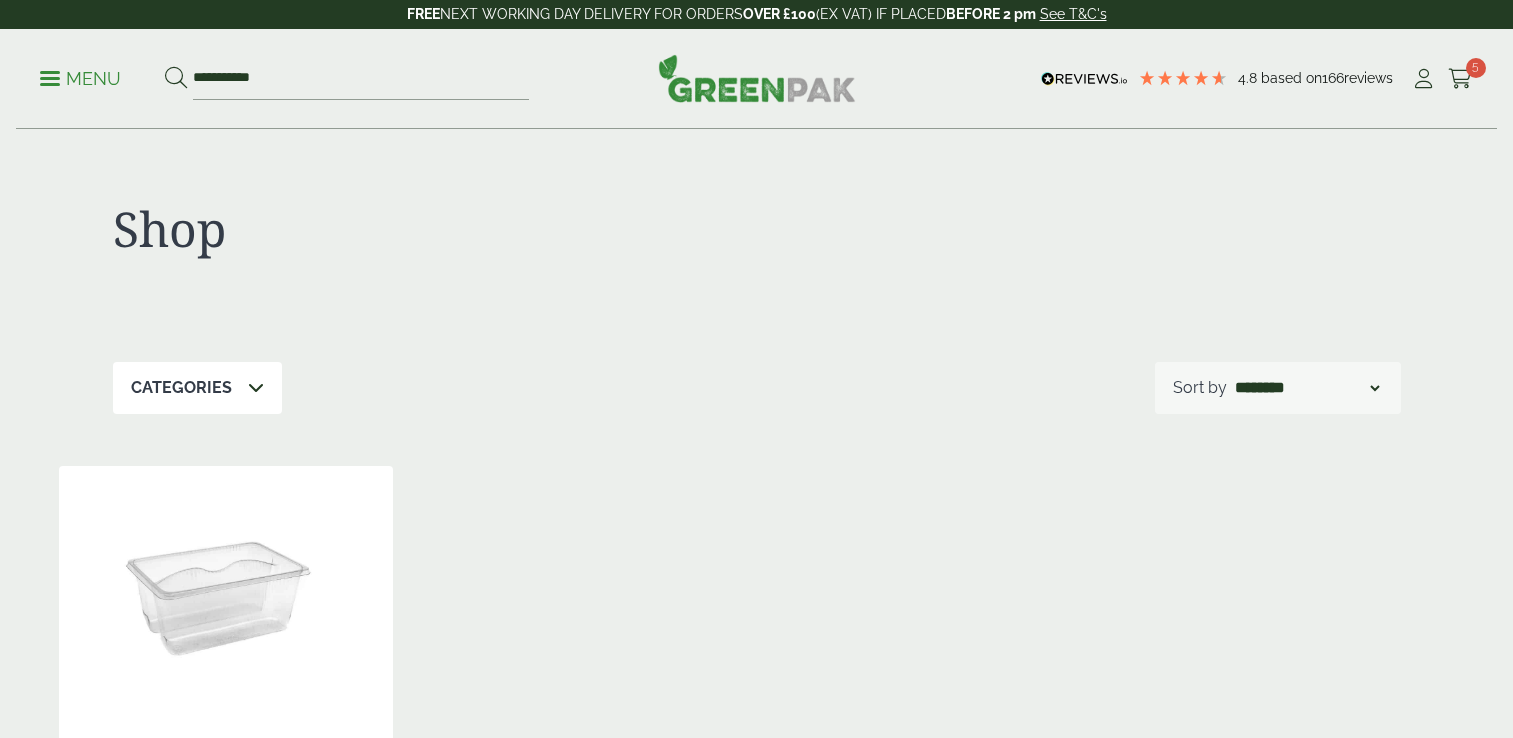 scroll, scrollTop: 0, scrollLeft: 0, axis: both 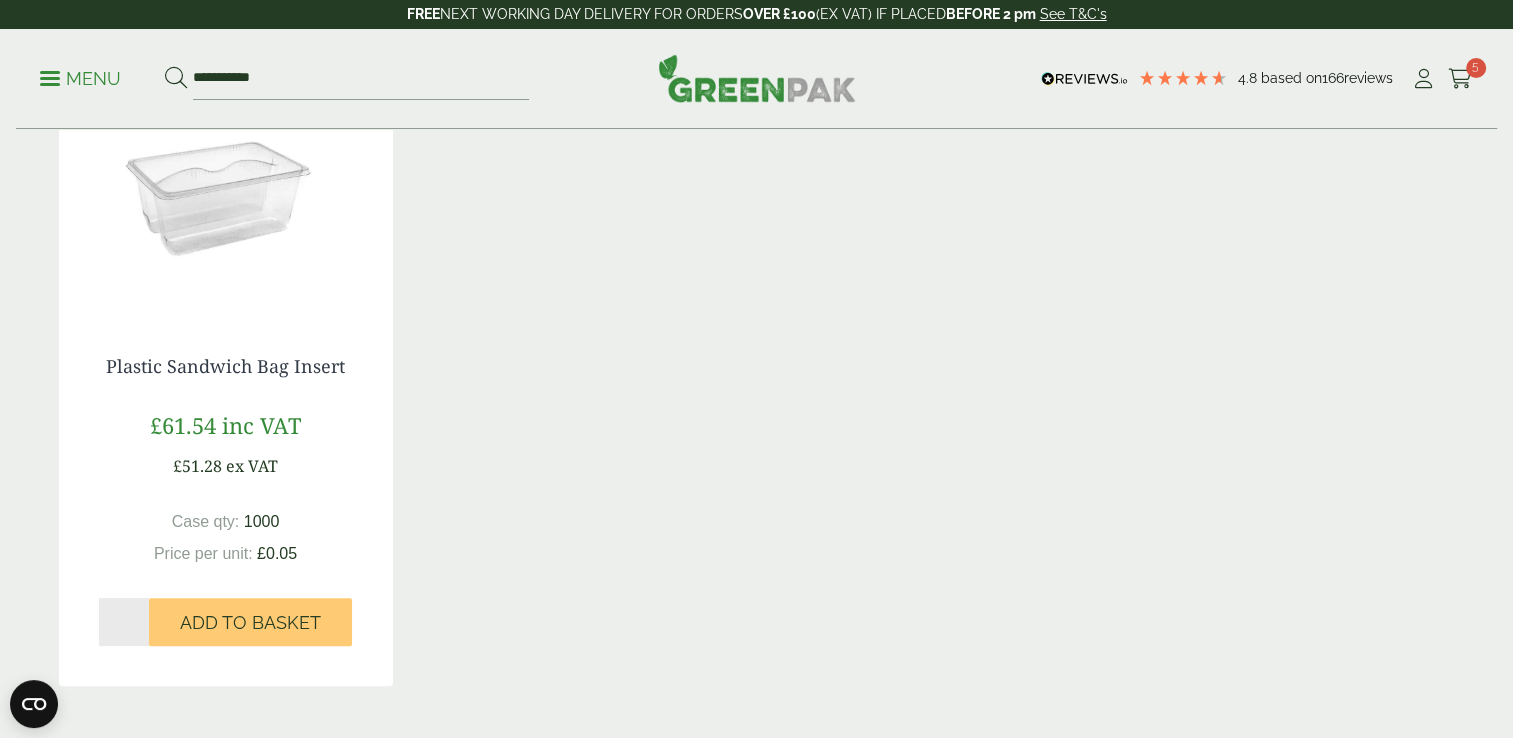 click at bounding box center [226, 191] 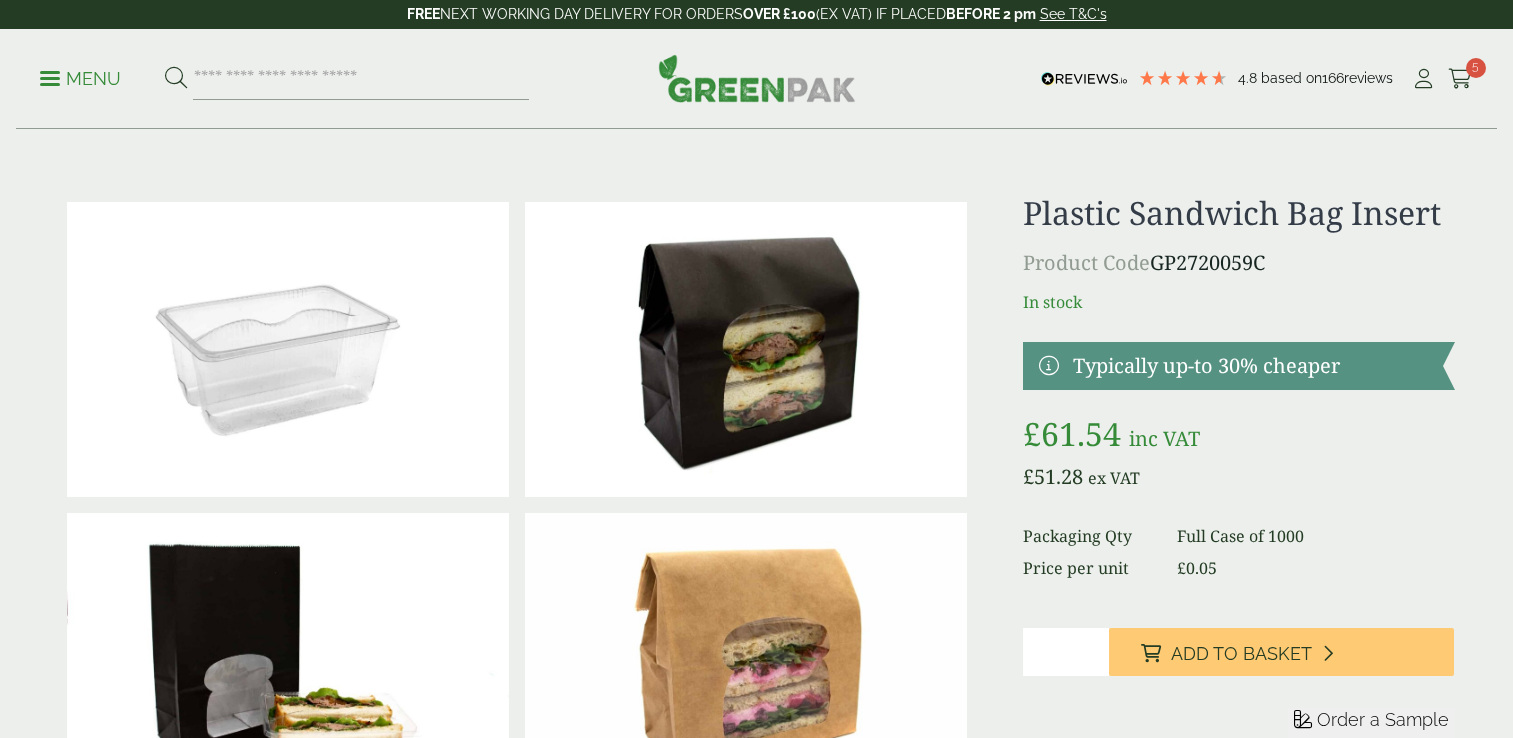 scroll, scrollTop: 0, scrollLeft: 0, axis: both 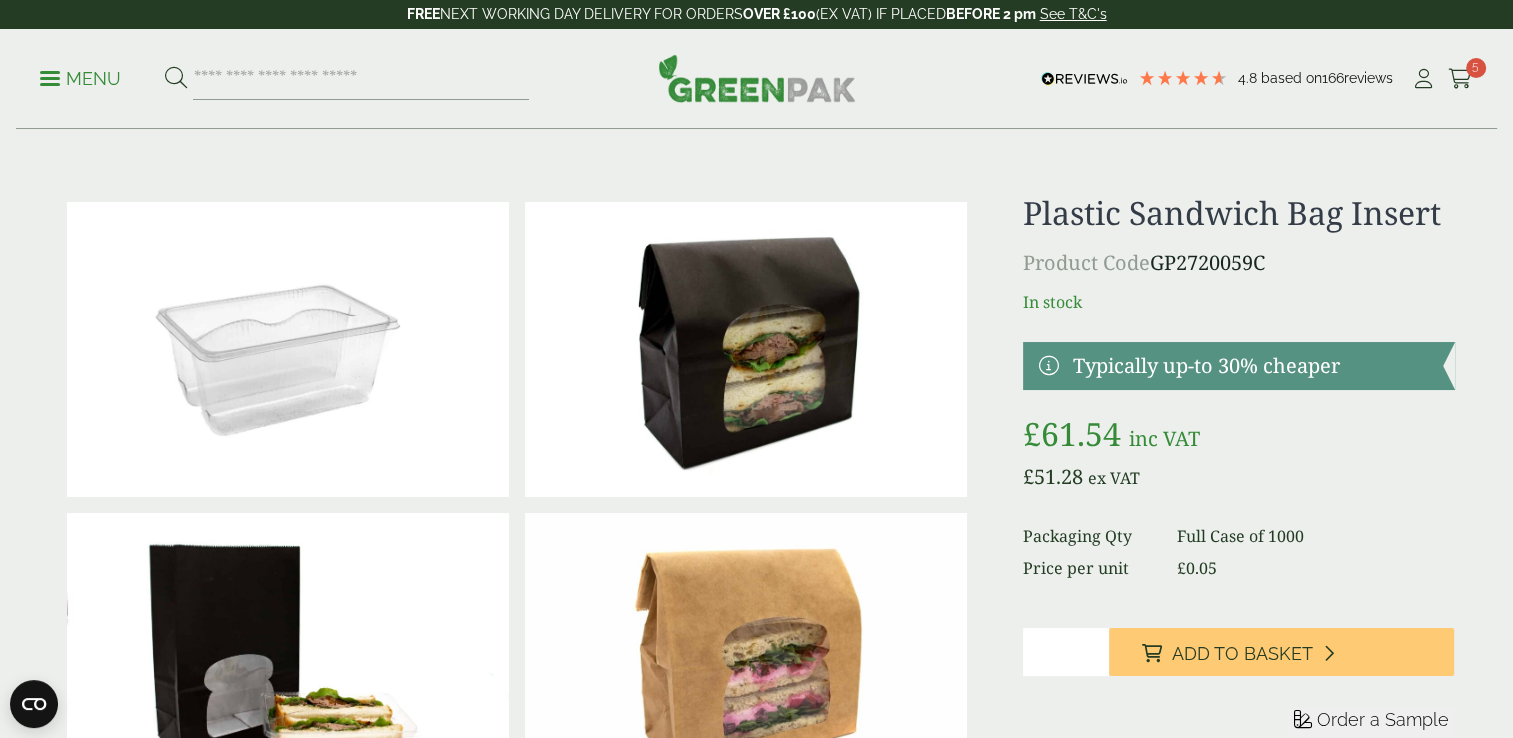 click at bounding box center [50, 78] 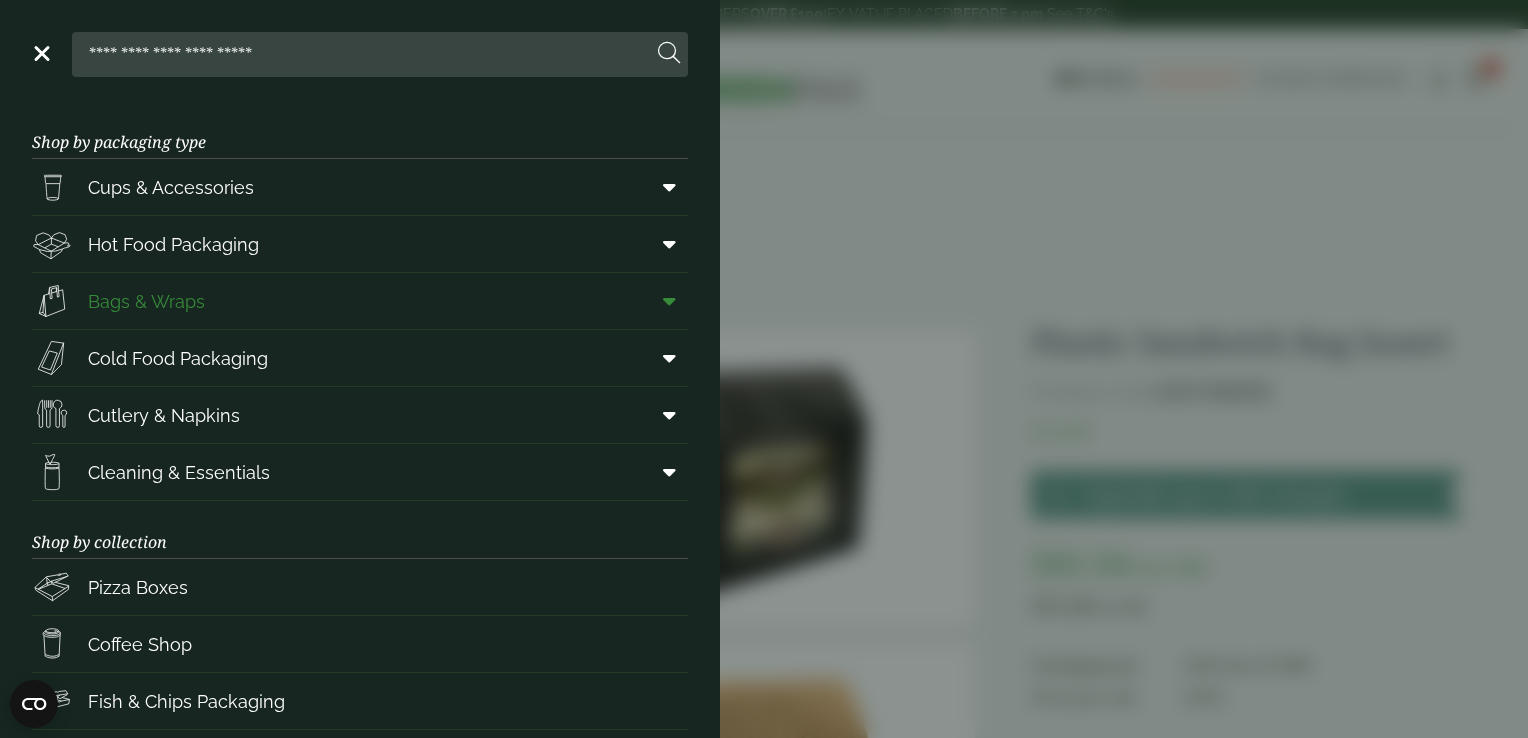 click on "Bags & Wraps" at bounding box center (118, 301) 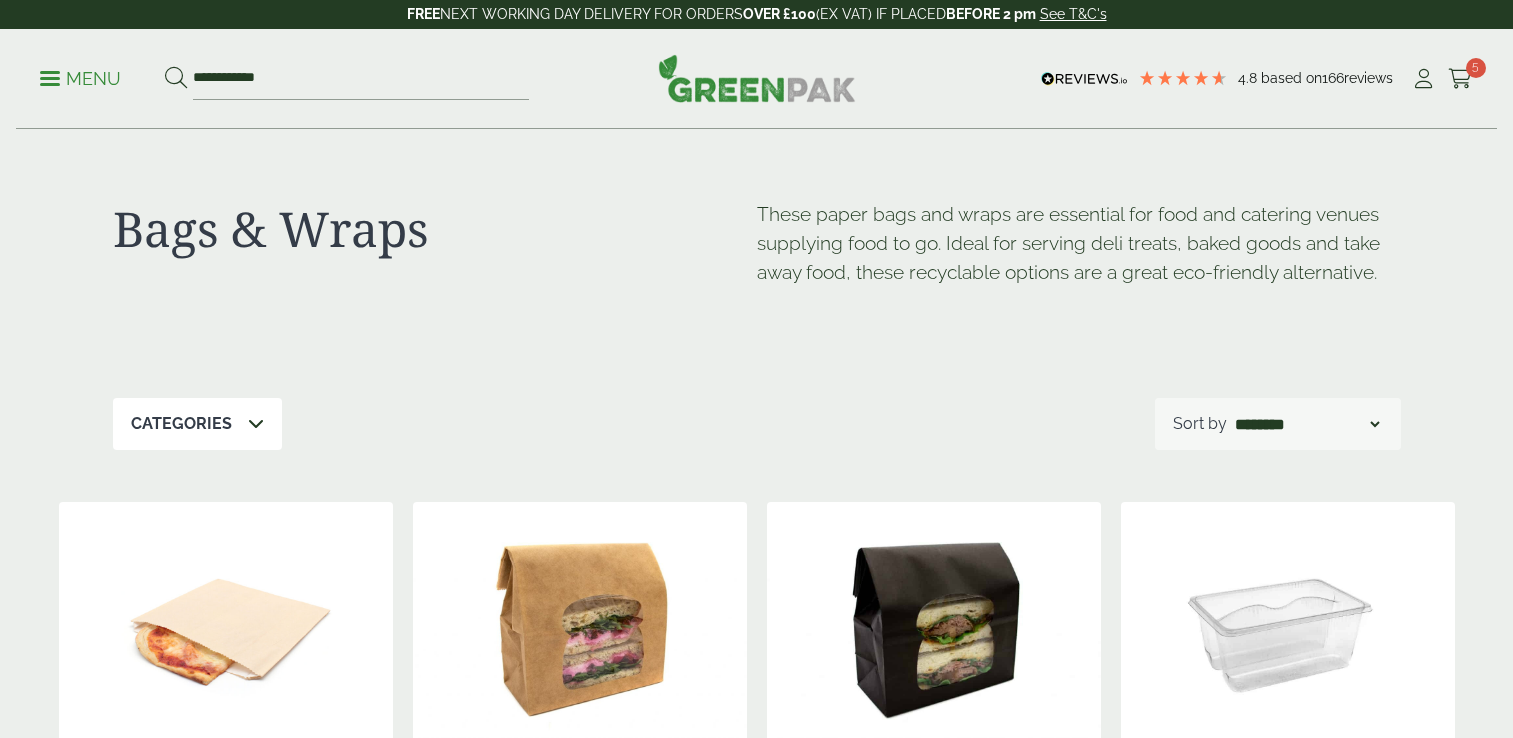 scroll, scrollTop: 0, scrollLeft: 0, axis: both 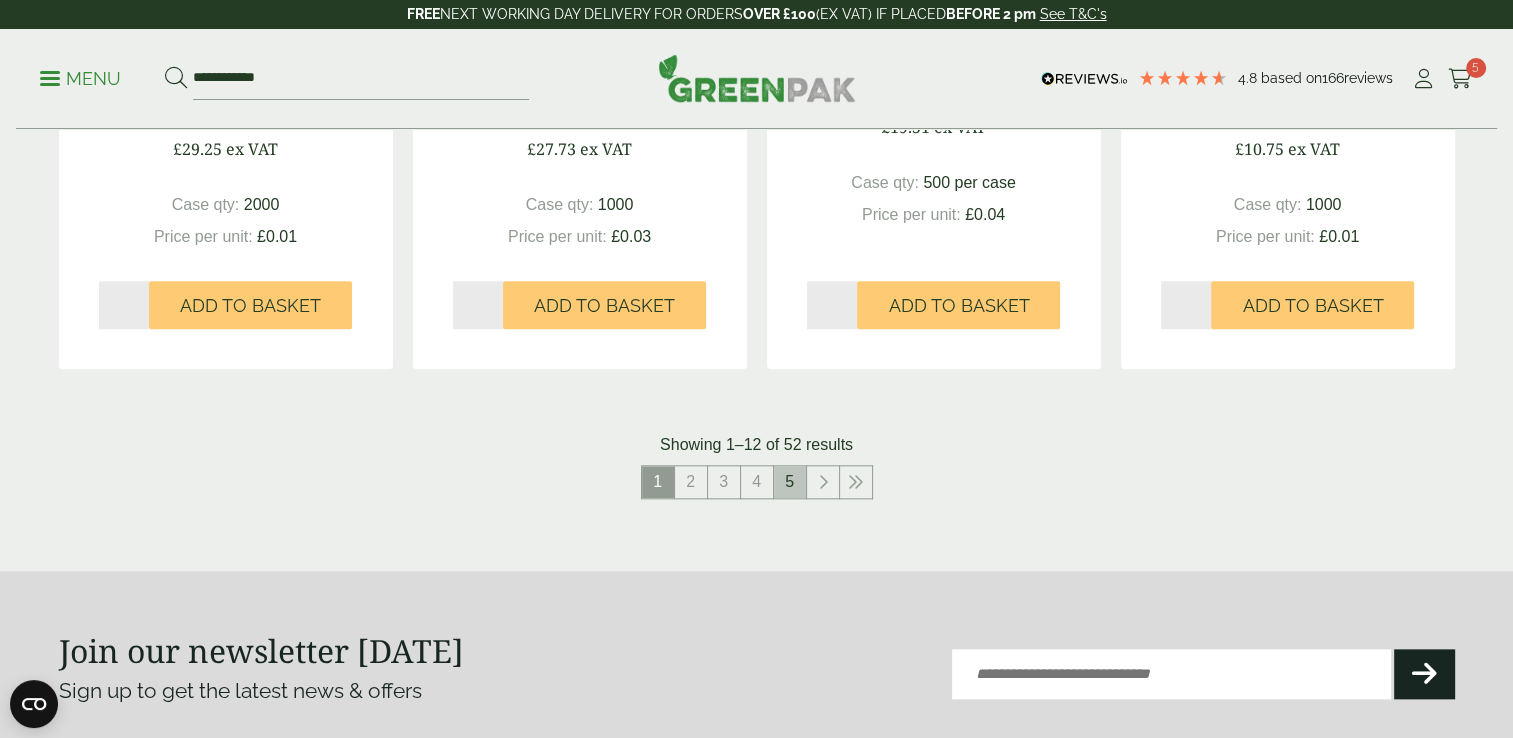 click on "5" at bounding box center (790, 482) 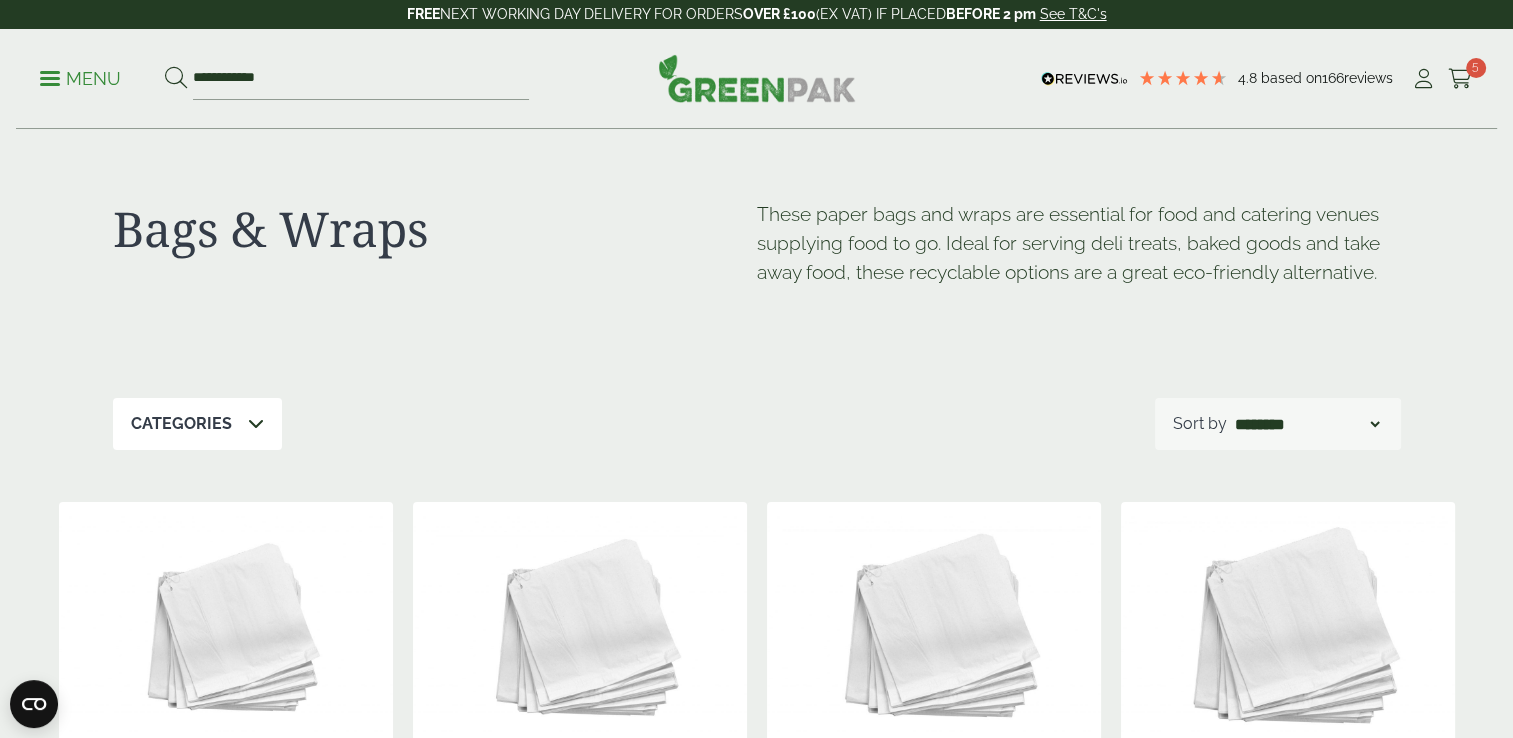 scroll, scrollTop: 0, scrollLeft: 0, axis: both 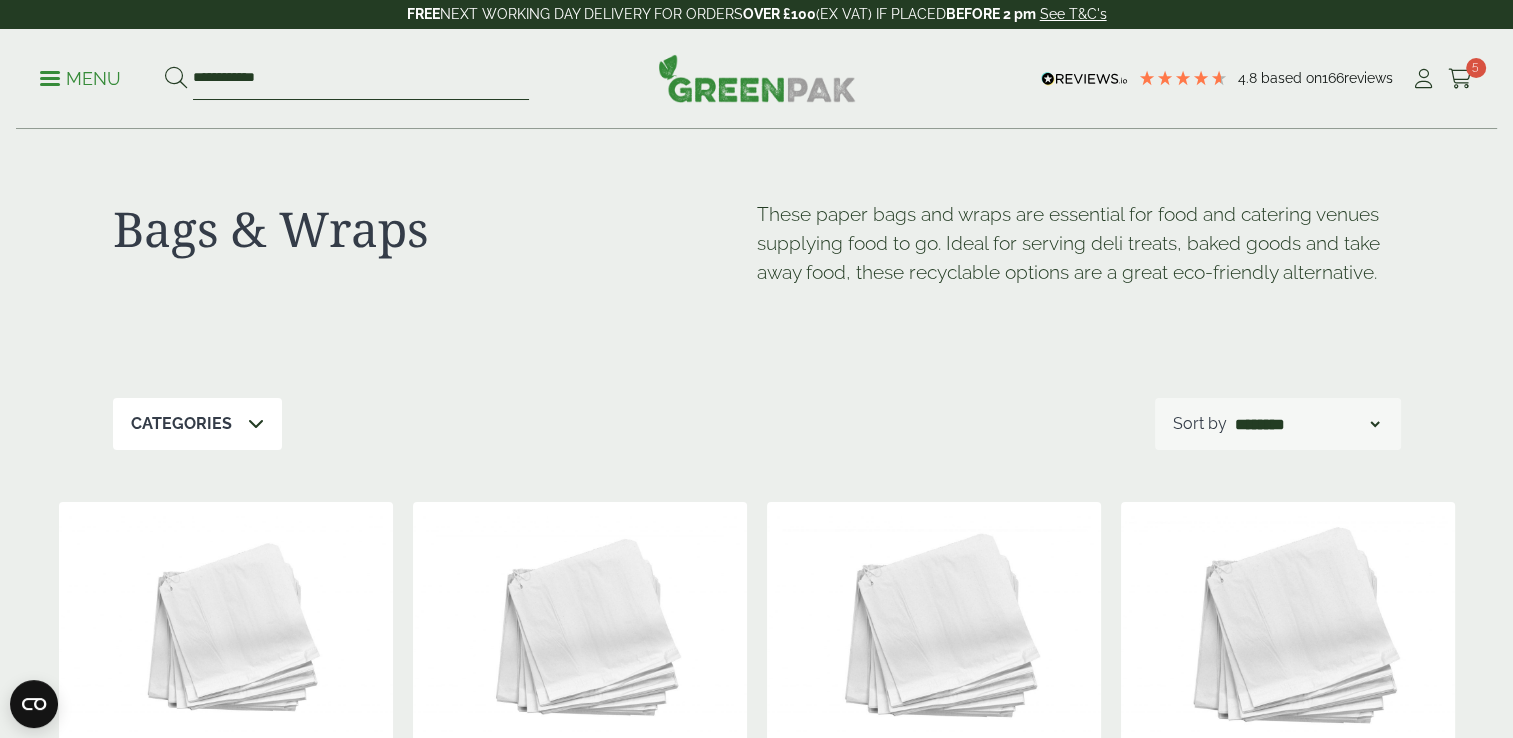 click on "**********" at bounding box center (361, 79) 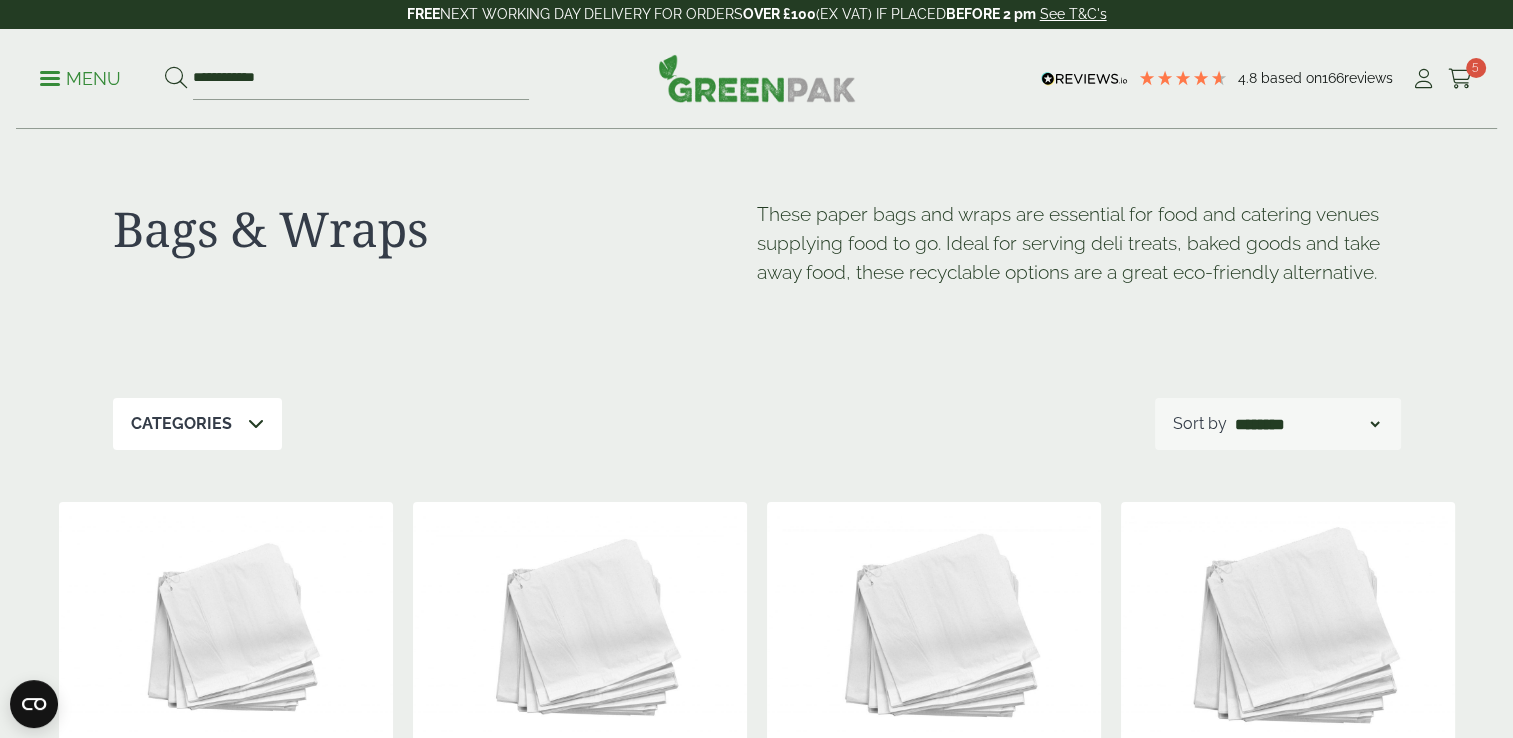 click at bounding box center (176, 78) 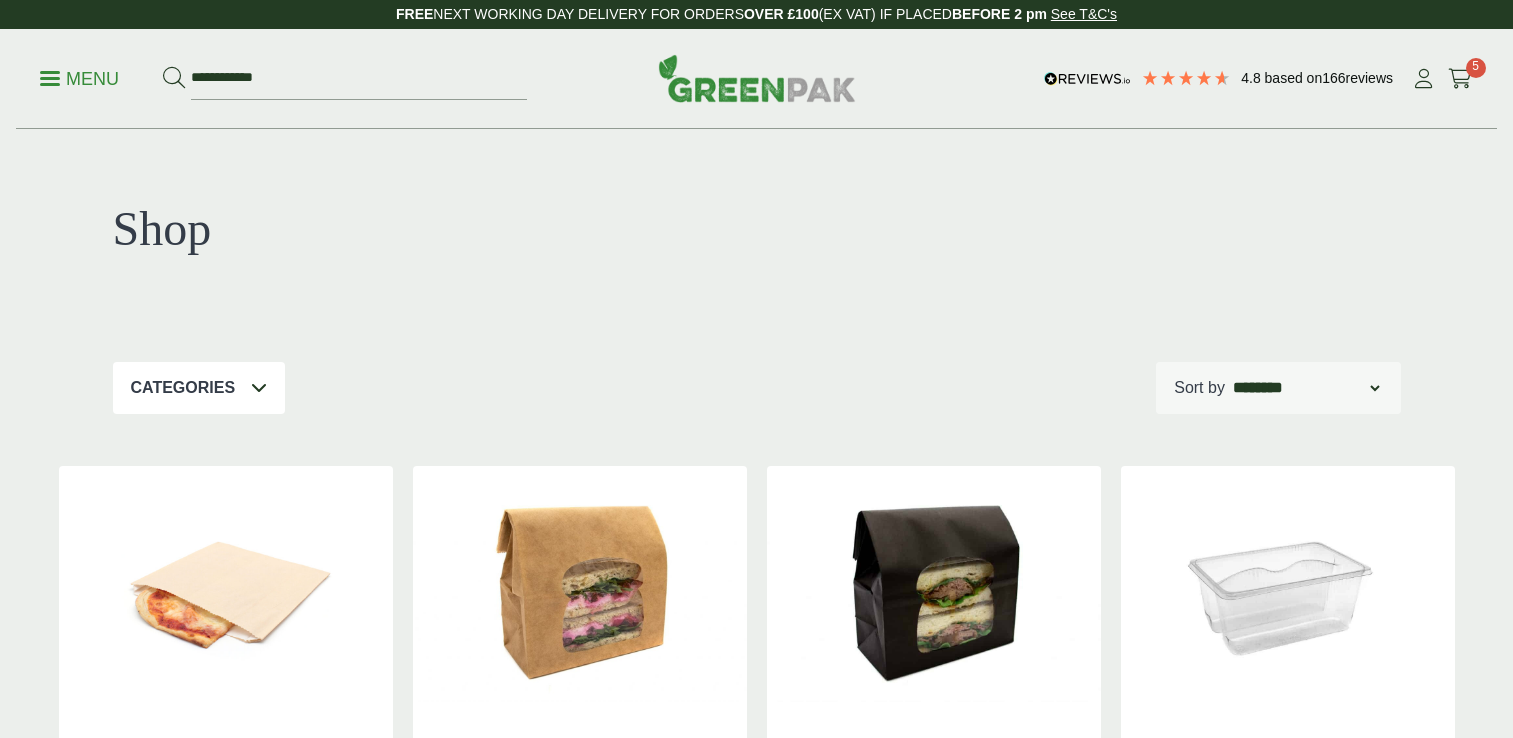 click on "**********" at bounding box center [283, 79] 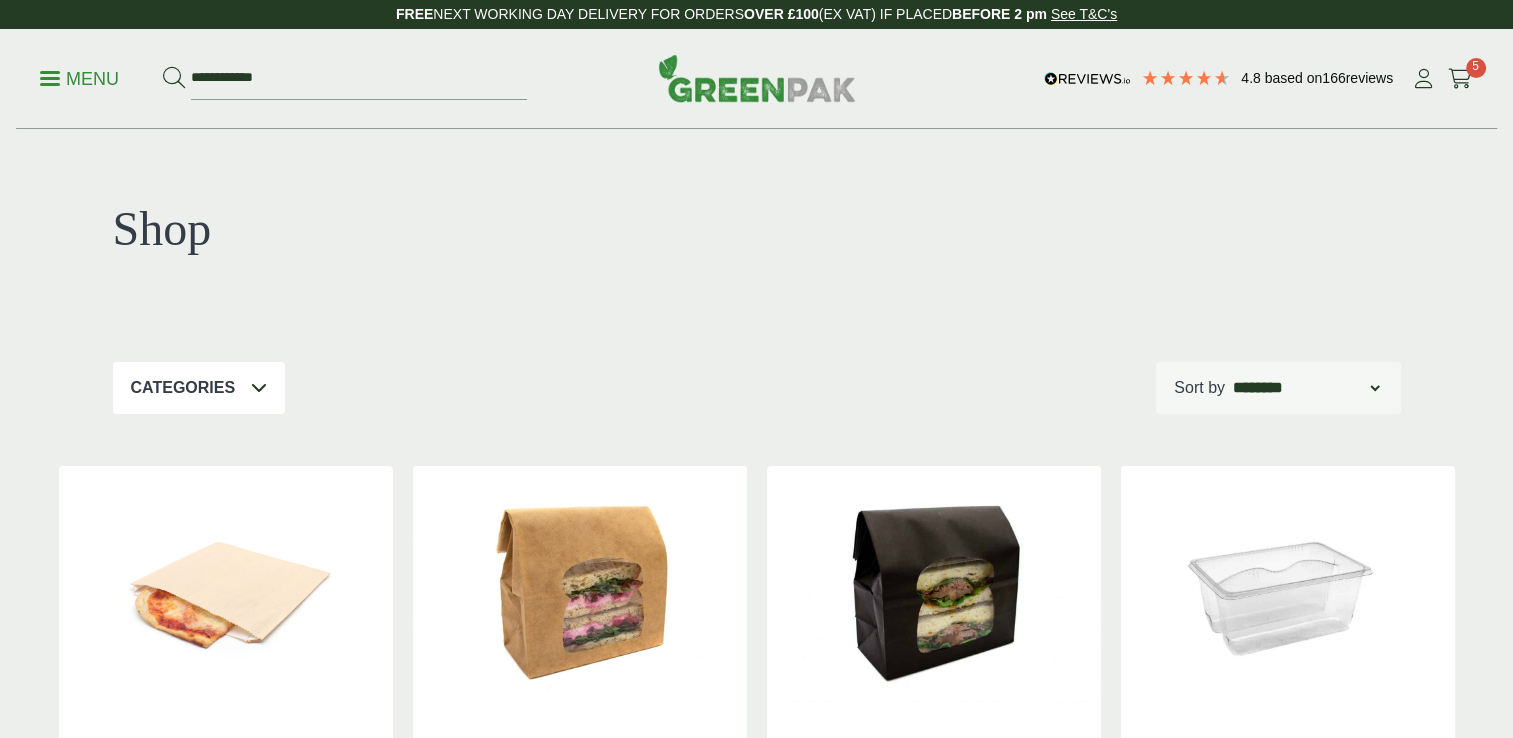 scroll, scrollTop: 0, scrollLeft: 0, axis: both 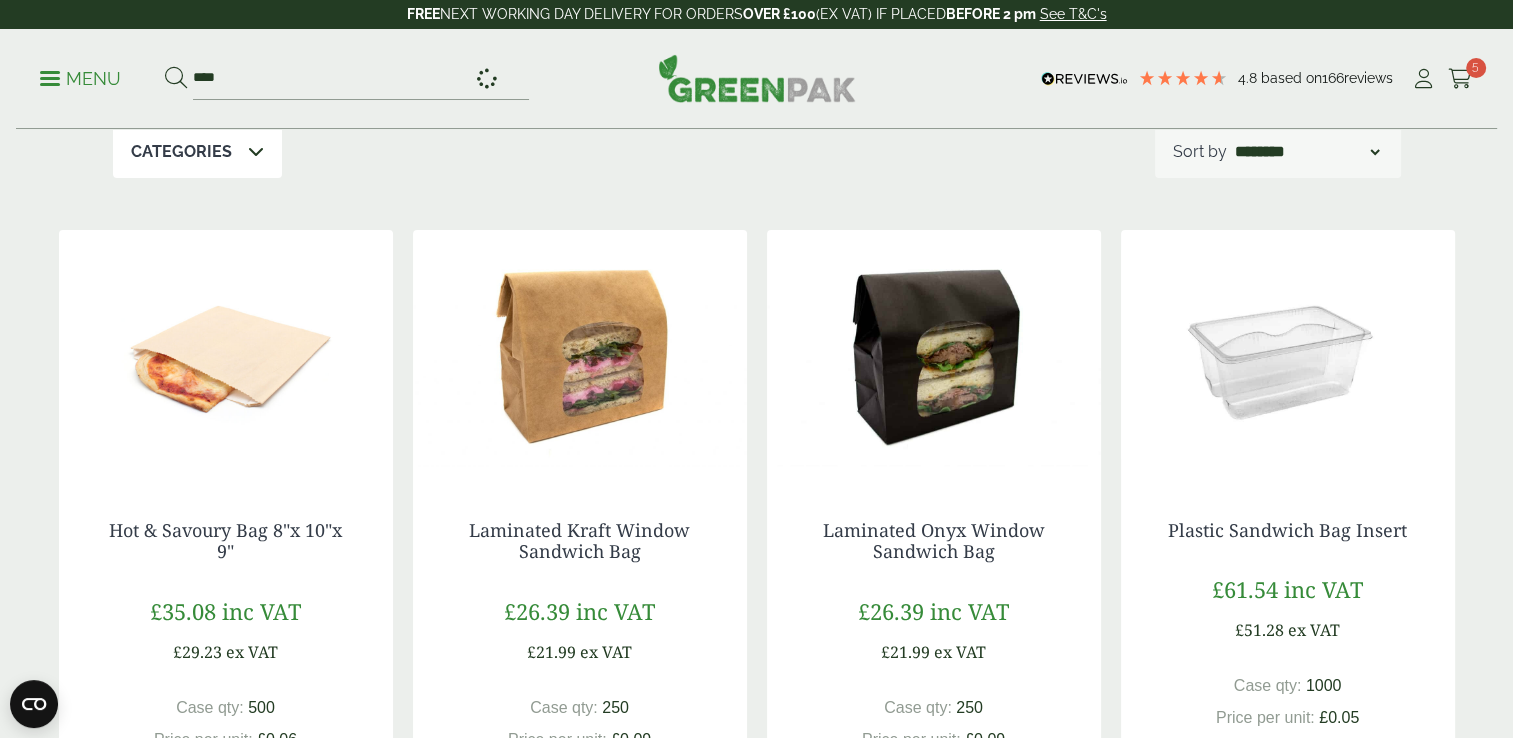 type on "****" 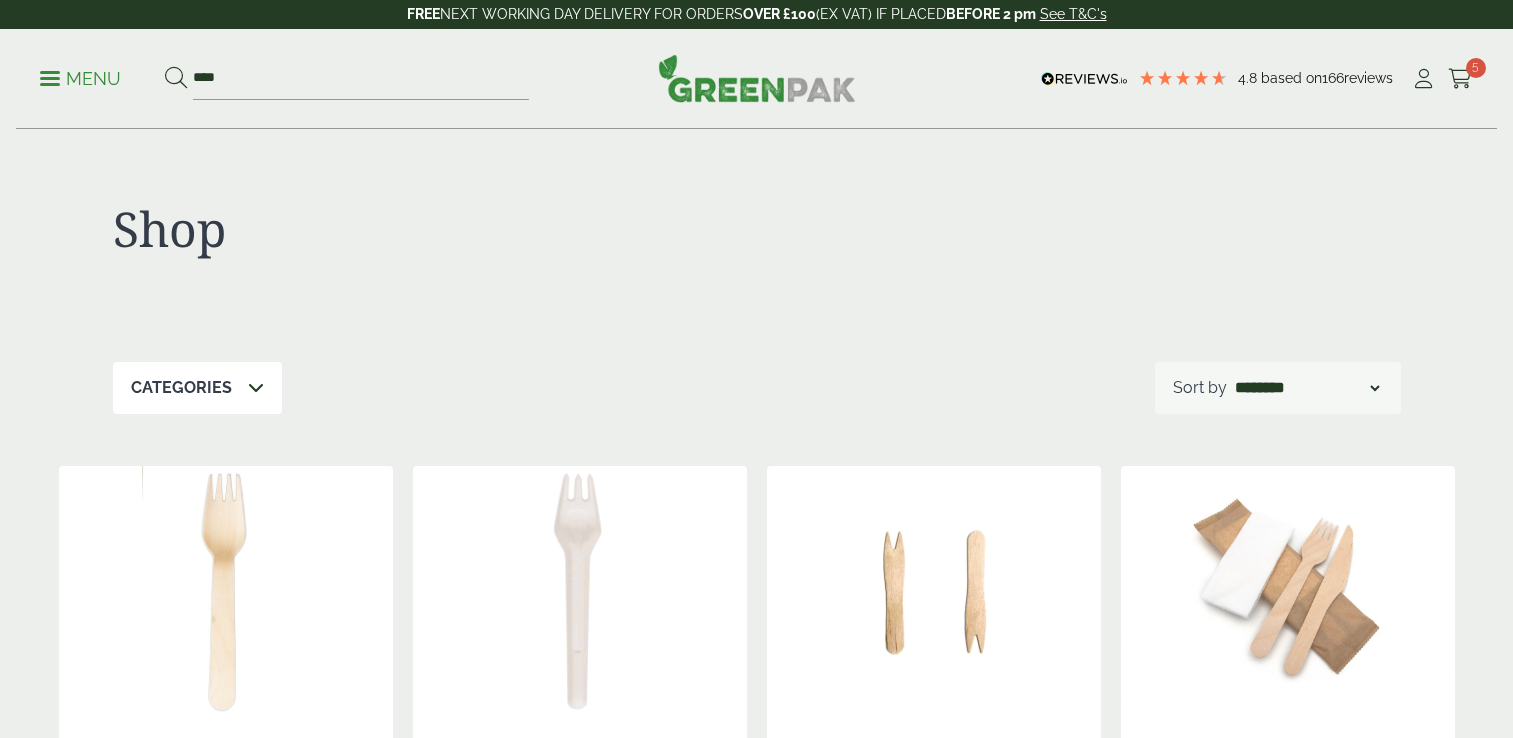 scroll, scrollTop: 0, scrollLeft: 0, axis: both 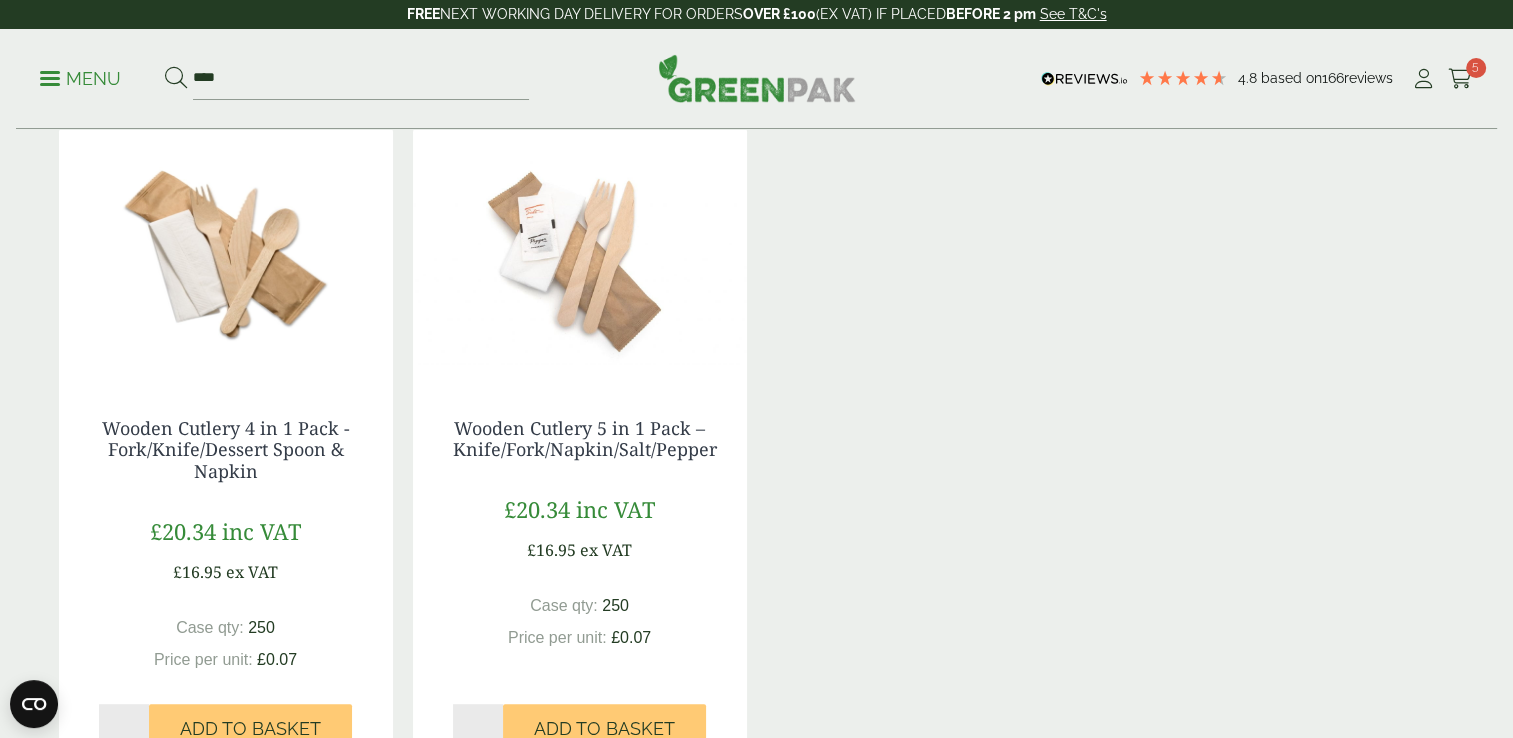 click at bounding box center (226, 253) 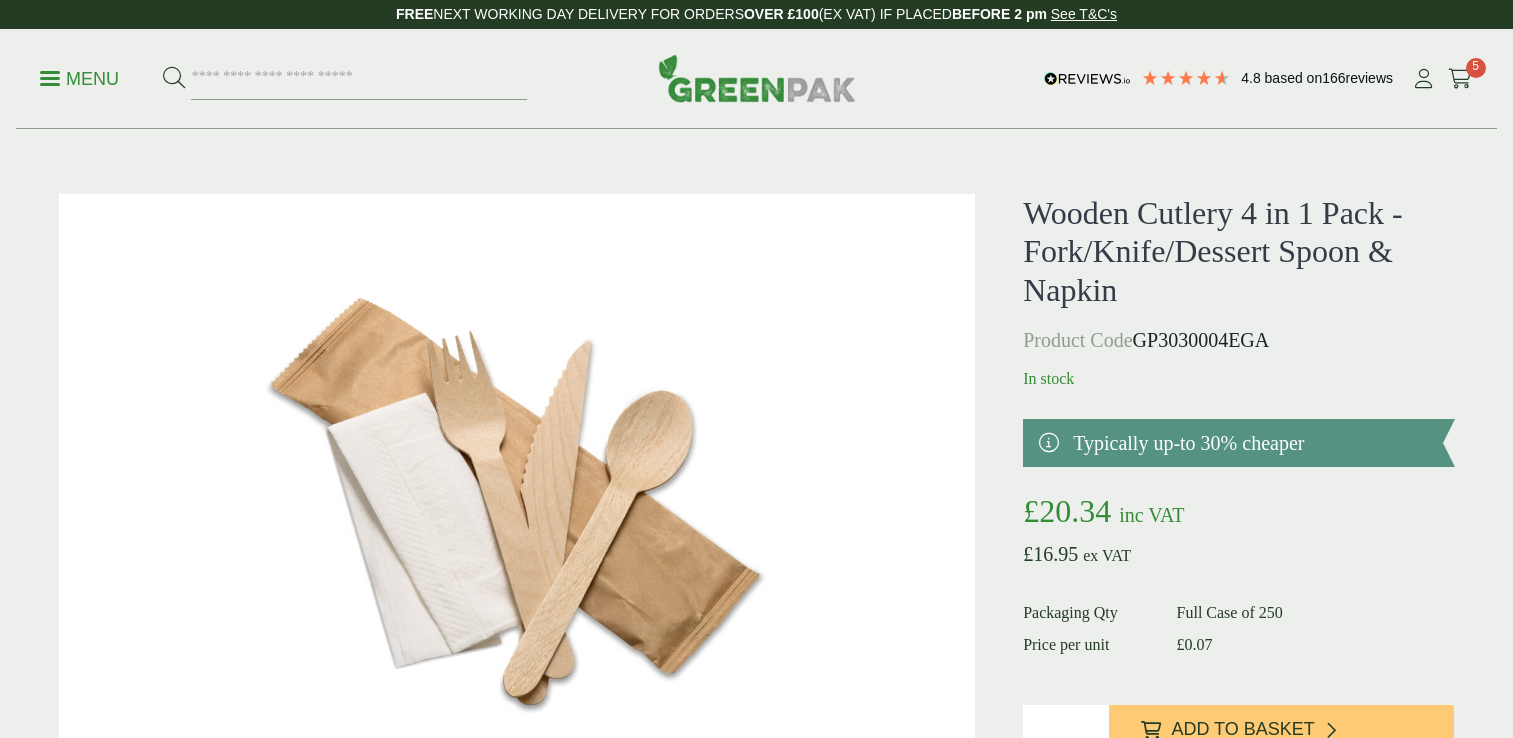 scroll, scrollTop: 0, scrollLeft: 0, axis: both 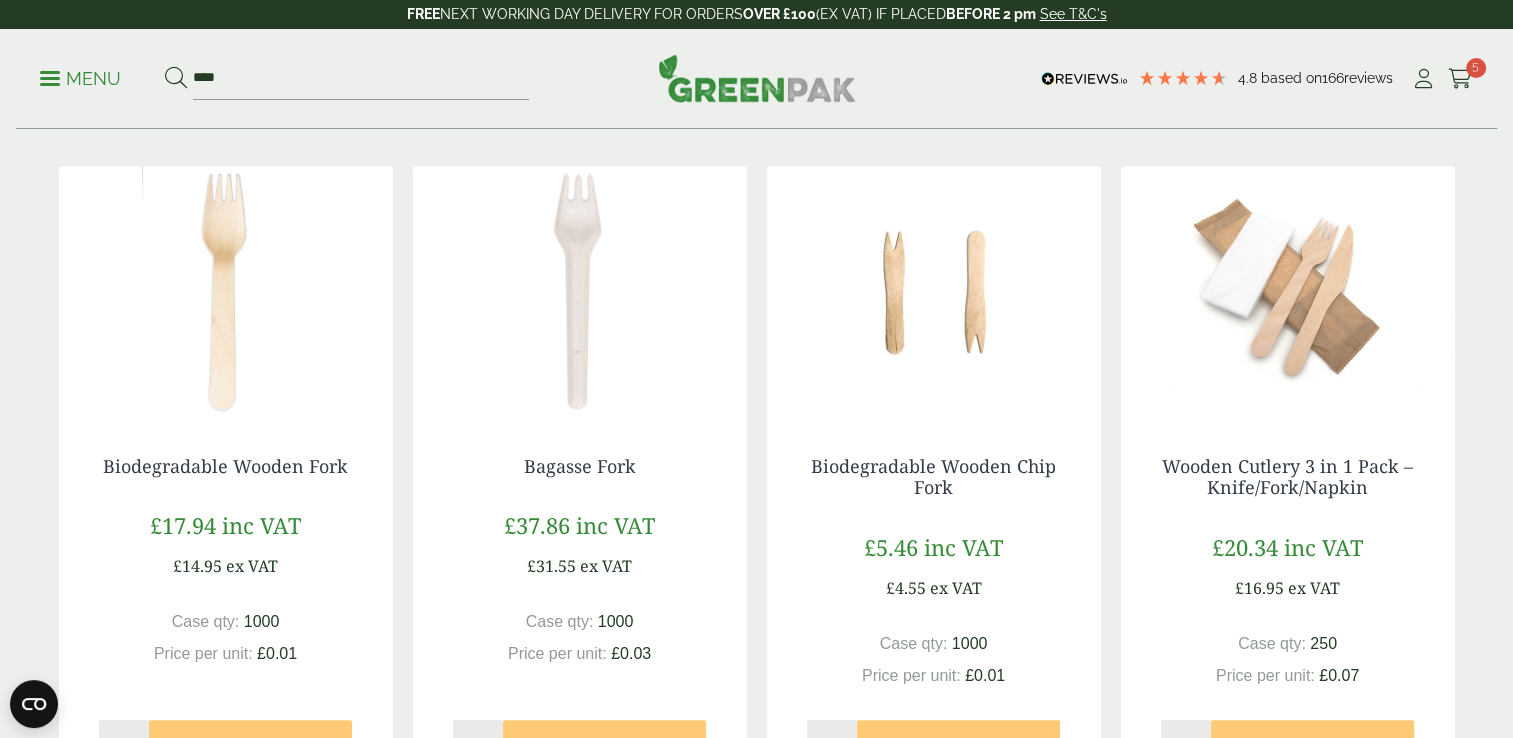 click at bounding box center (226, 291) 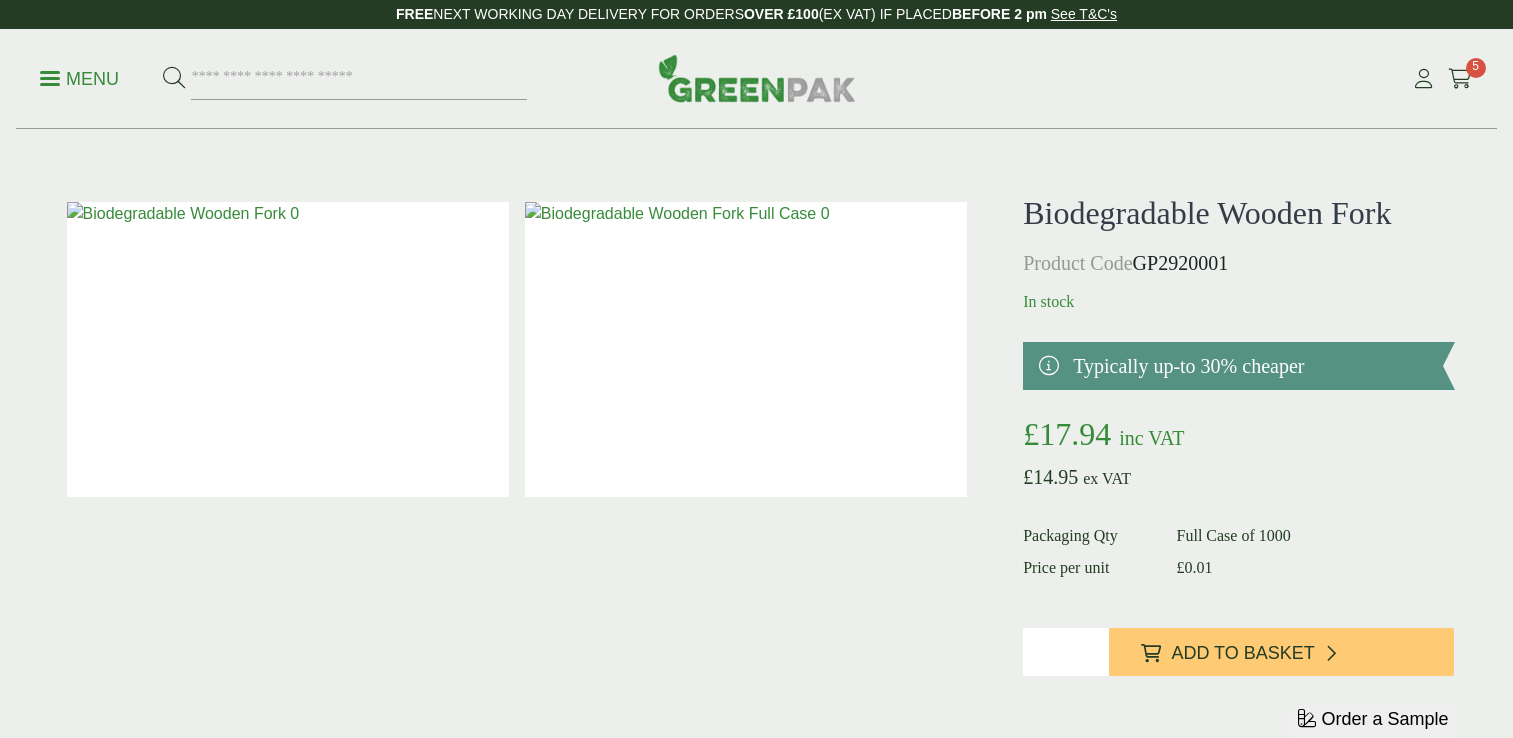 scroll, scrollTop: 0, scrollLeft: 0, axis: both 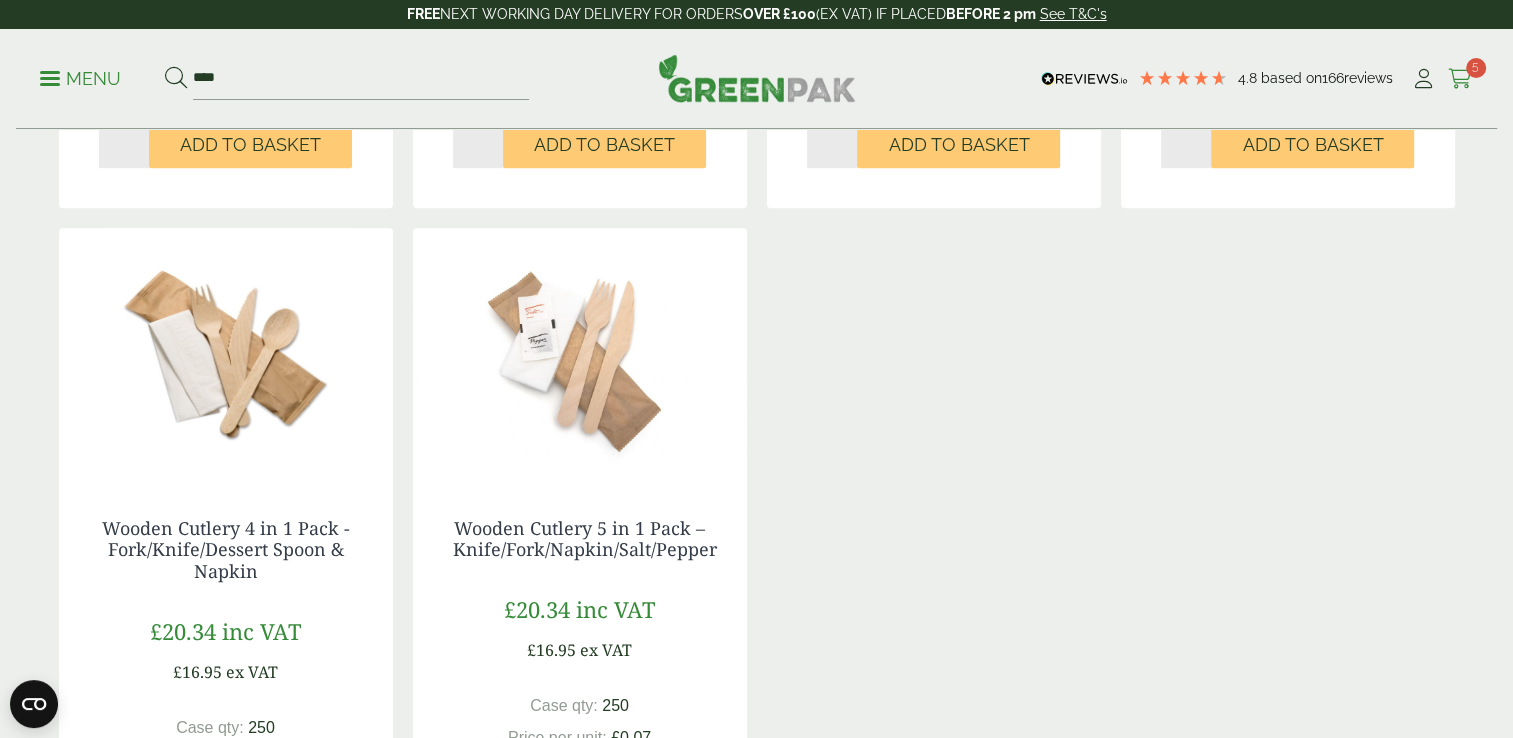click at bounding box center (1460, 79) 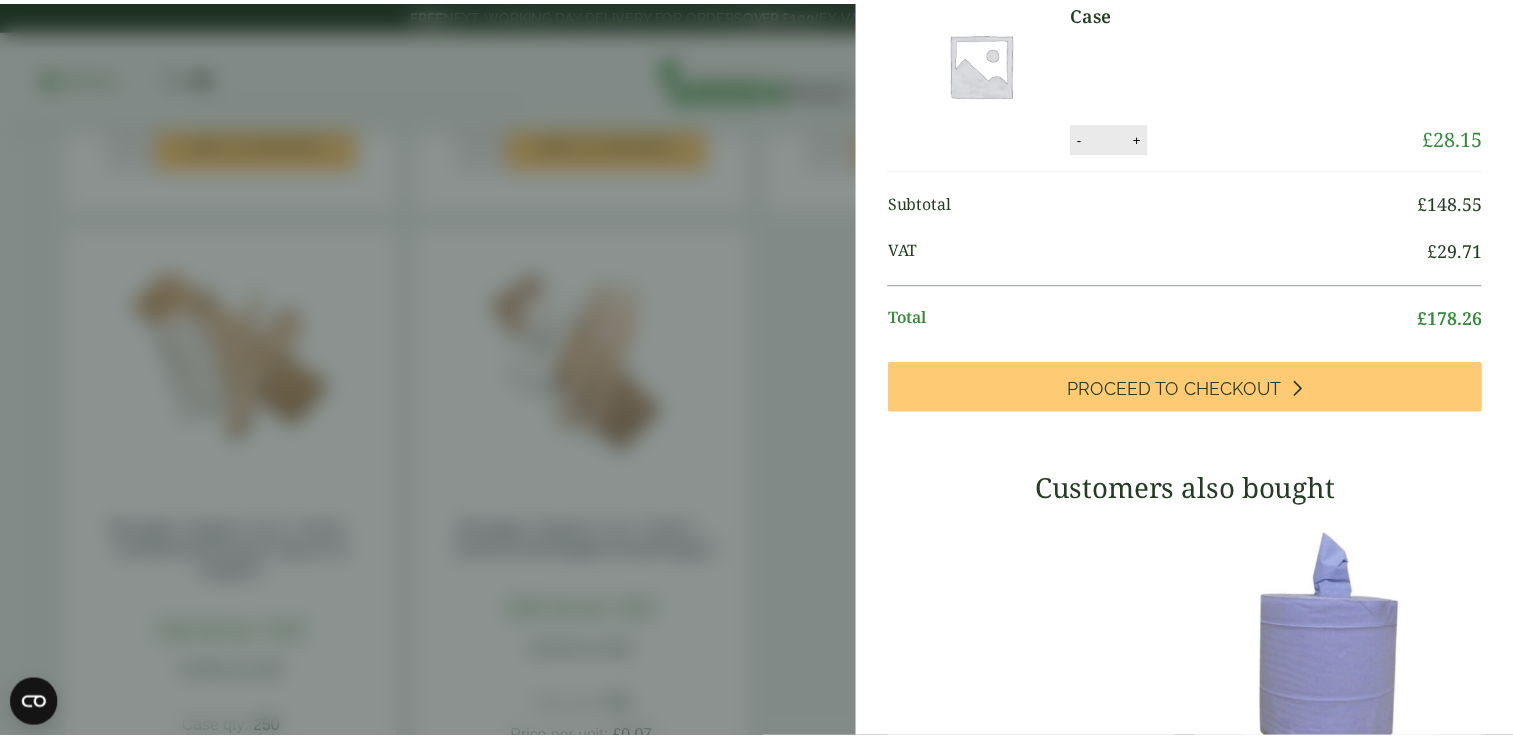scroll, scrollTop: 0, scrollLeft: 0, axis: both 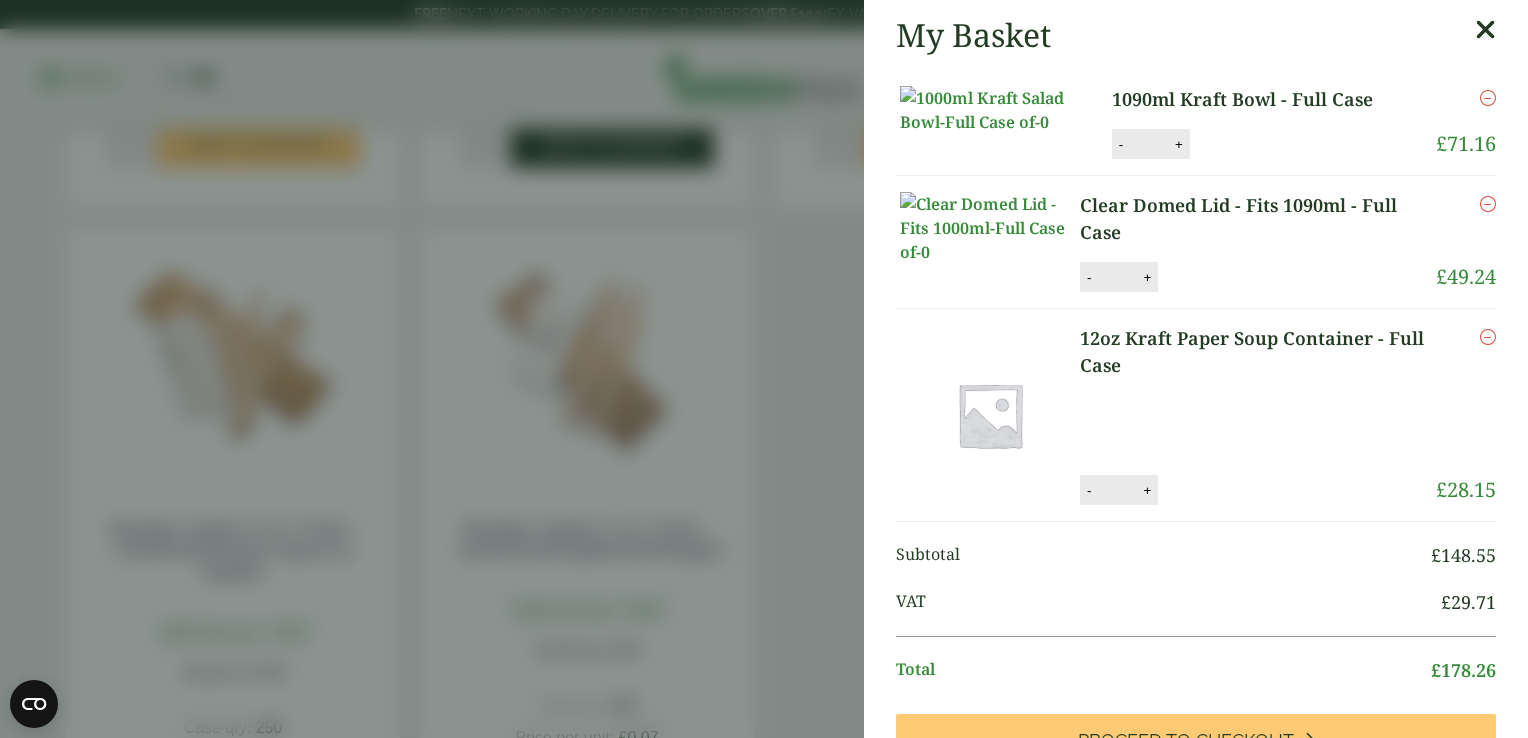 drag, startPoint x: 636, startPoint y: 149, endPoint x: 649, endPoint y: 146, distance: 13.341664 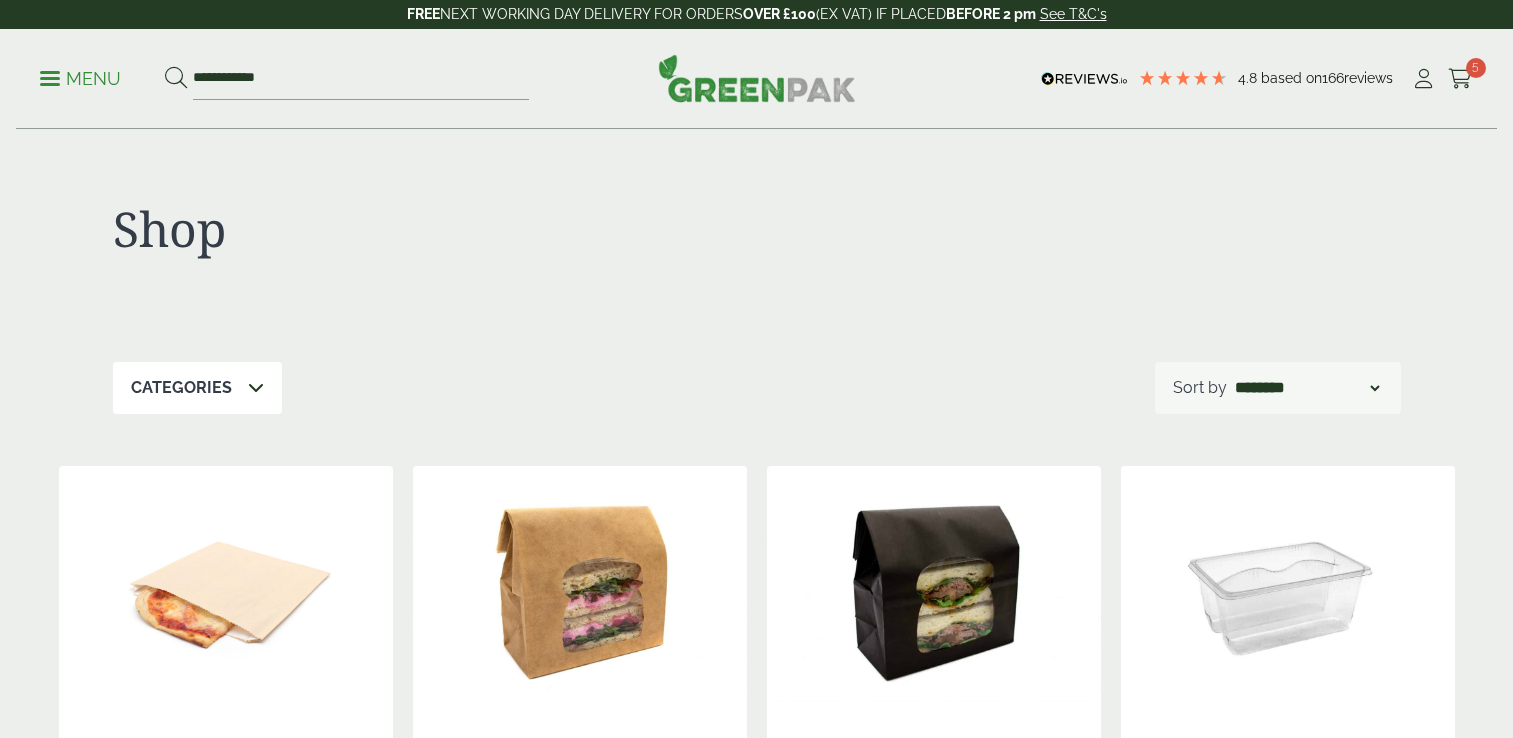 scroll, scrollTop: 234, scrollLeft: 0, axis: vertical 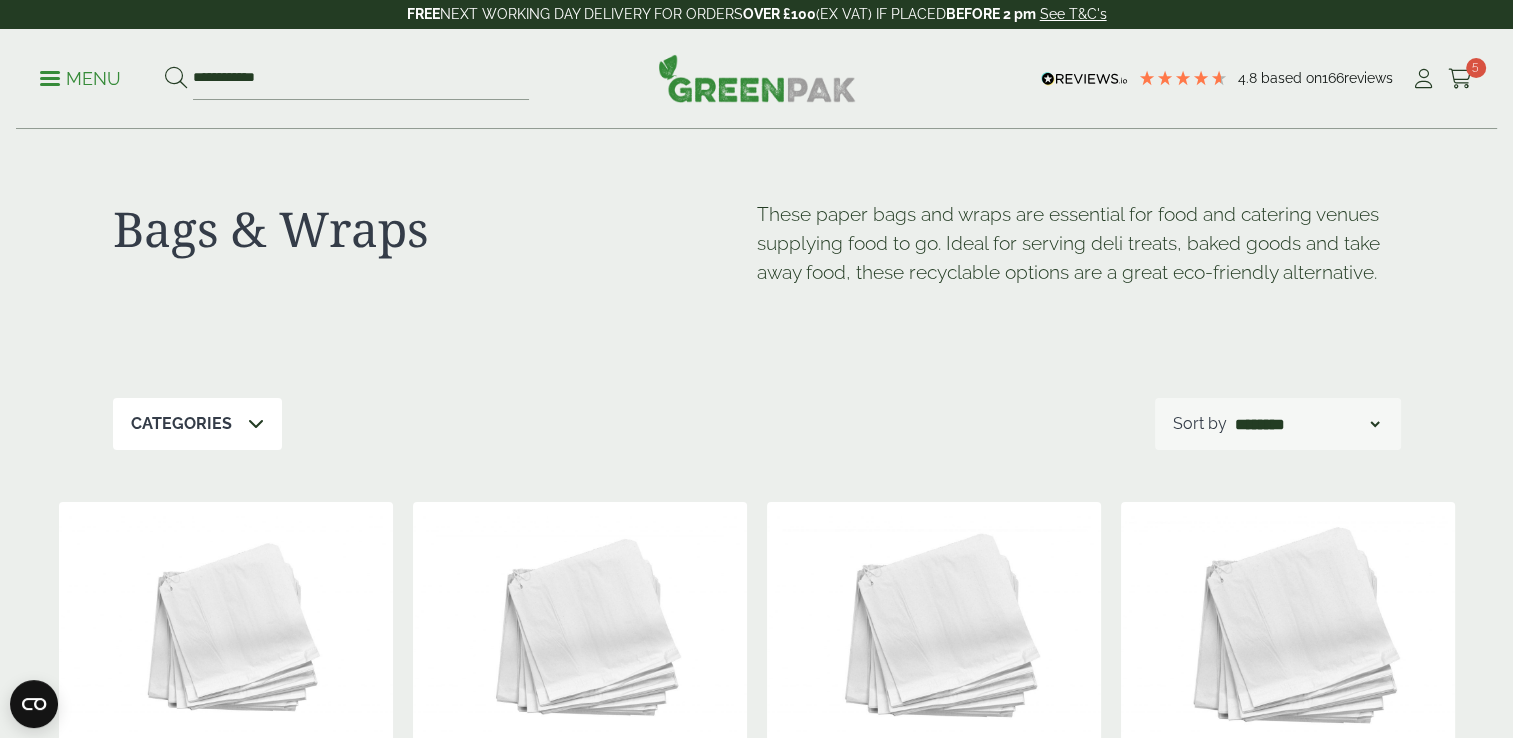 click at bounding box center [50, 78] 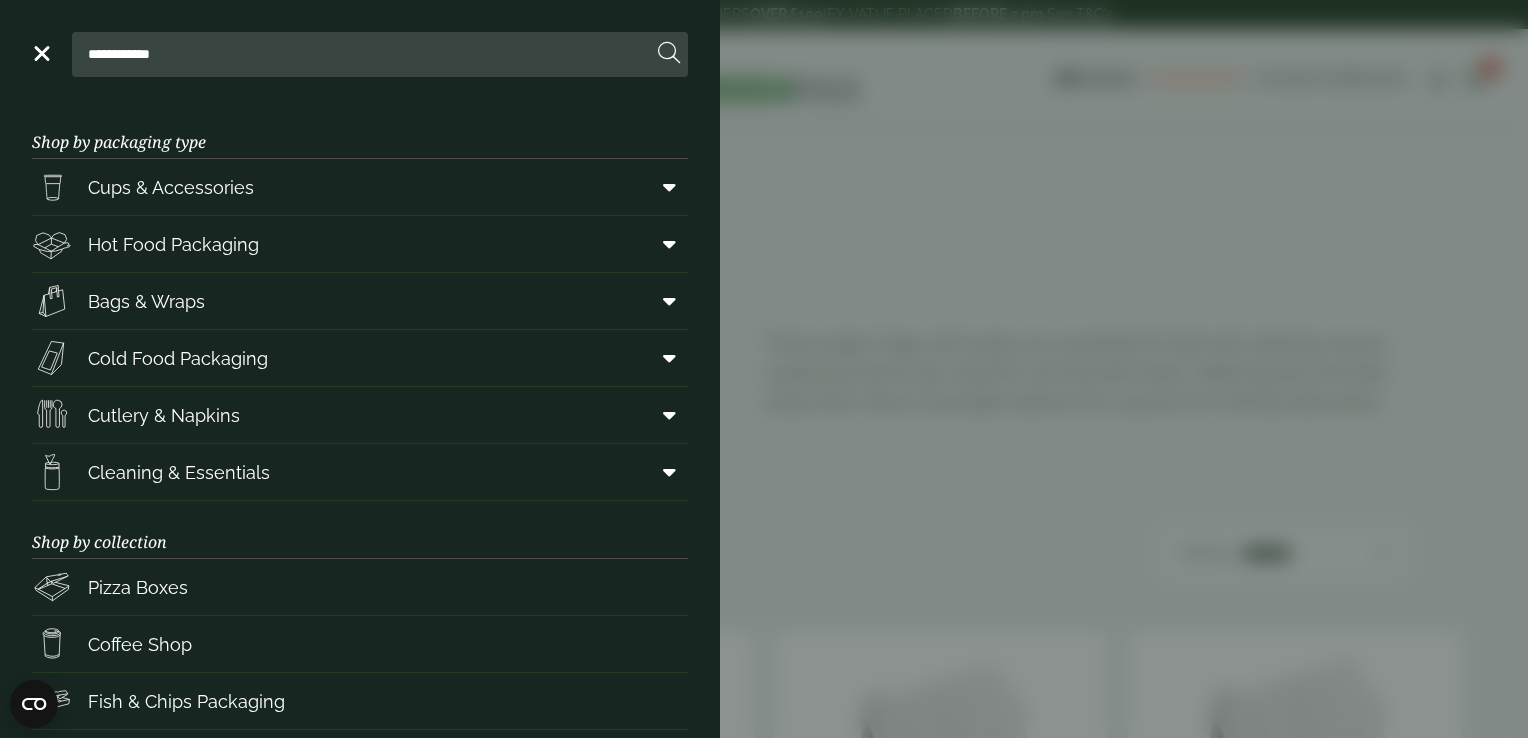 scroll, scrollTop: 252, scrollLeft: 0, axis: vertical 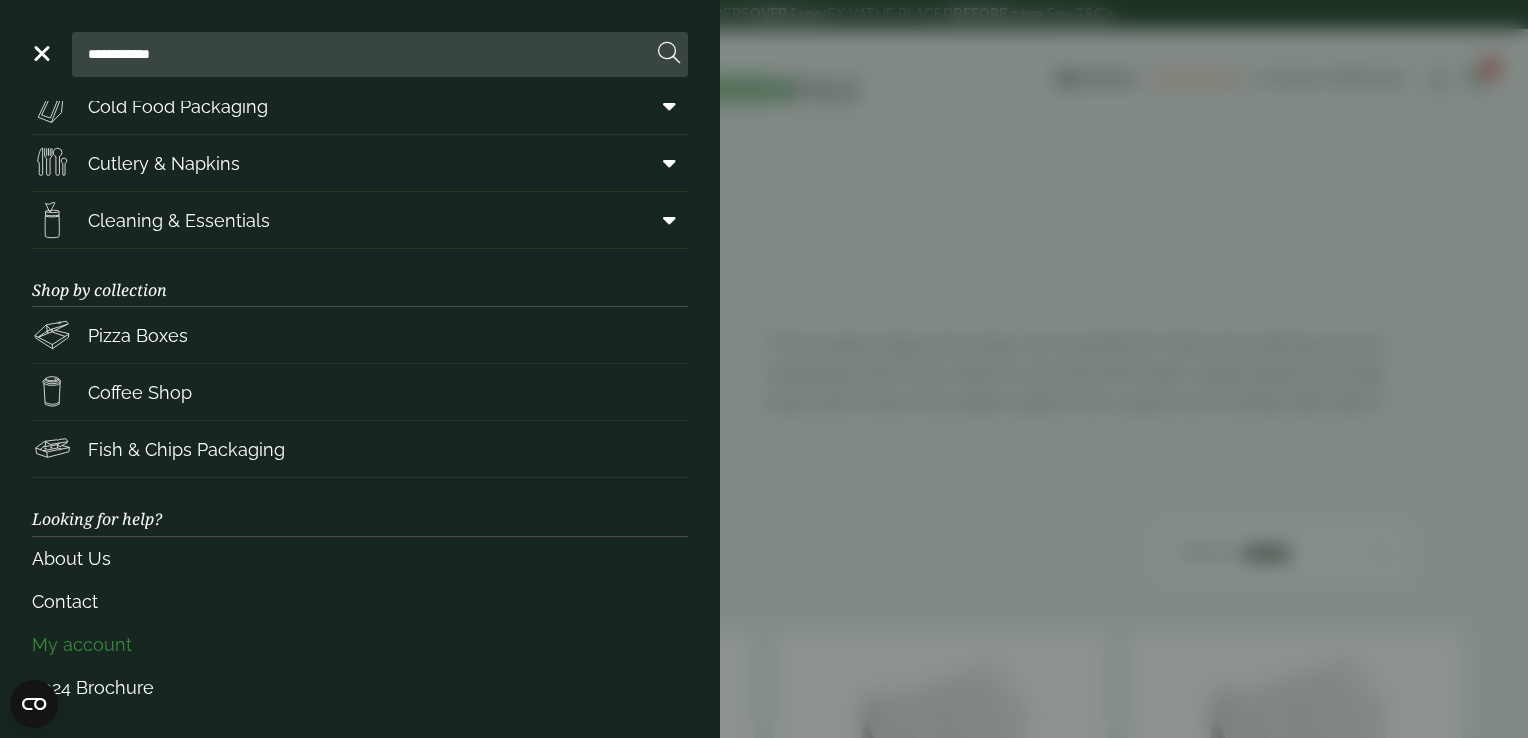 click on "My account" at bounding box center [360, 644] 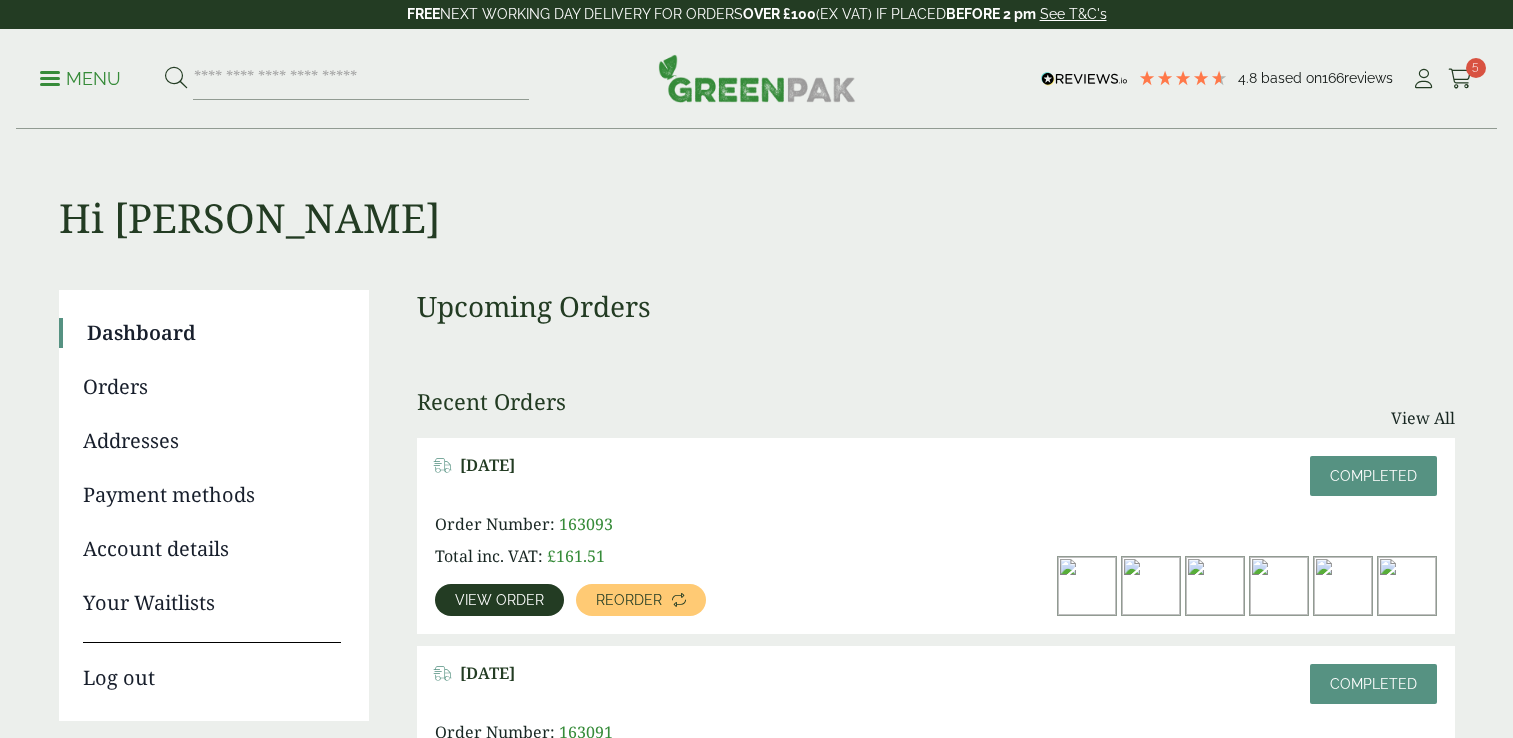 scroll, scrollTop: 0, scrollLeft: 0, axis: both 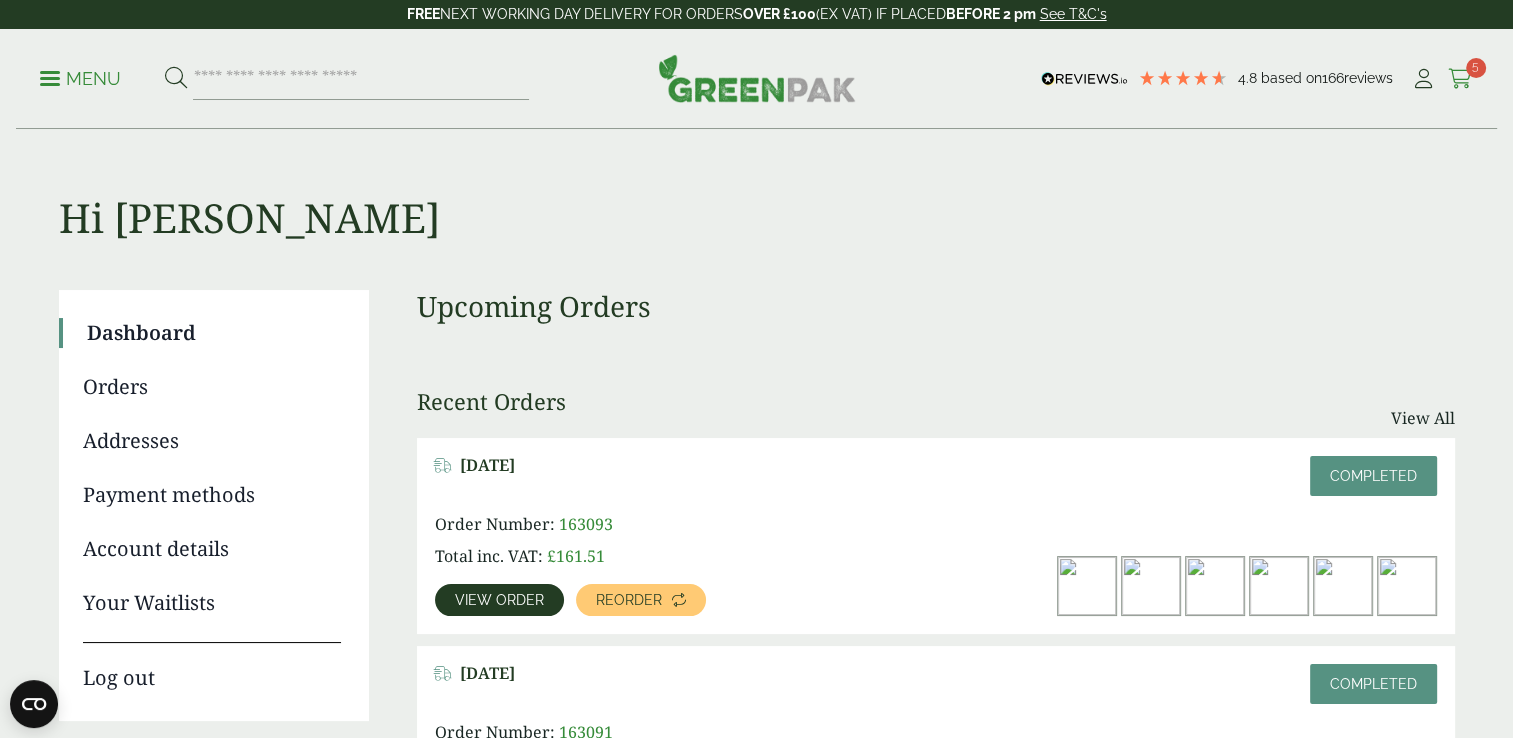 click at bounding box center [1460, 79] 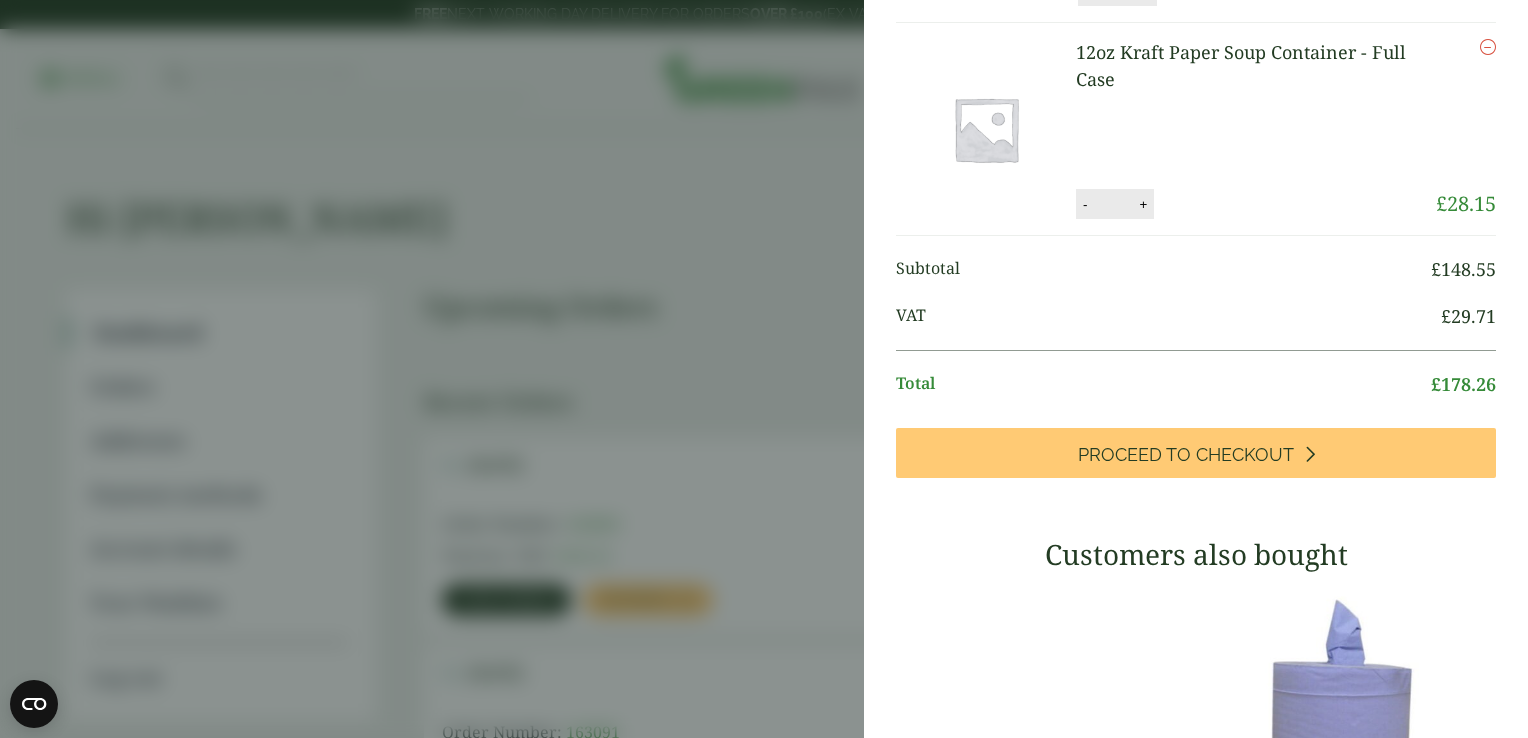 scroll, scrollTop: 300, scrollLeft: 0, axis: vertical 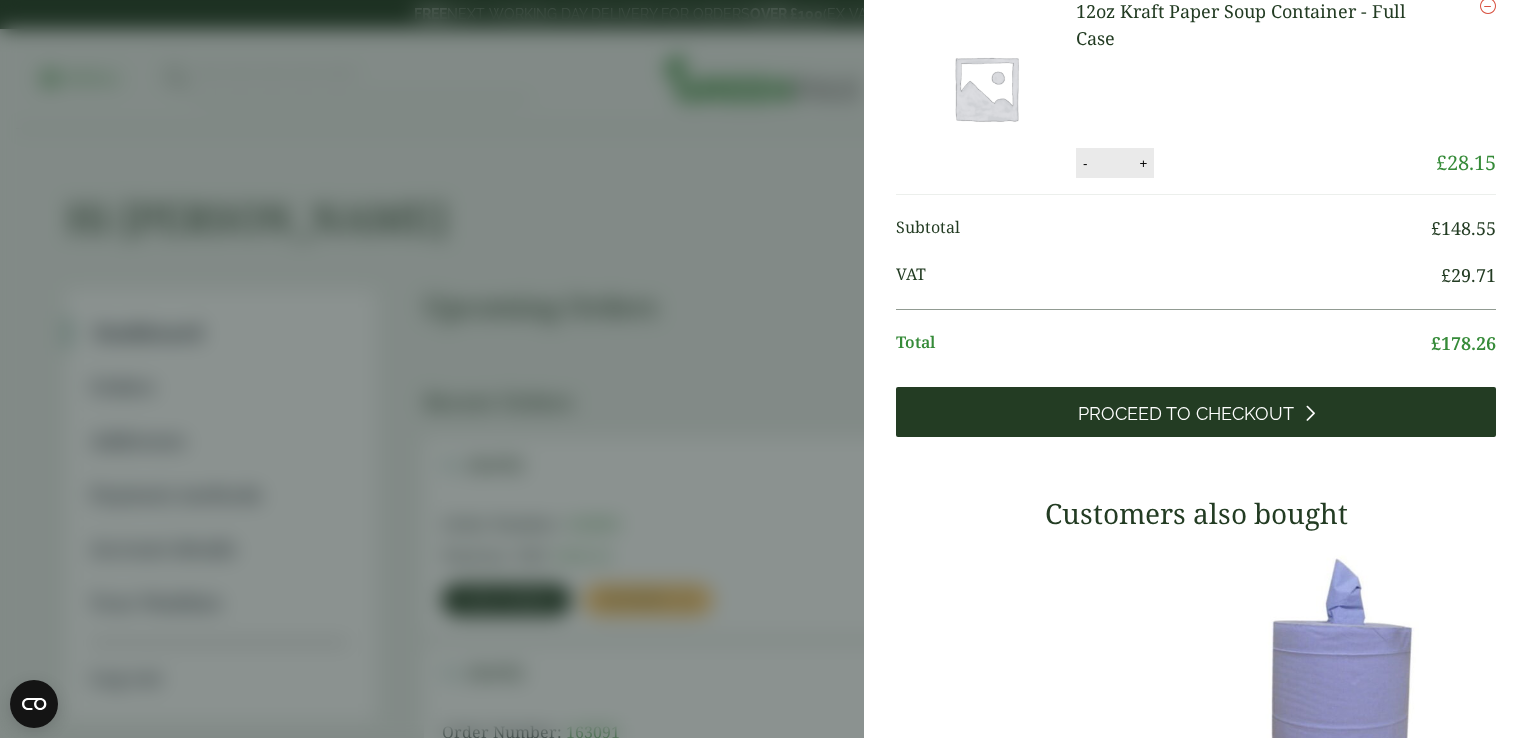 click at bounding box center (1309, 413) 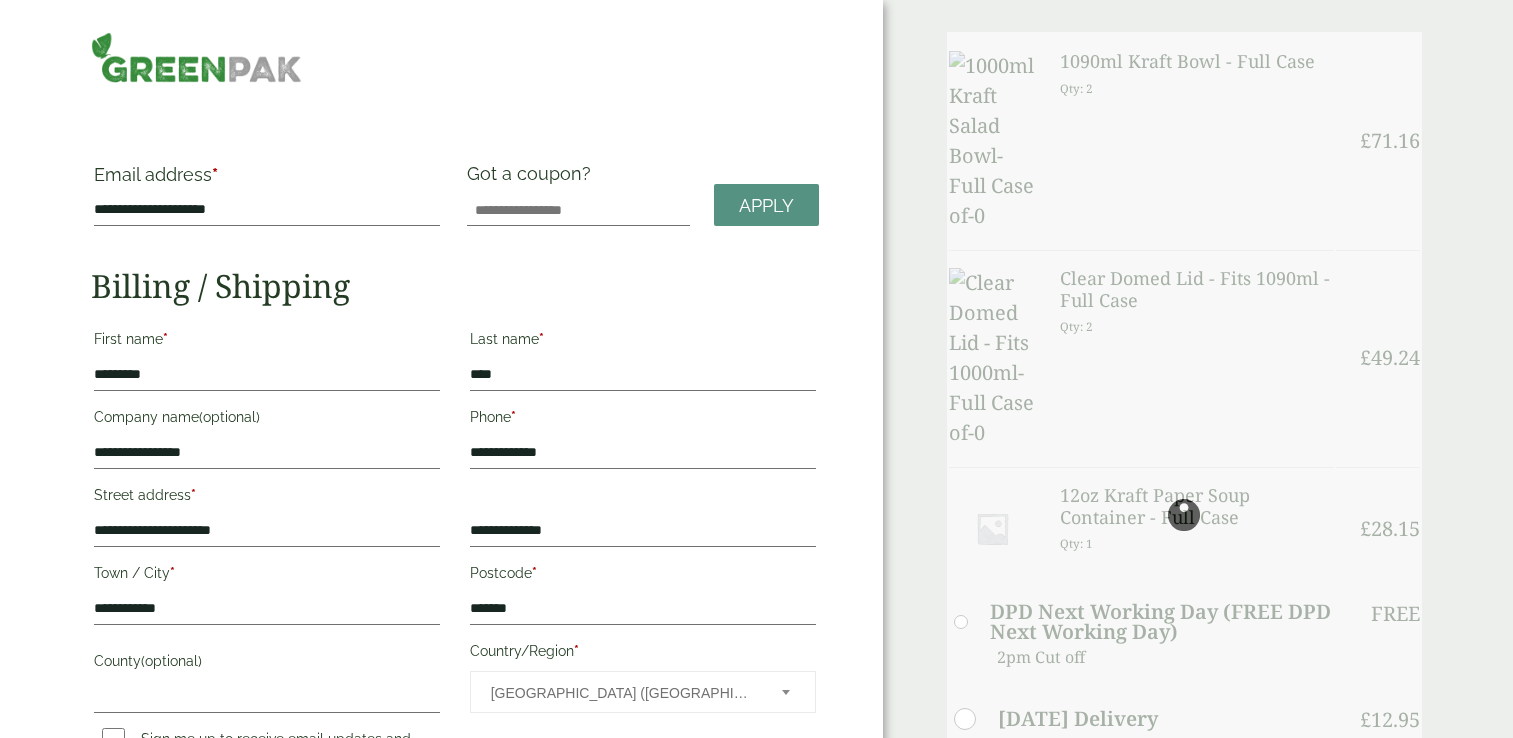 scroll, scrollTop: 0, scrollLeft: 0, axis: both 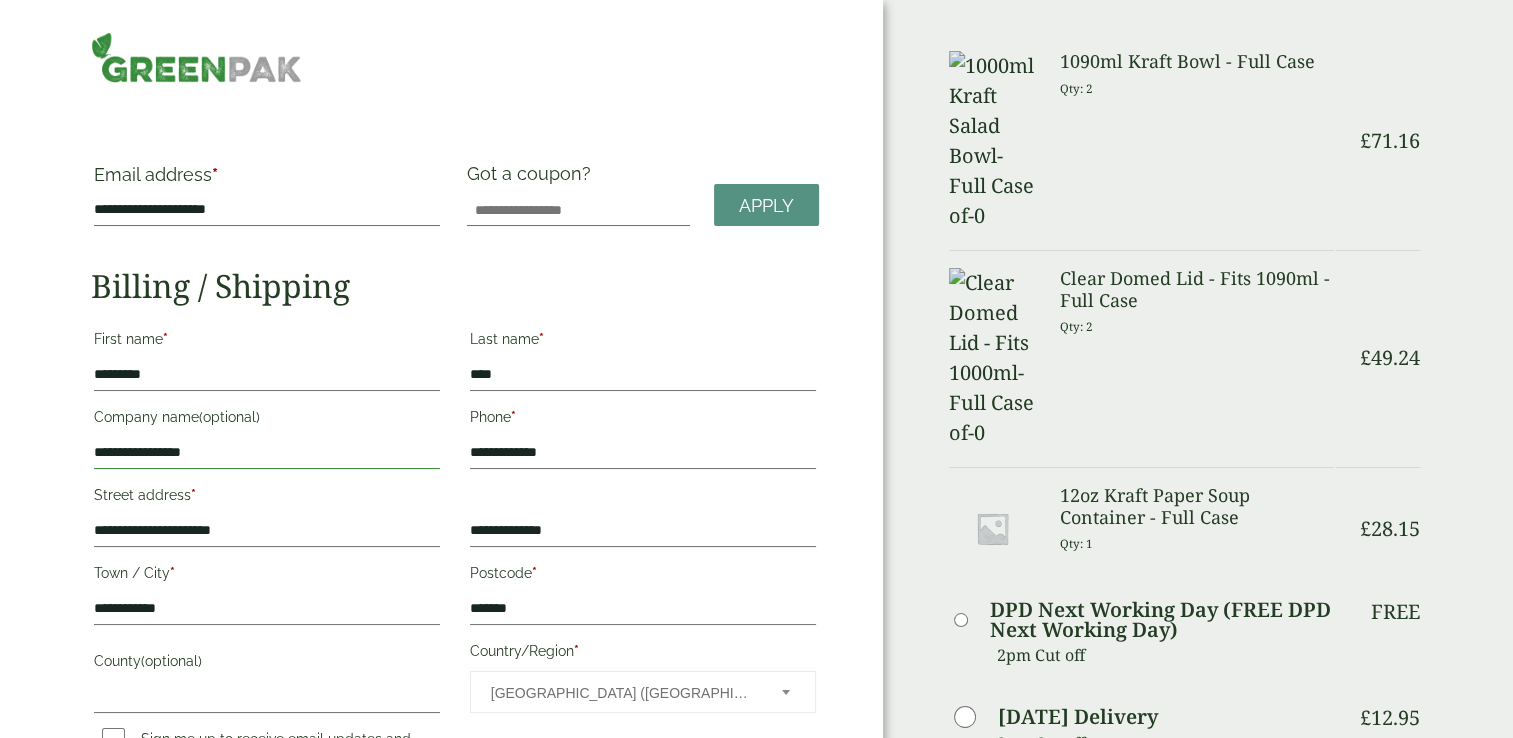 click on "**********" at bounding box center (267, 453) 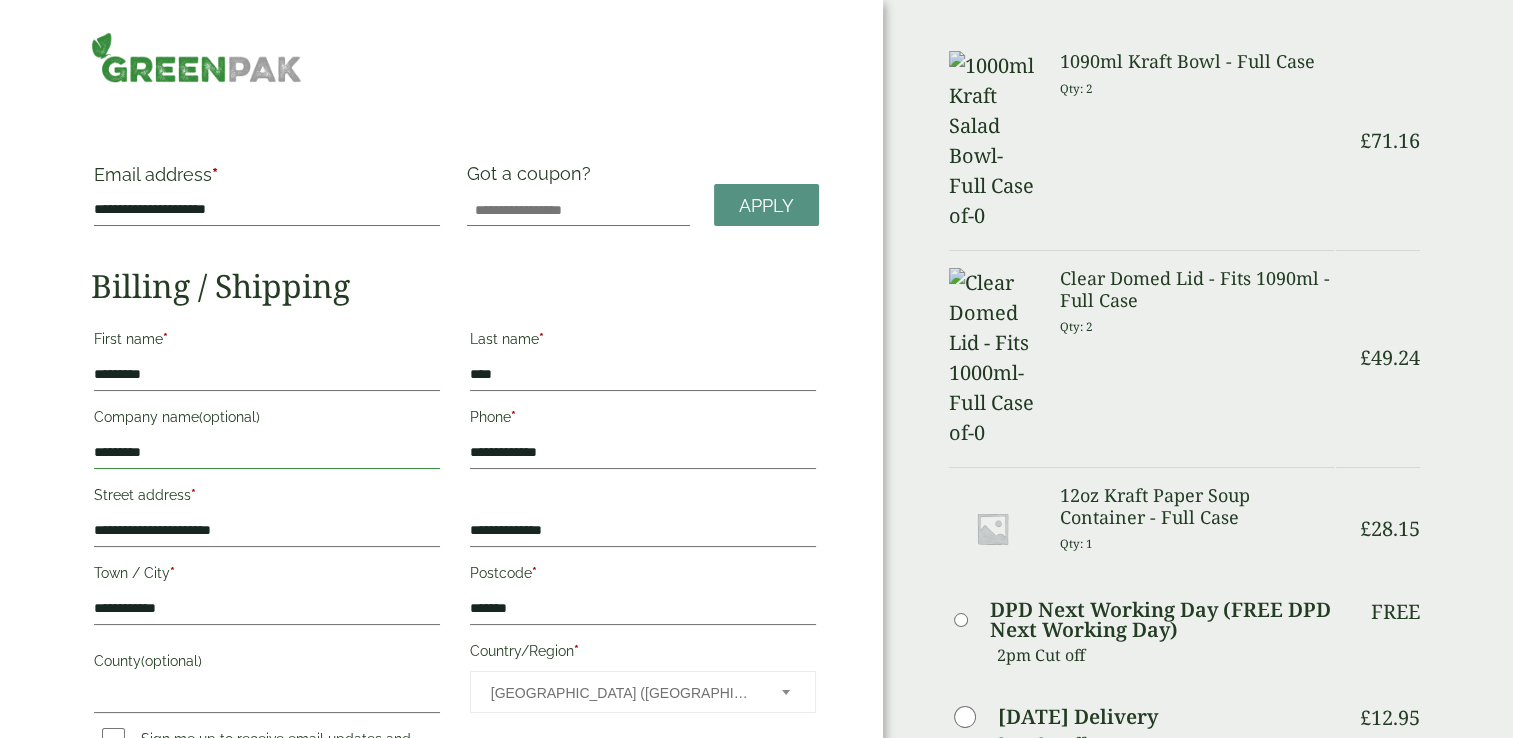 type on "*********" 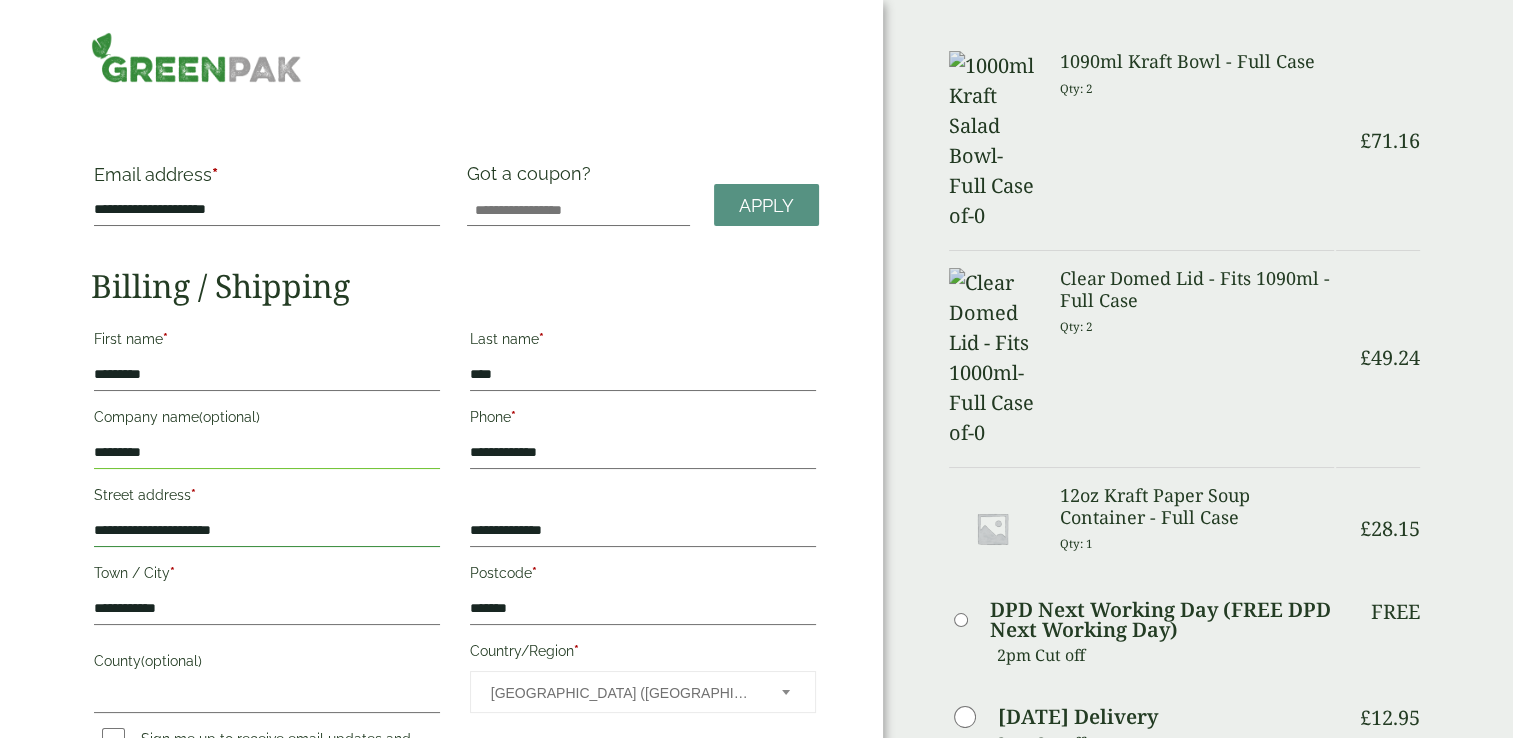 click on "**********" at bounding box center [267, 531] 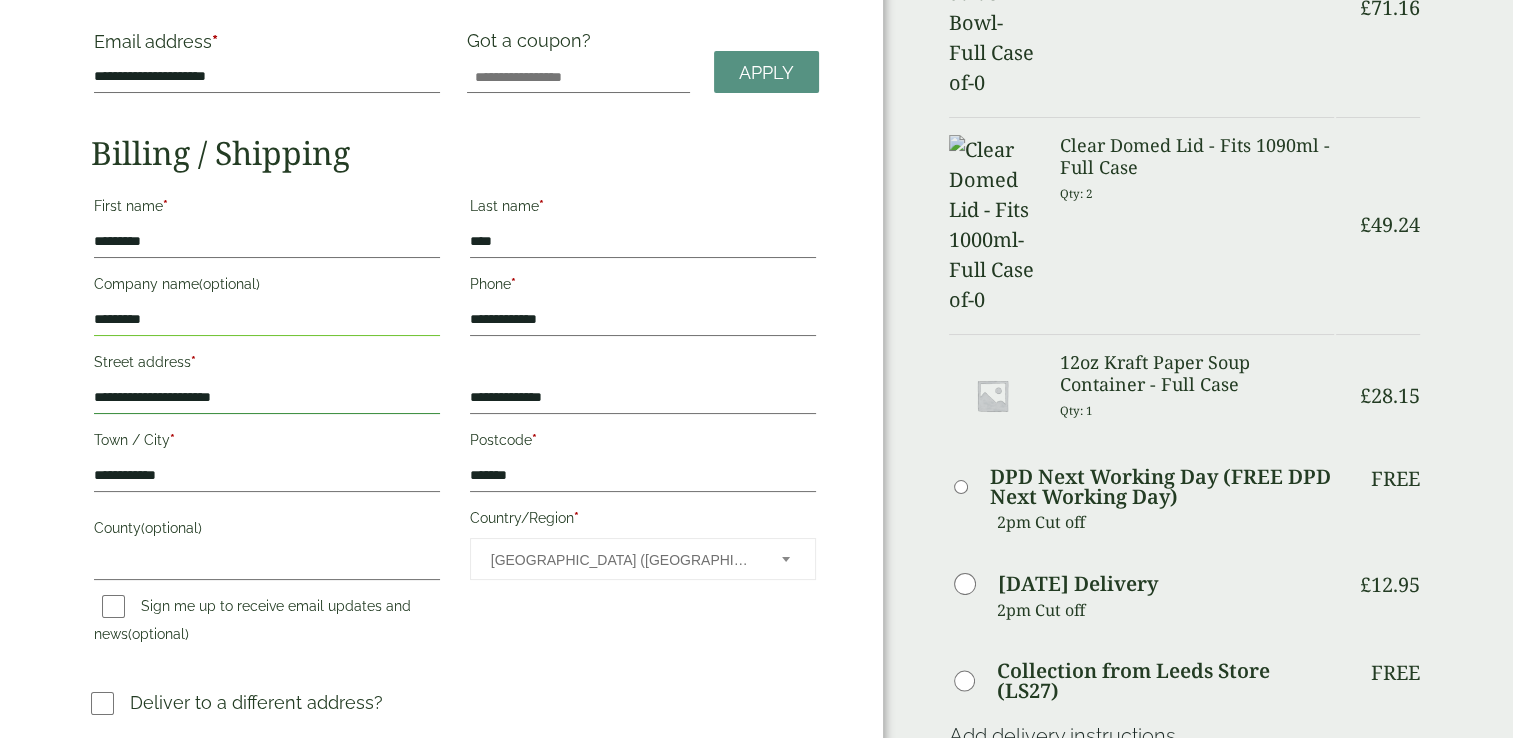 scroll, scrollTop: 300, scrollLeft: 0, axis: vertical 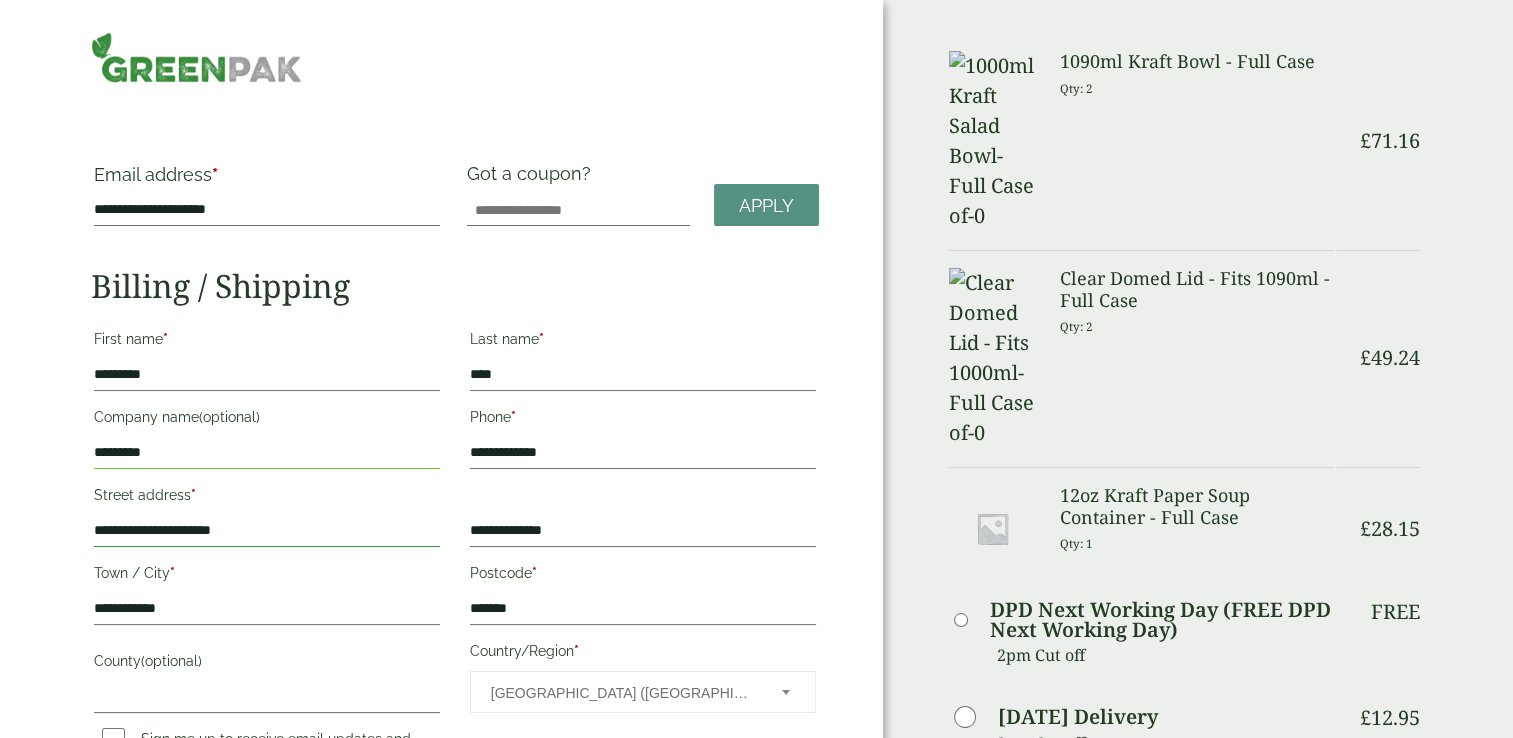 click on "**********" at bounding box center (267, 531) 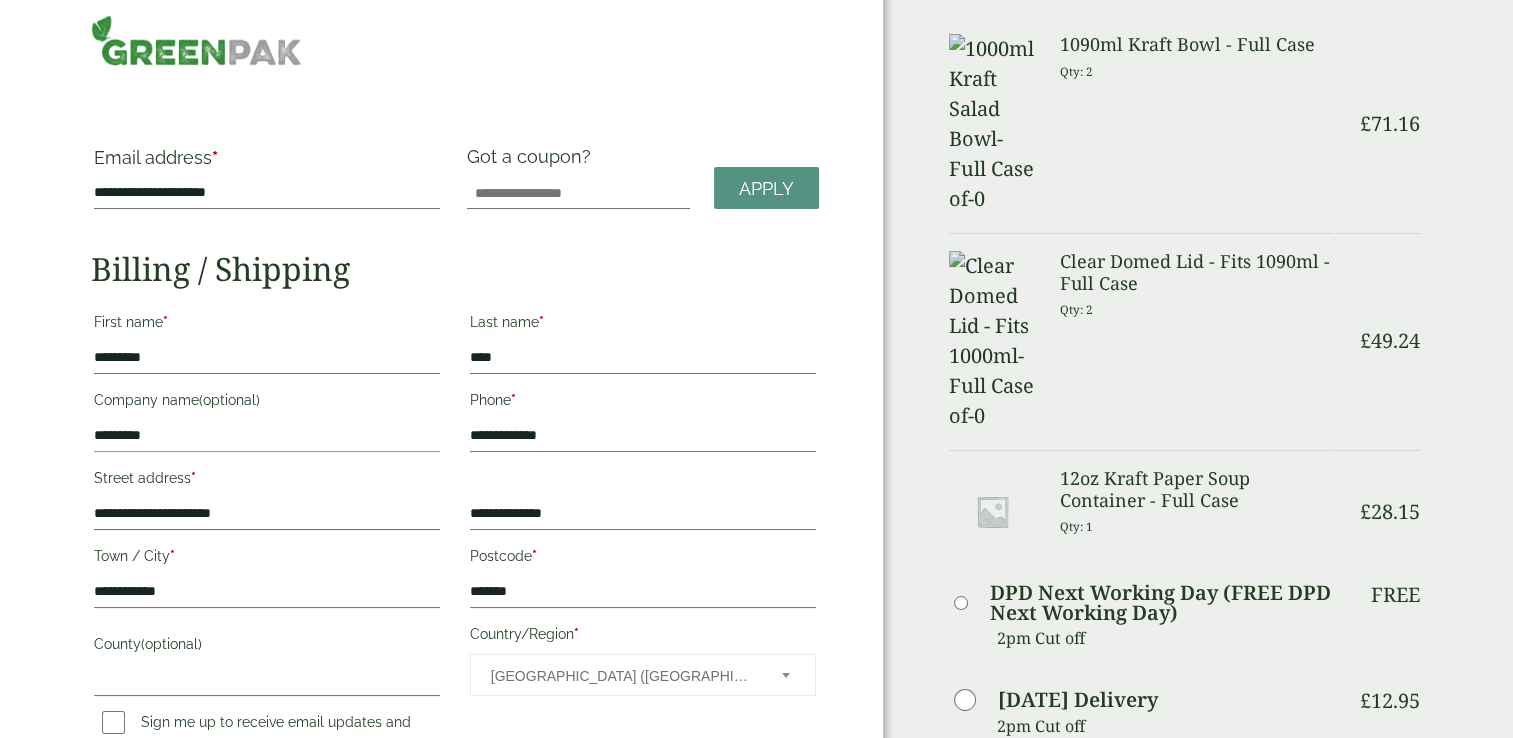 scroll, scrollTop: 0, scrollLeft: 0, axis: both 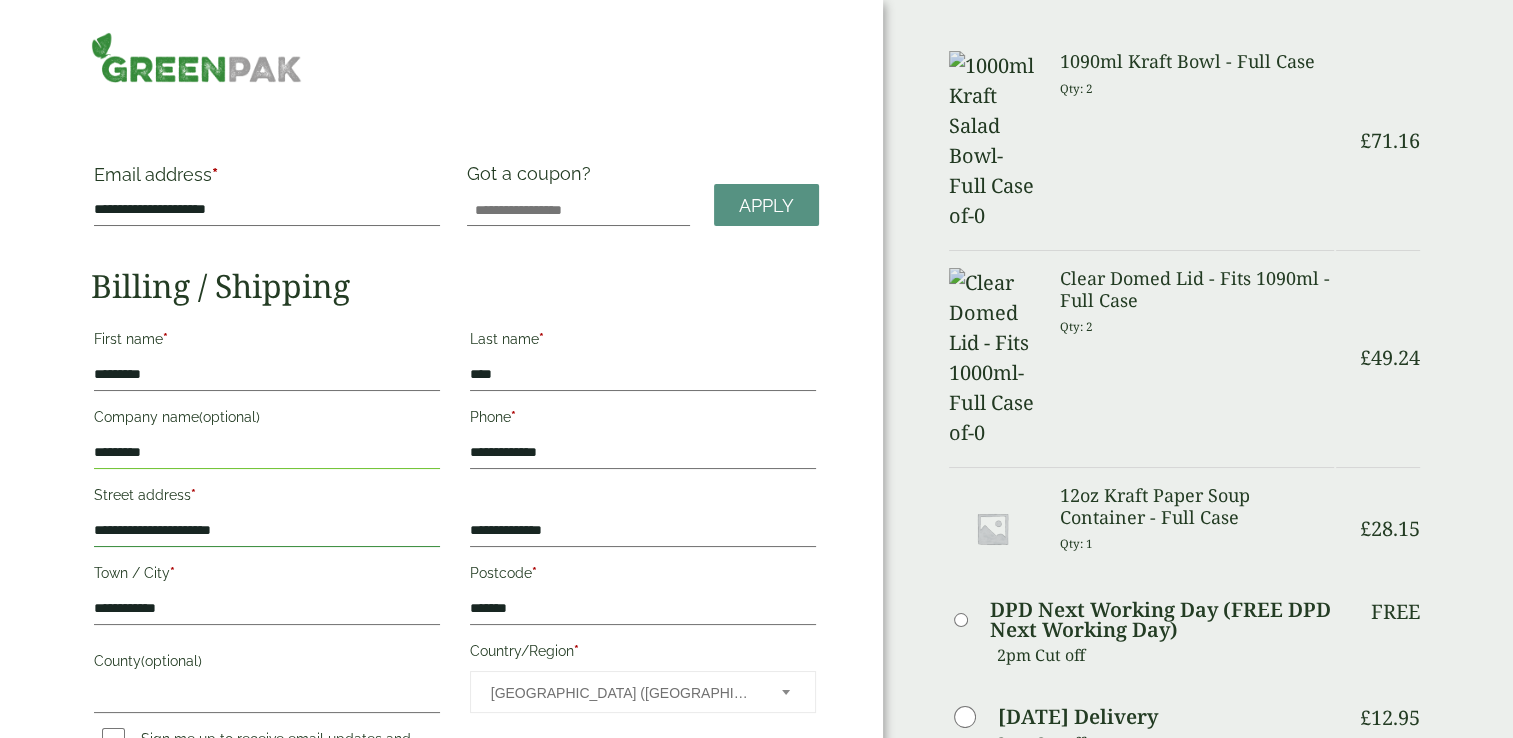 drag, startPoint x: 300, startPoint y: 544, endPoint x: 88, endPoint y: 521, distance: 213.24399 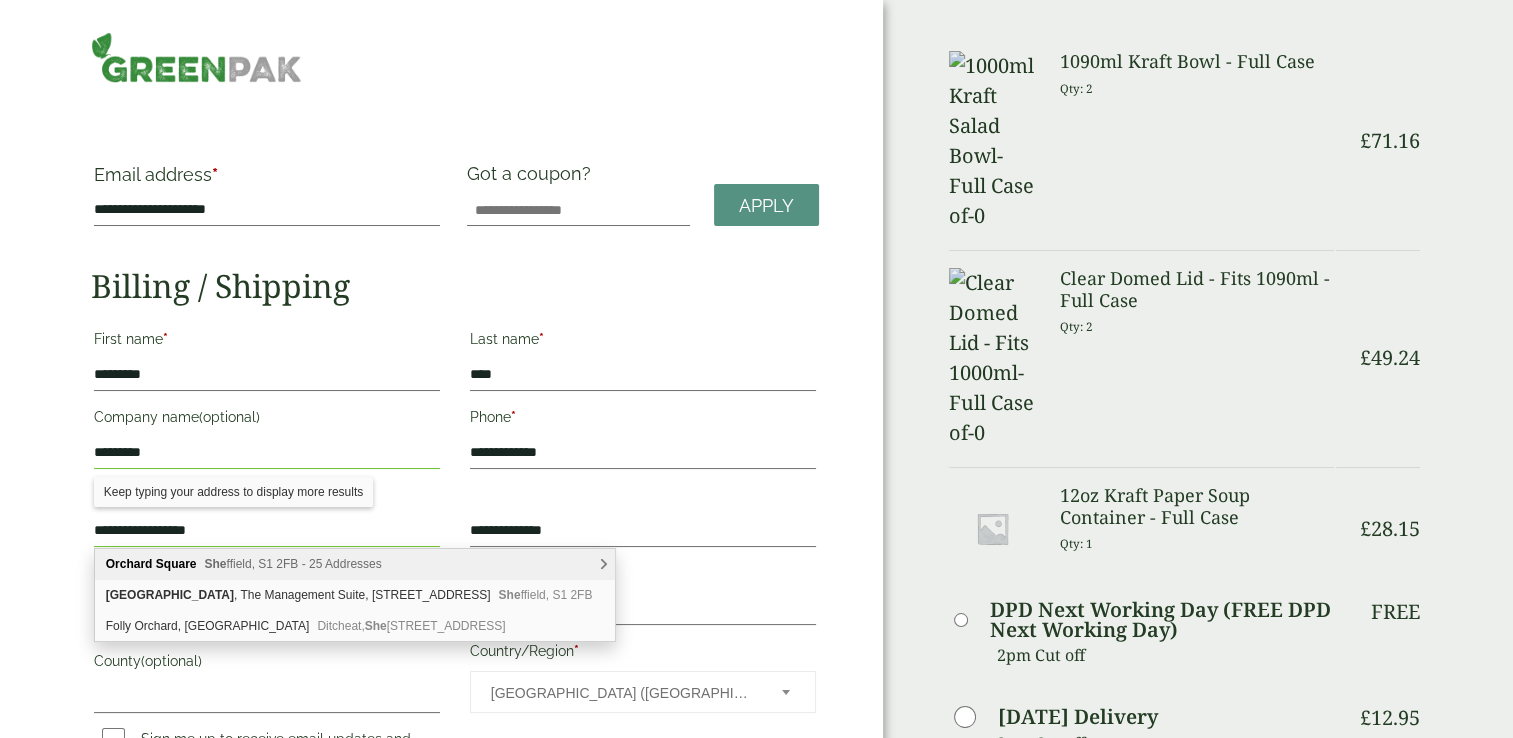 click on "Square" at bounding box center (176, 564) 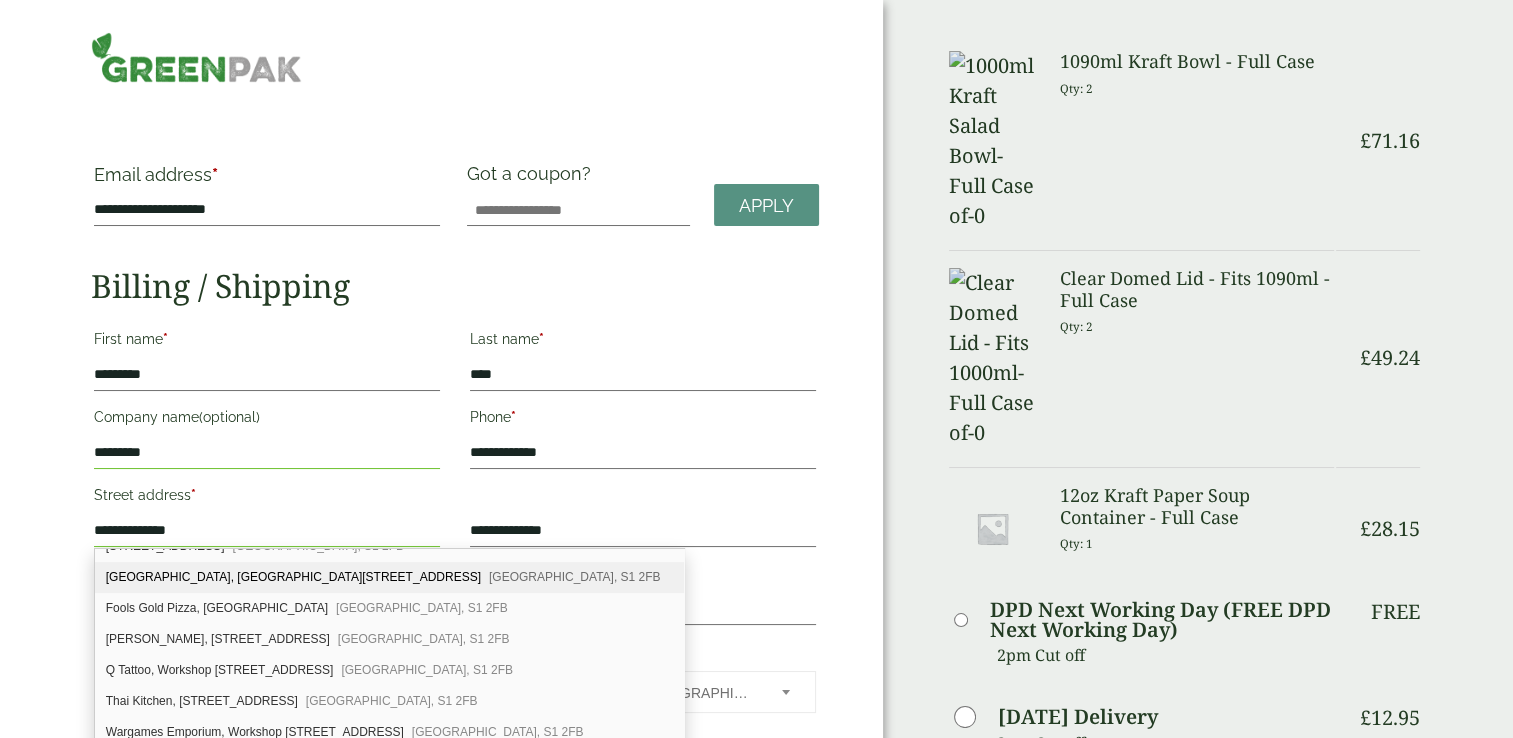 scroll, scrollTop: 577, scrollLeft: 0, axis: vertical 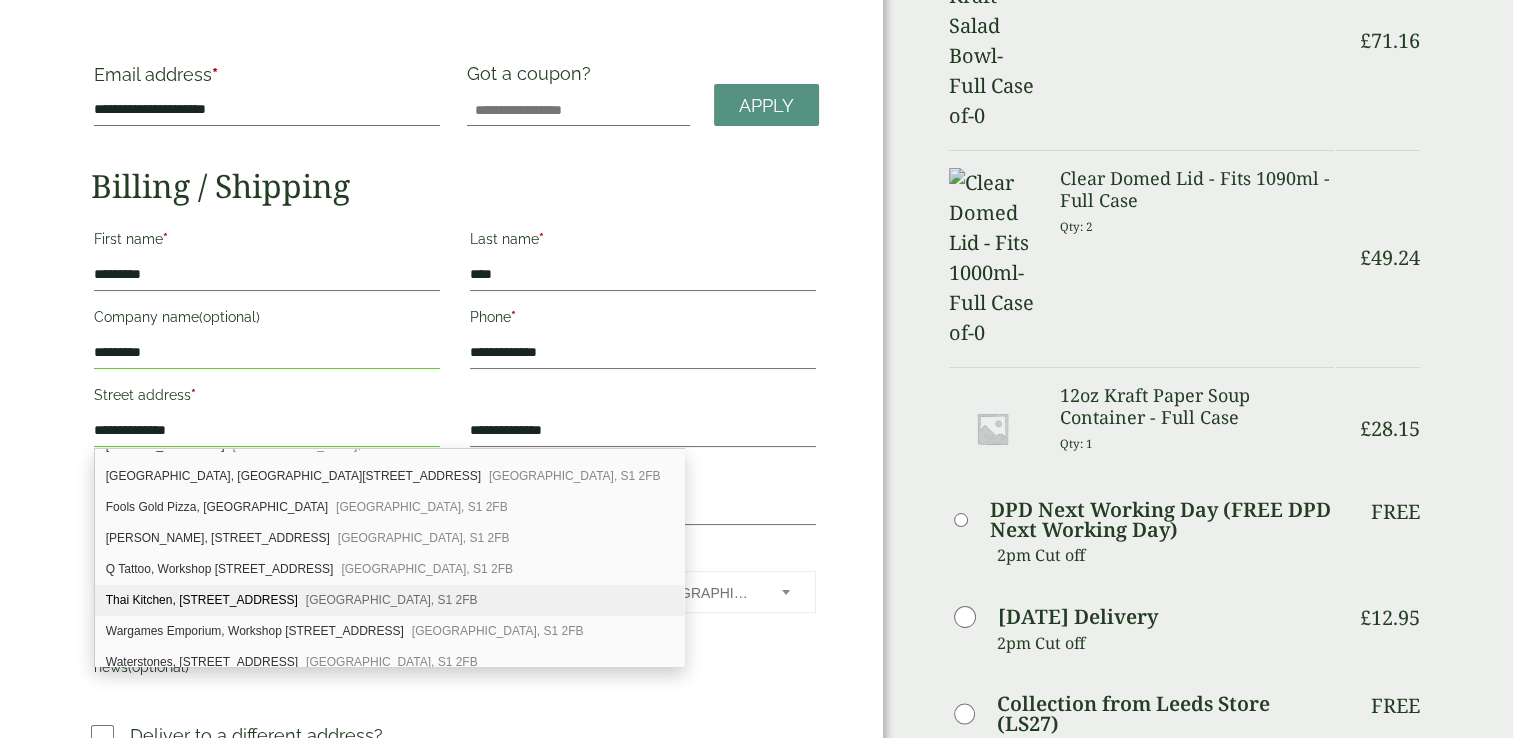 click on "Thai Kitchen, 31-32, Orchard Square Sheffield, S1 2FB" at bounding box center [389, 600] 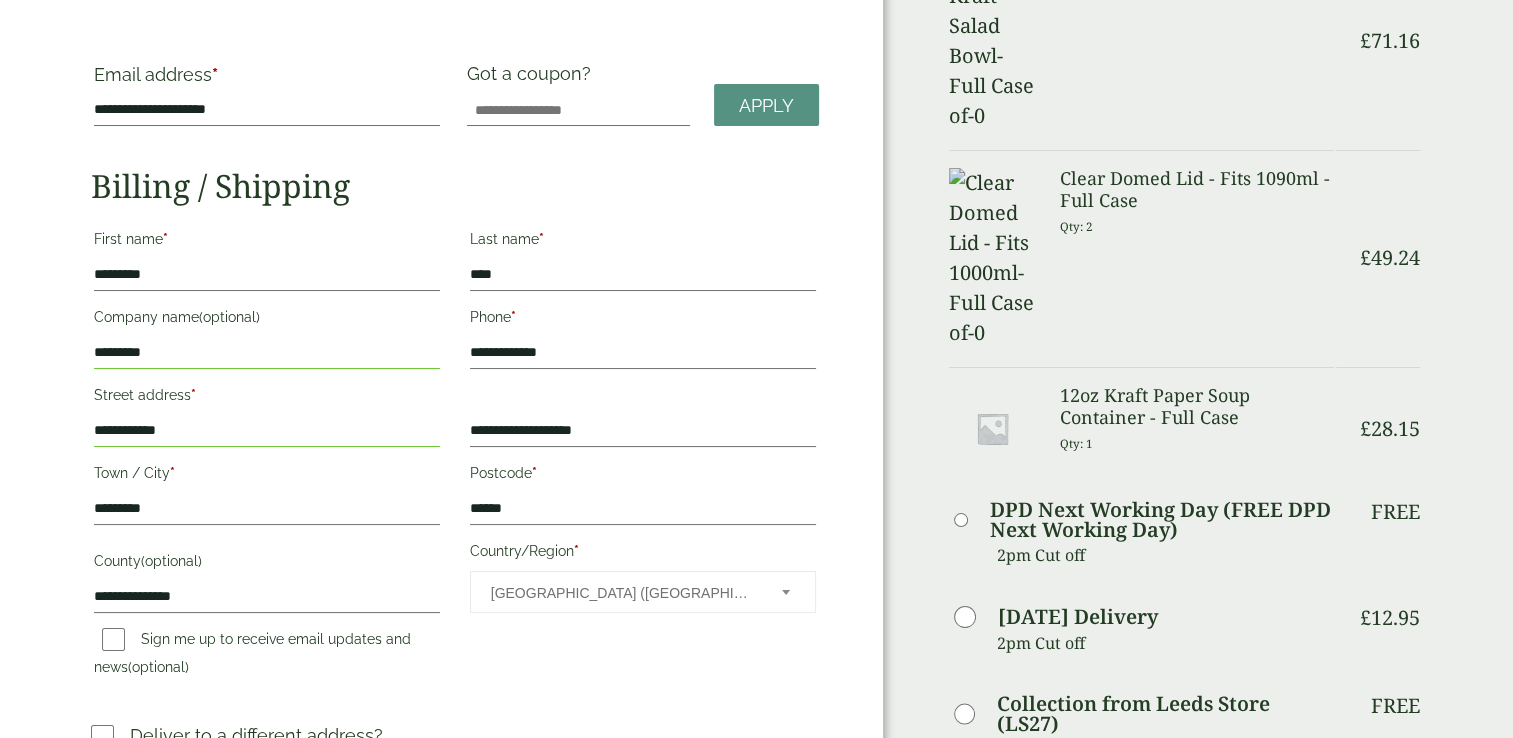 scroll, scrollTop: 0, scrollLeft: 0, axis: both 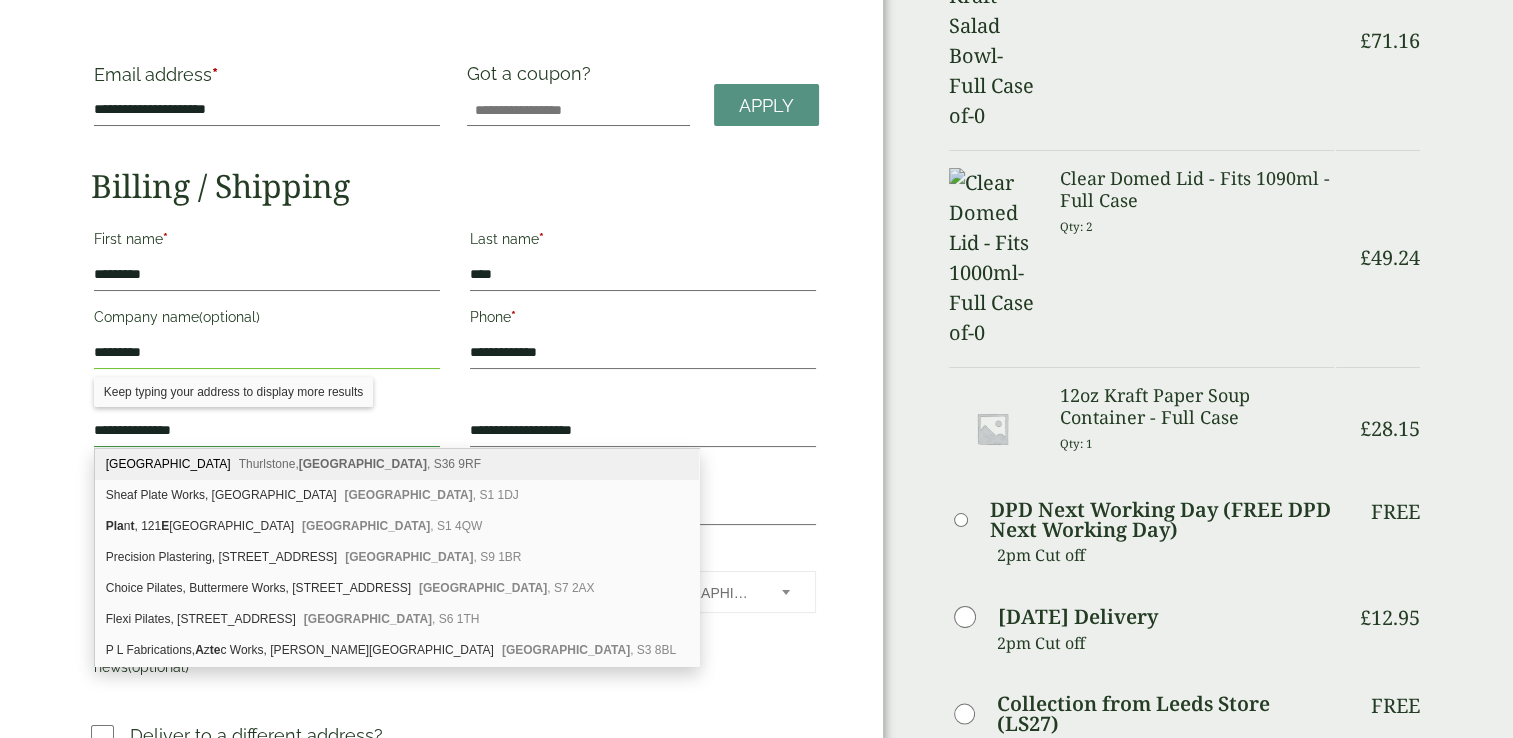 type on "**********" 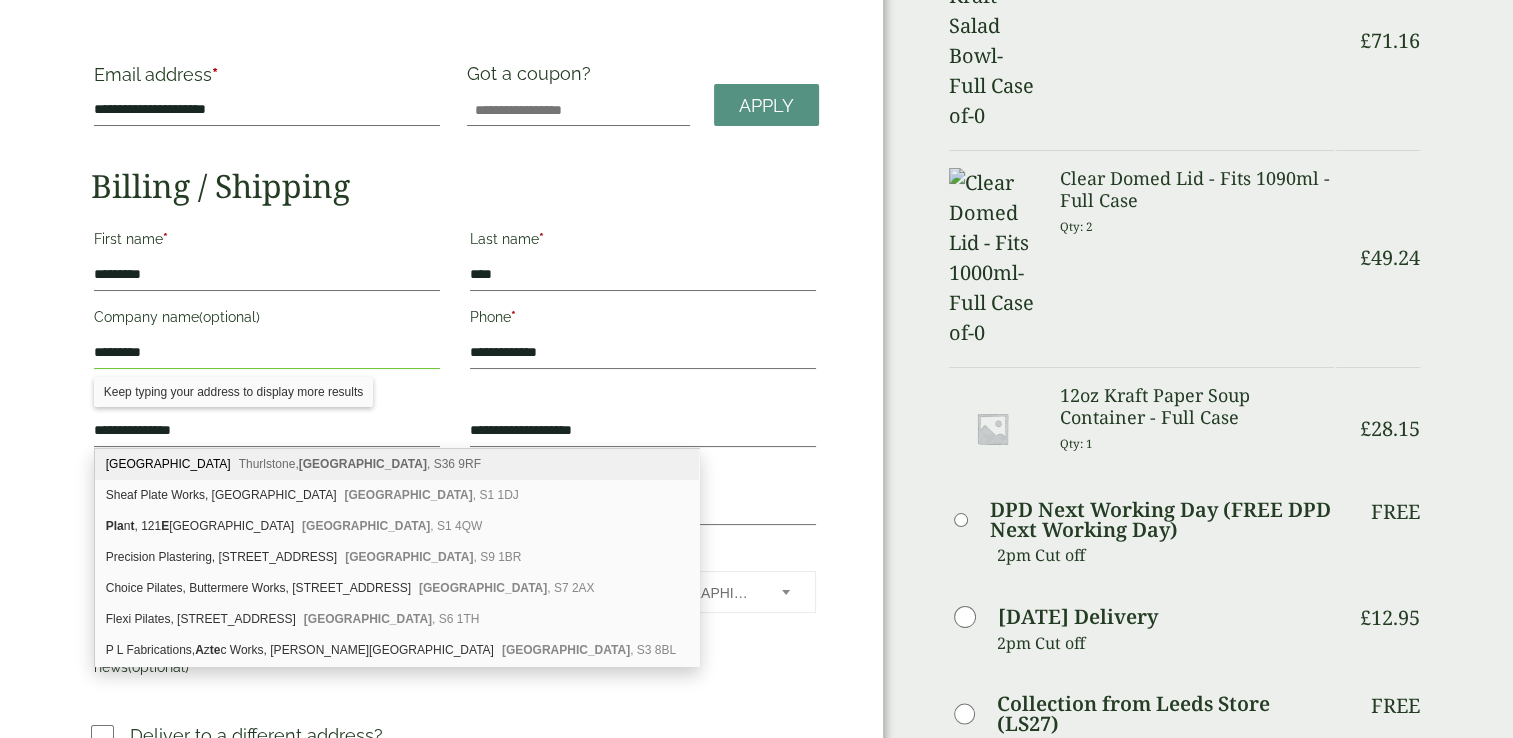 click on "Company name  (optional)" at bounding box center (267, 320) 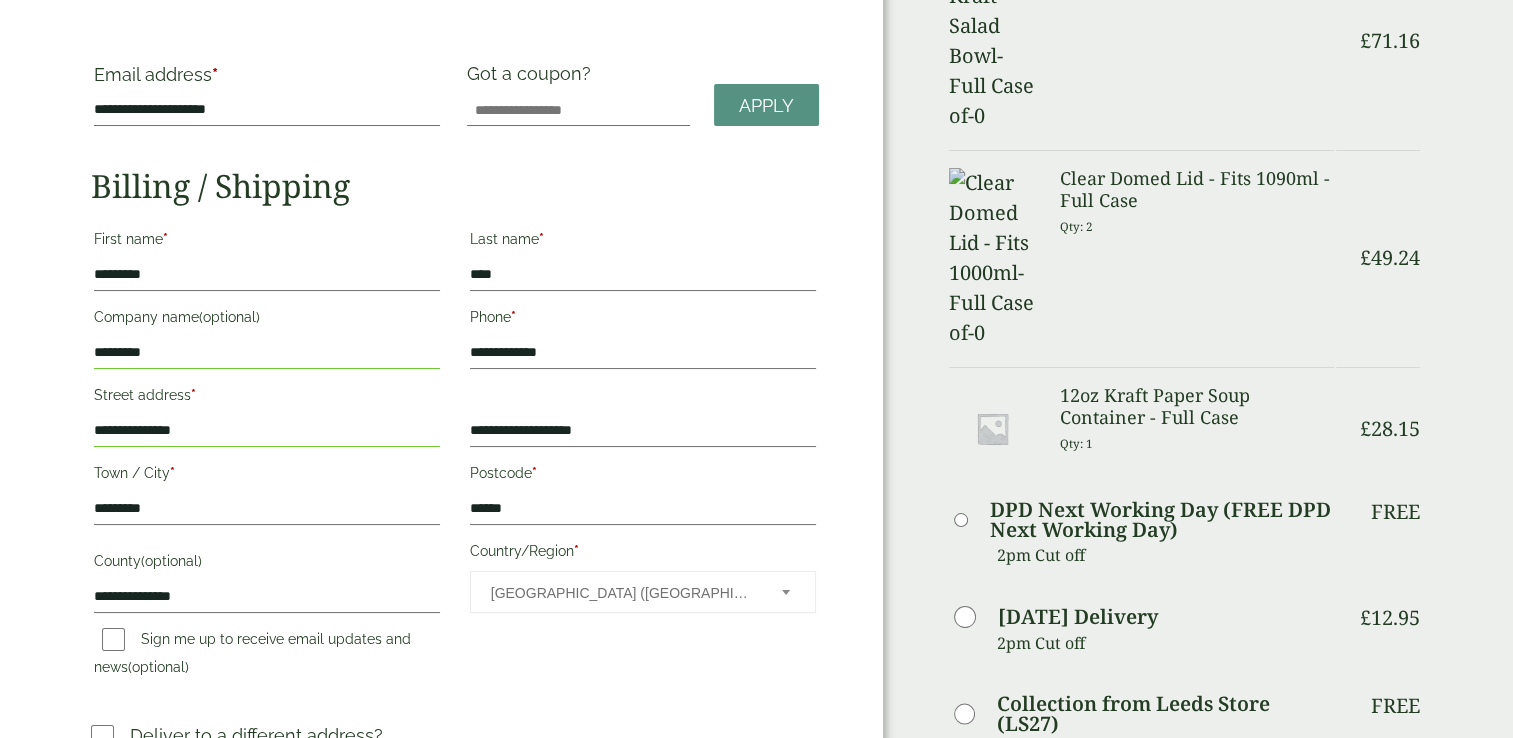 click on "**********" at bounding box center [267, 431] 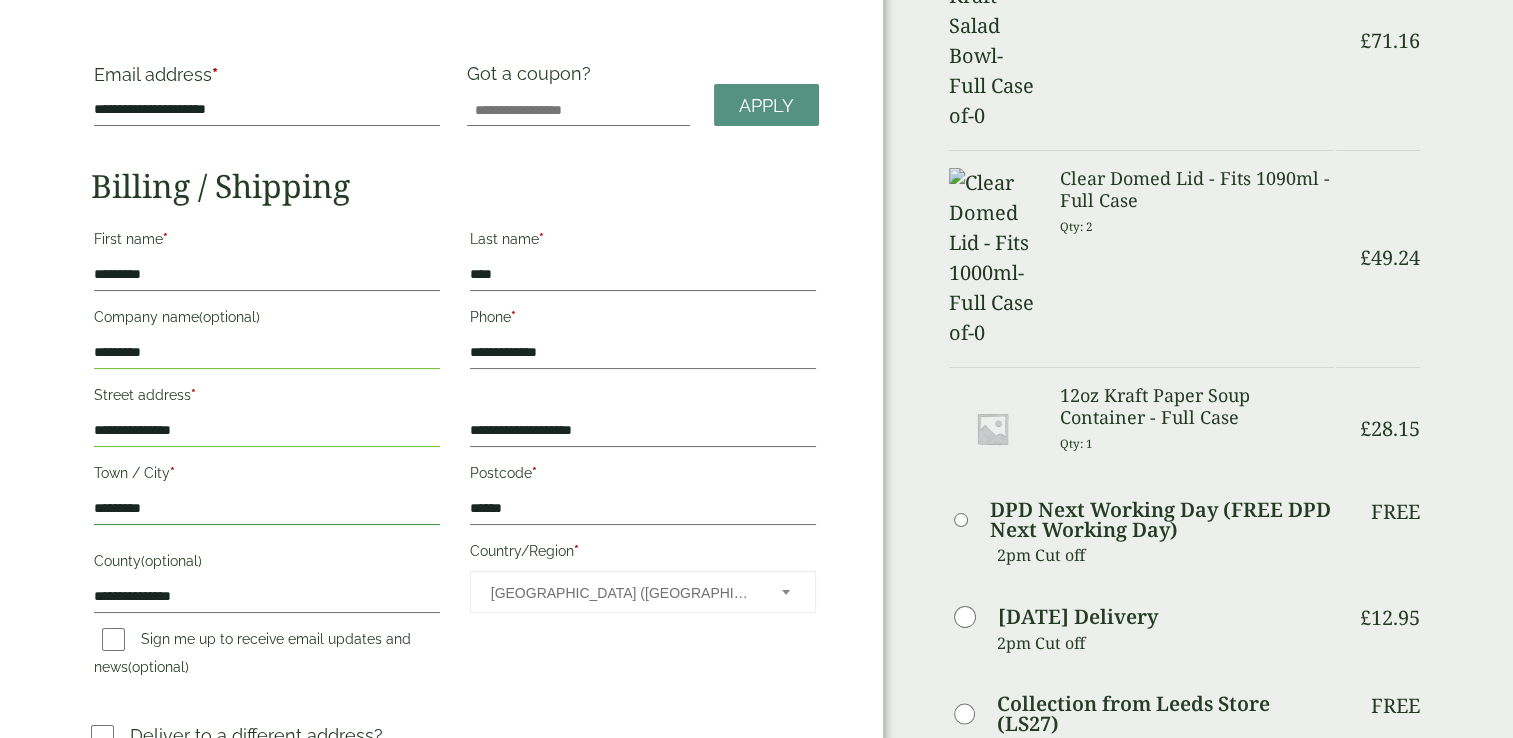 click on "*********" at bounding box center (267, 509) 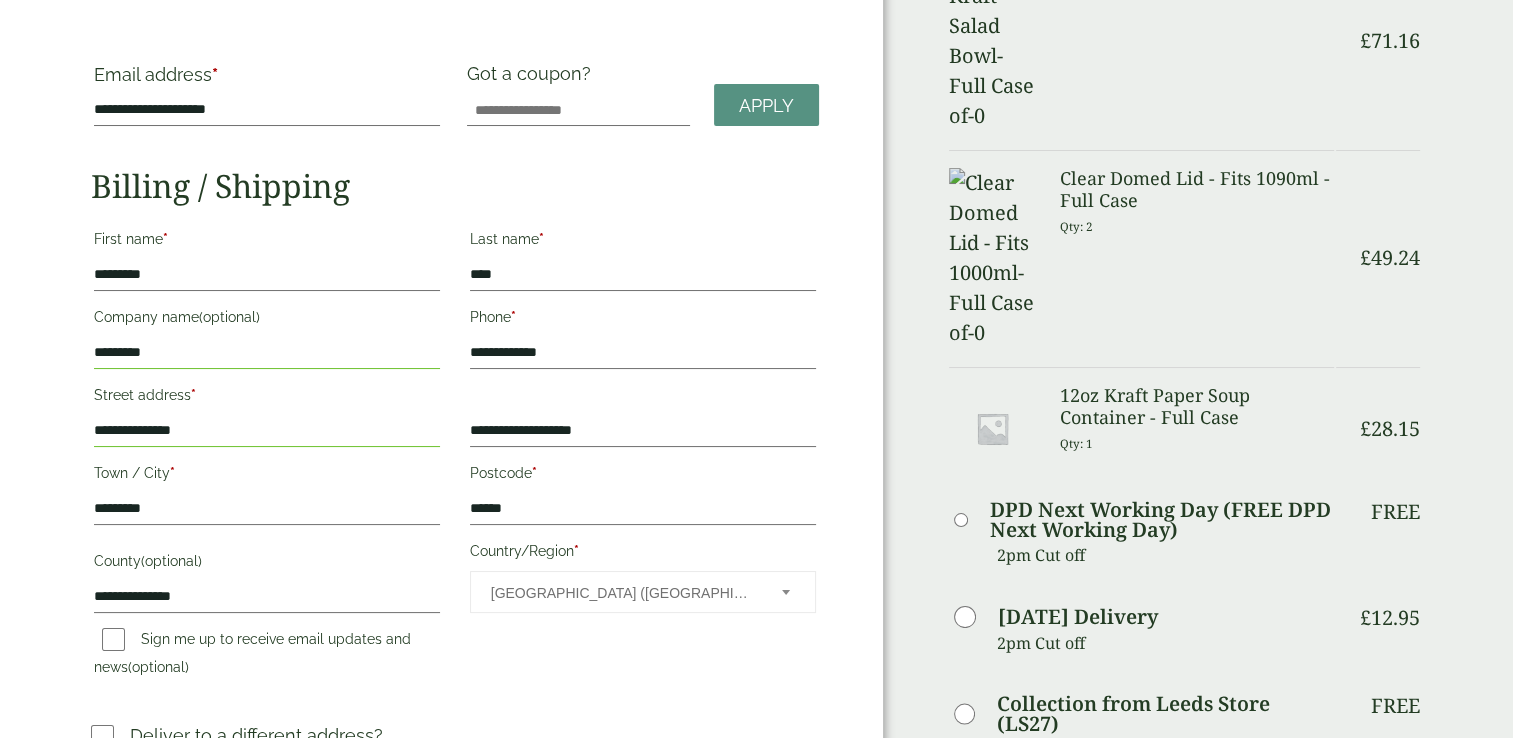 click on "**********" at bounding box center [455, 456] 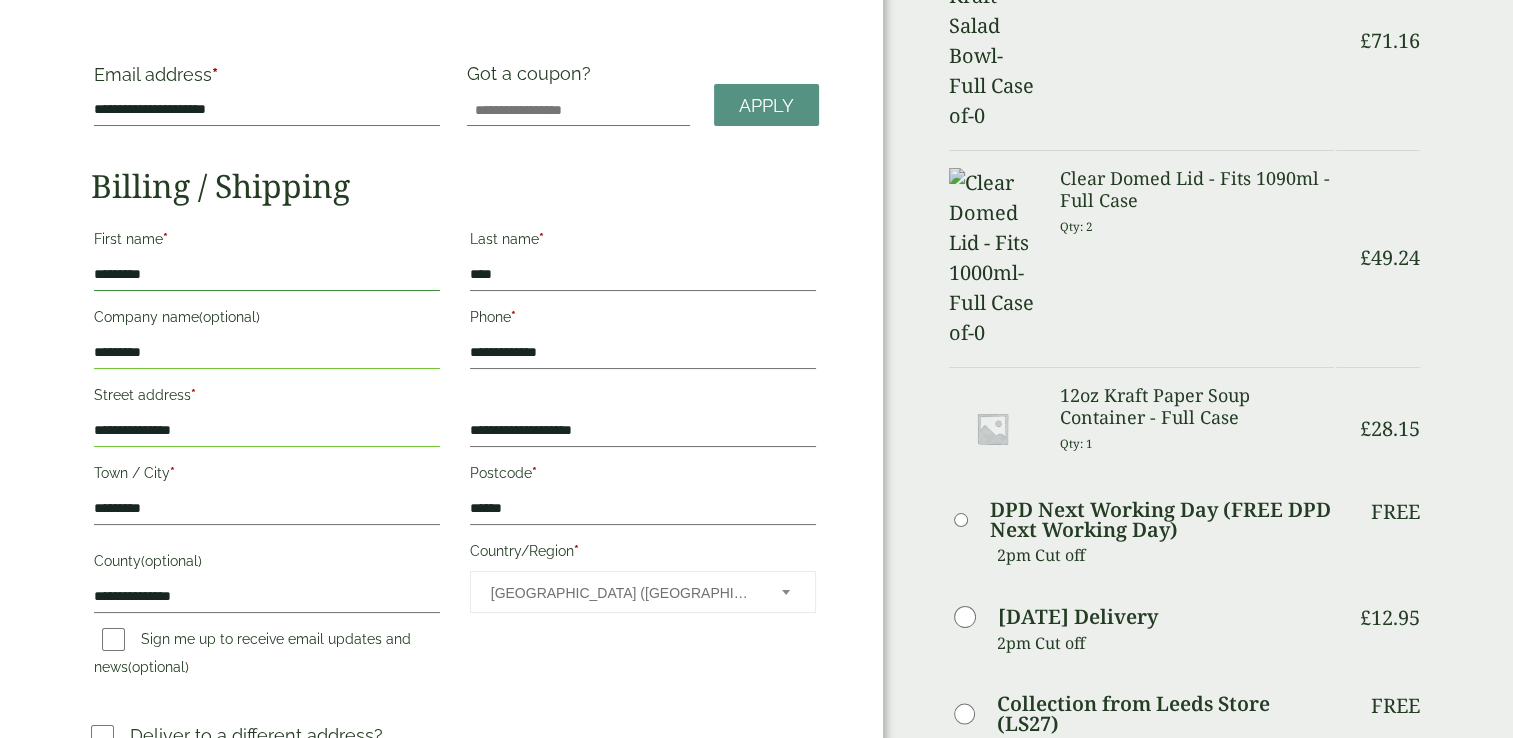 click on "*********" at bounding box center (267, 275) 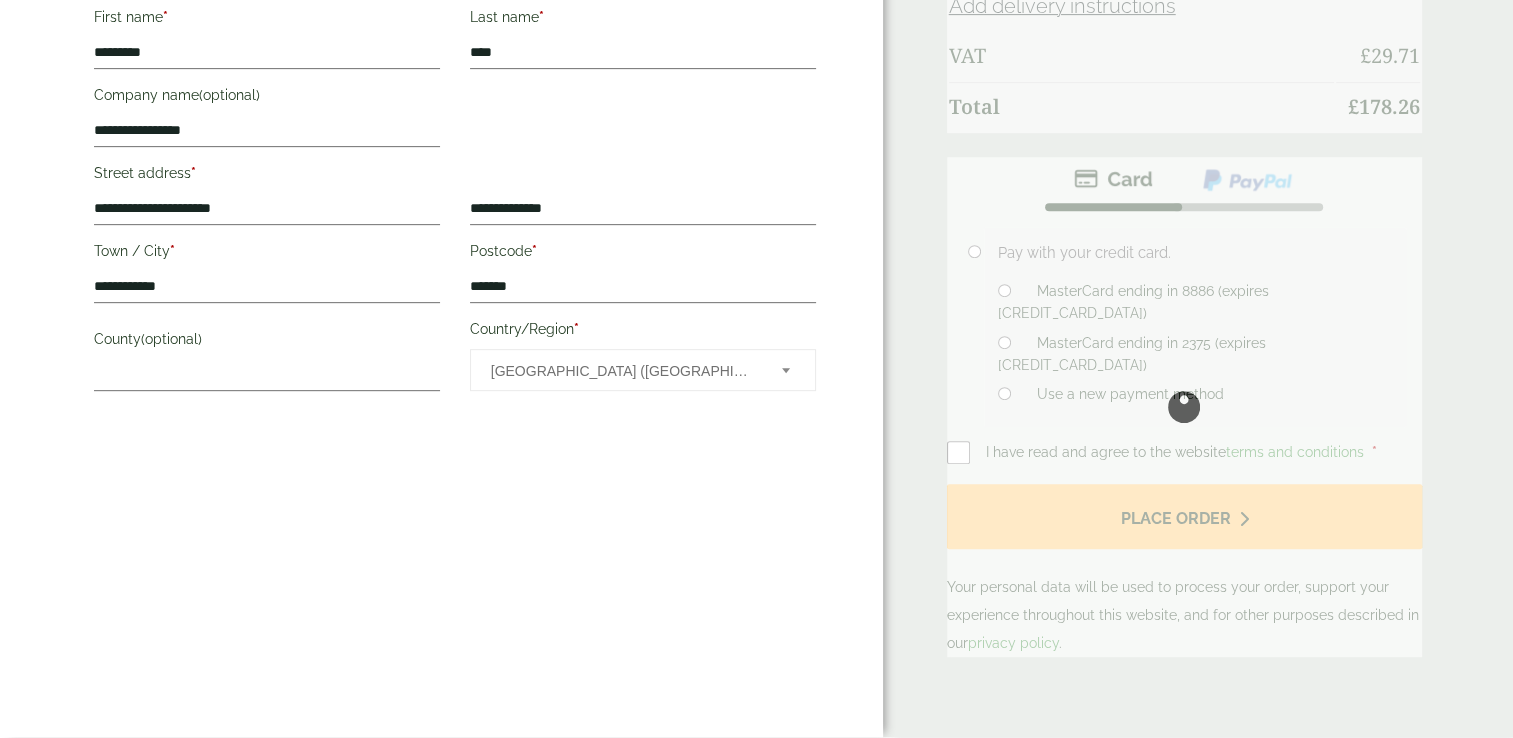 scroll, scrollTop: 265, scrollLeft: 0, axis: vertical 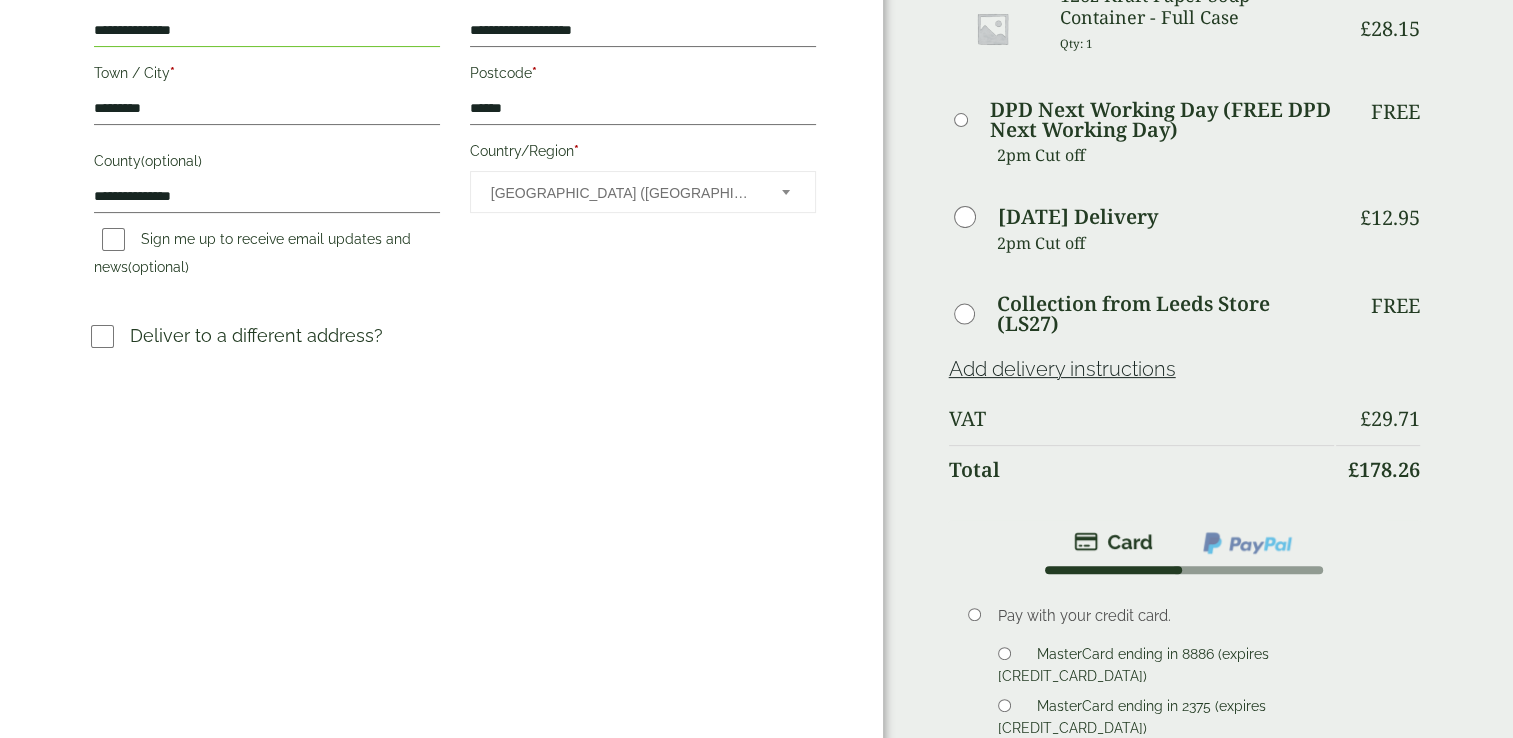 click on "Place order" at bounding box center [1185, 879] 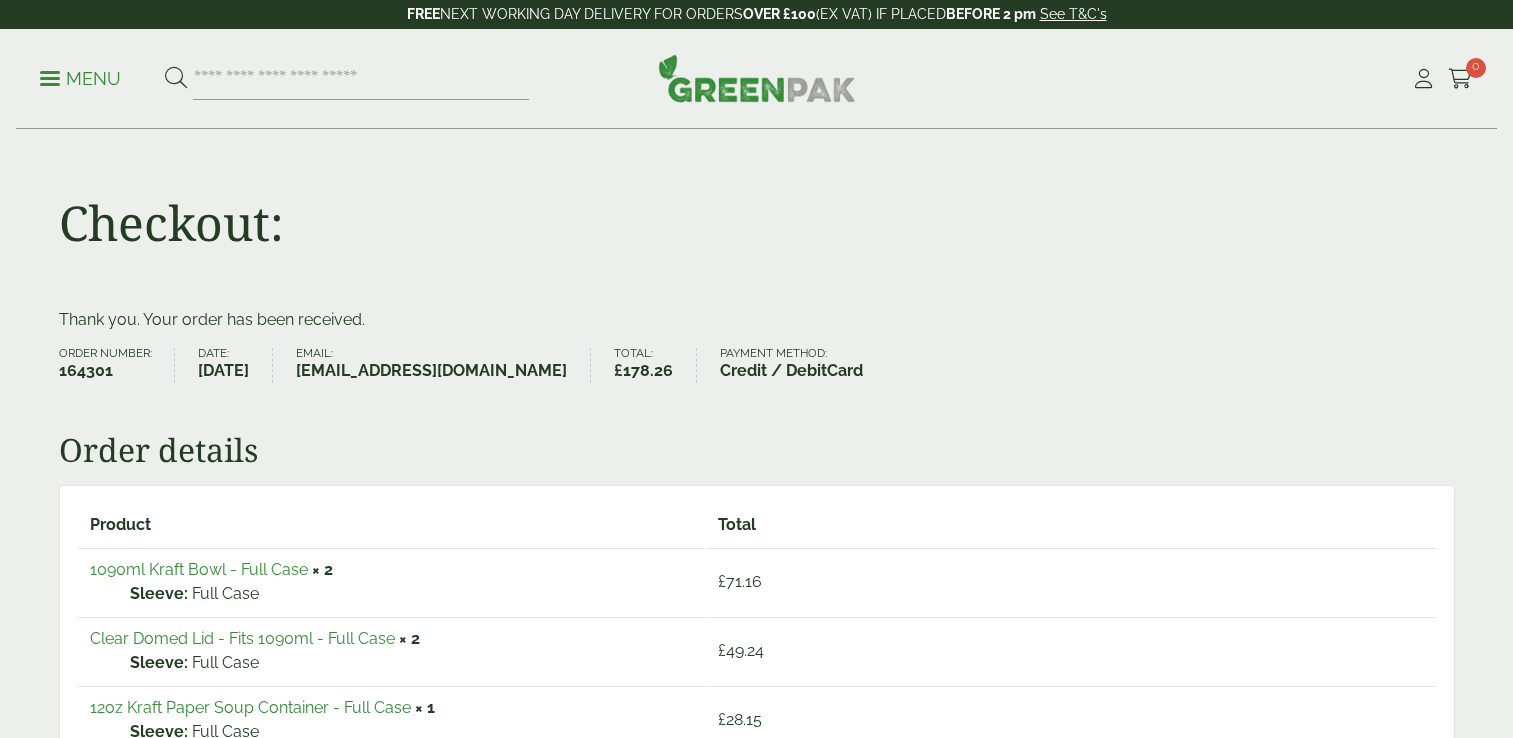scroll, scrollTop: 0, scrollLeft: 0, axis: both 